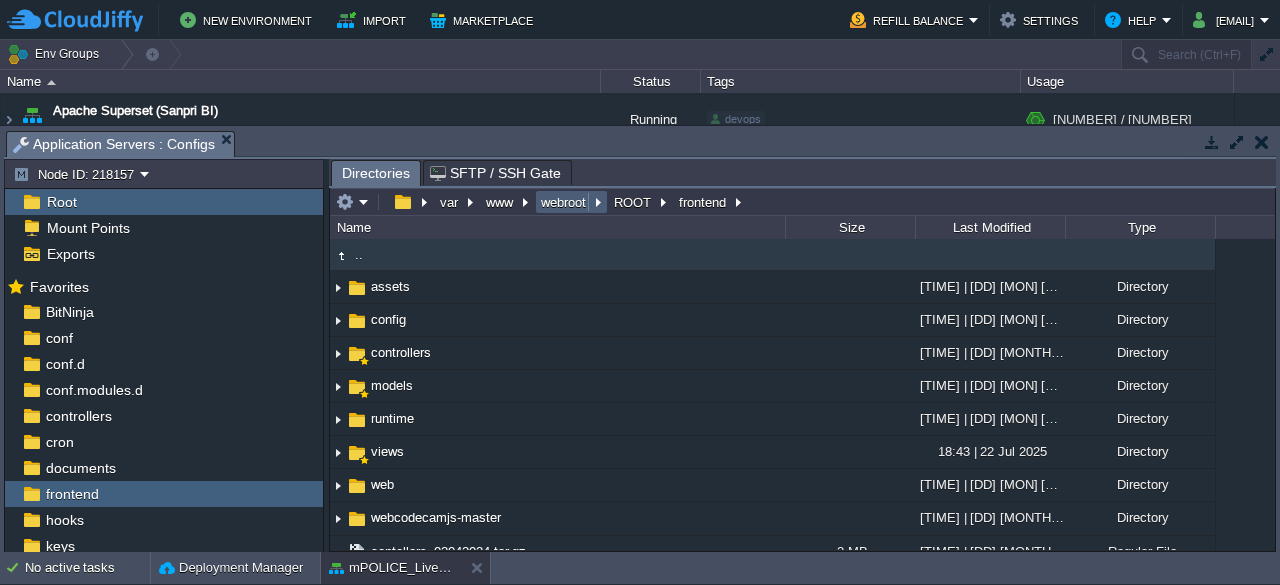 scroll, scrollTop: 0, scrollLeft: 0, axis: both 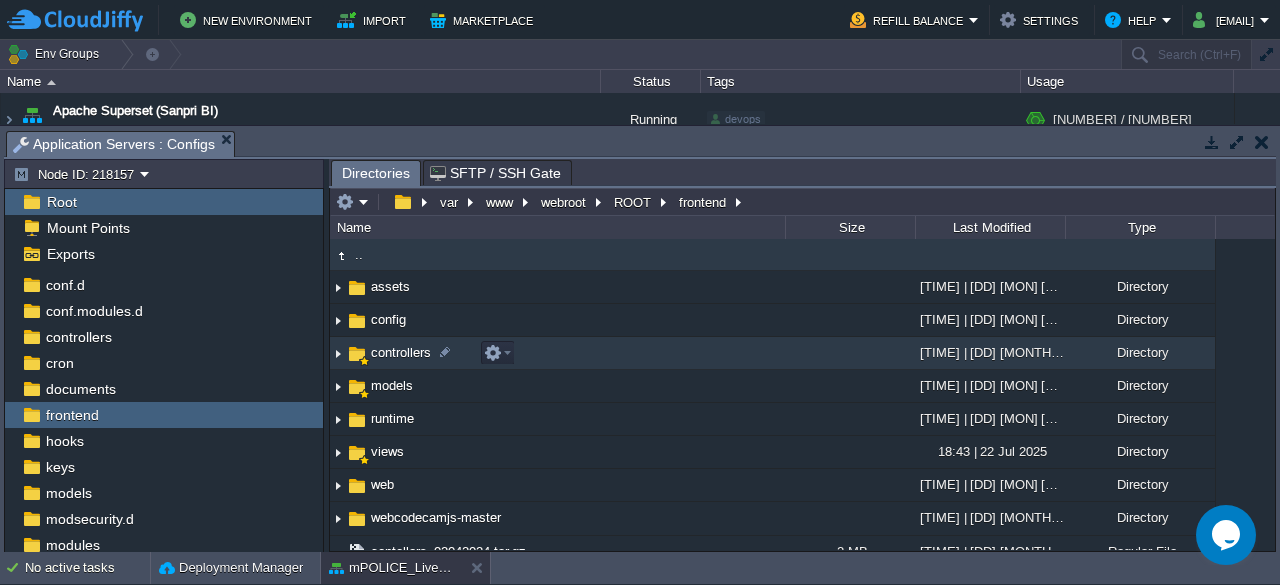 click on "controllers" at bounding box center (401, 352) 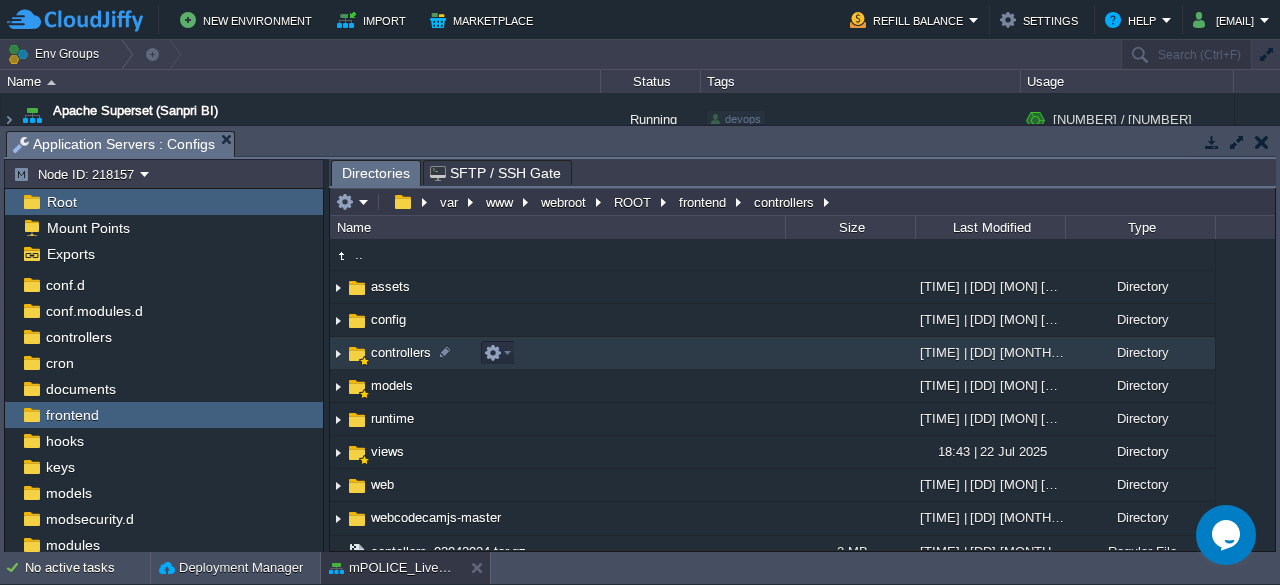 click on "controllers" at bounding box center [401, 352] 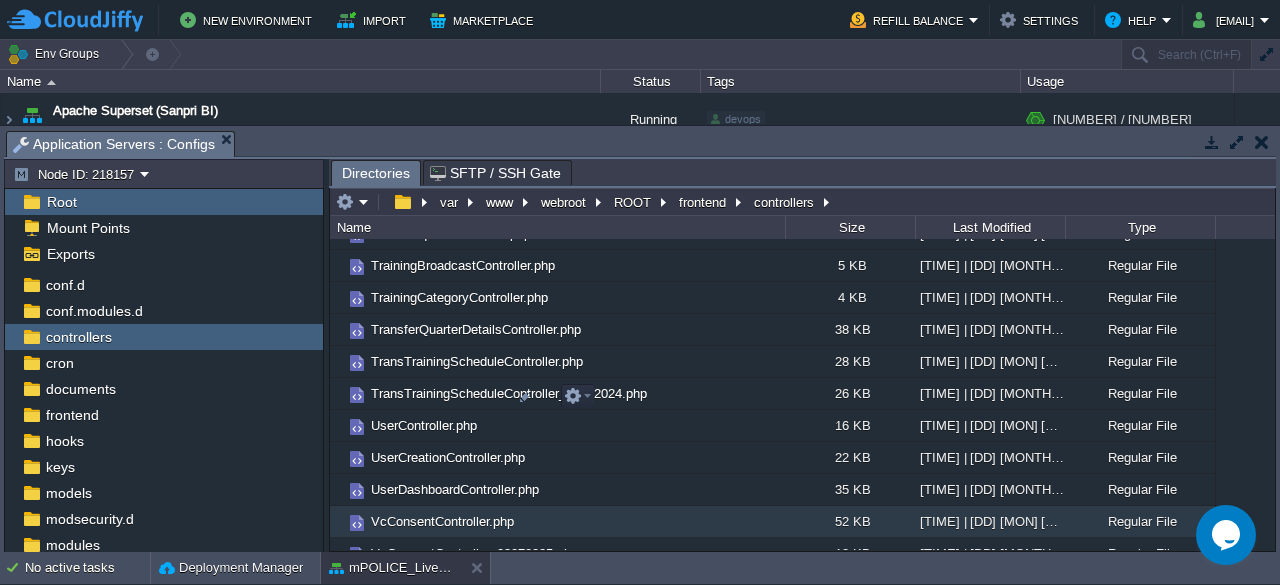scroll, scrollTop: 11668, scrollLeft: 0, axis: vertical 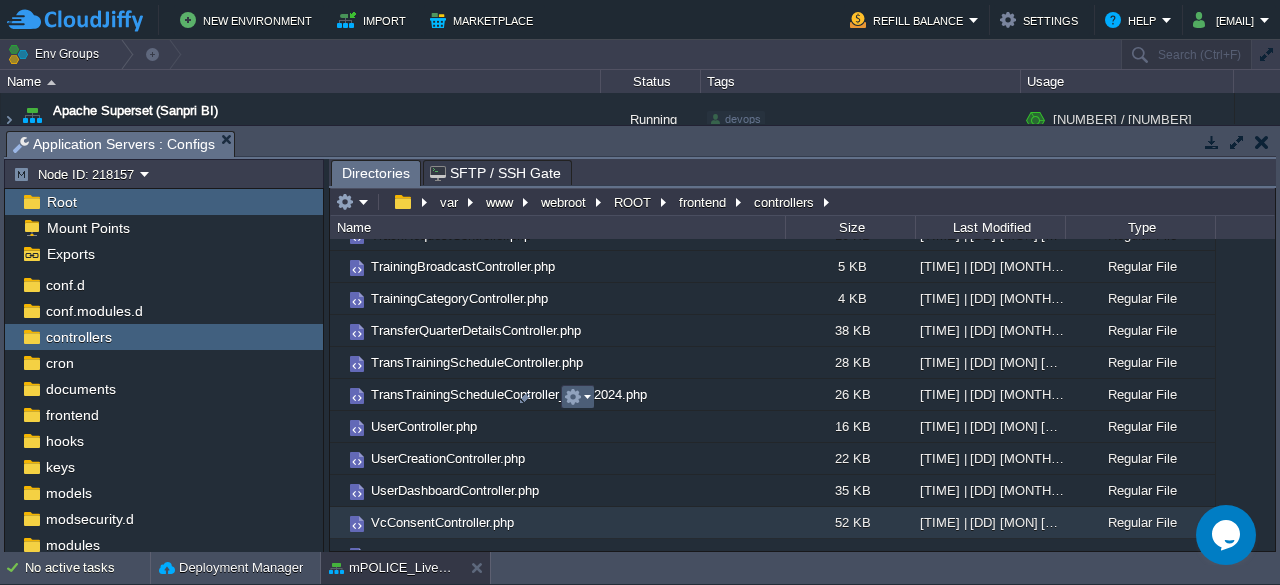 click at bounding box center (577, 397) 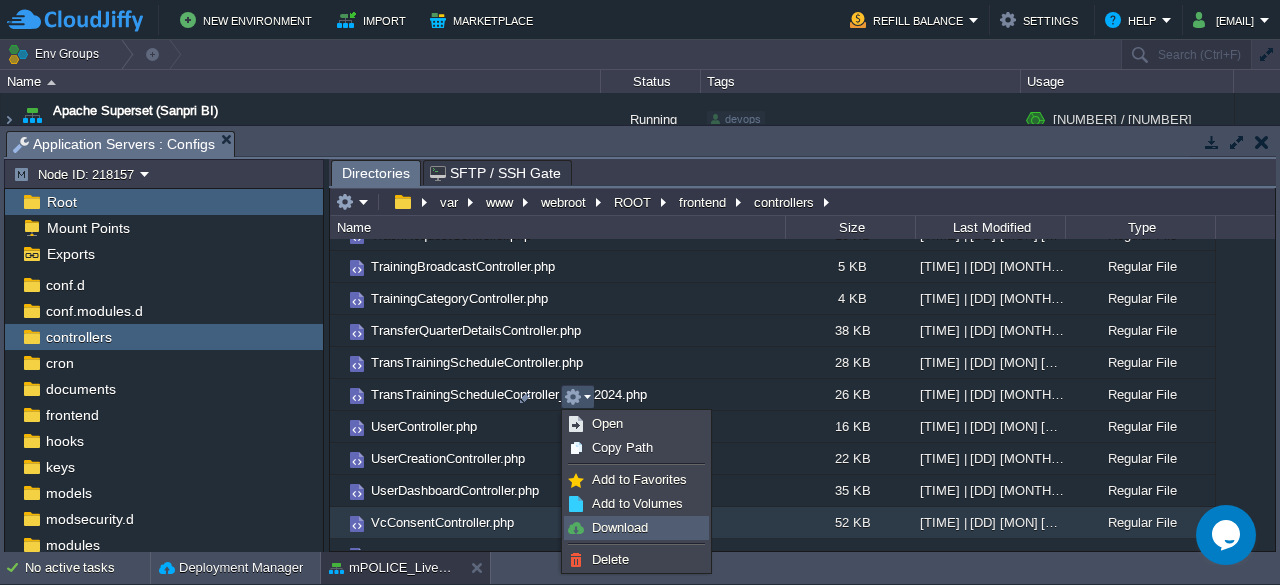 click on "Download" at bounding box center [620, 527] 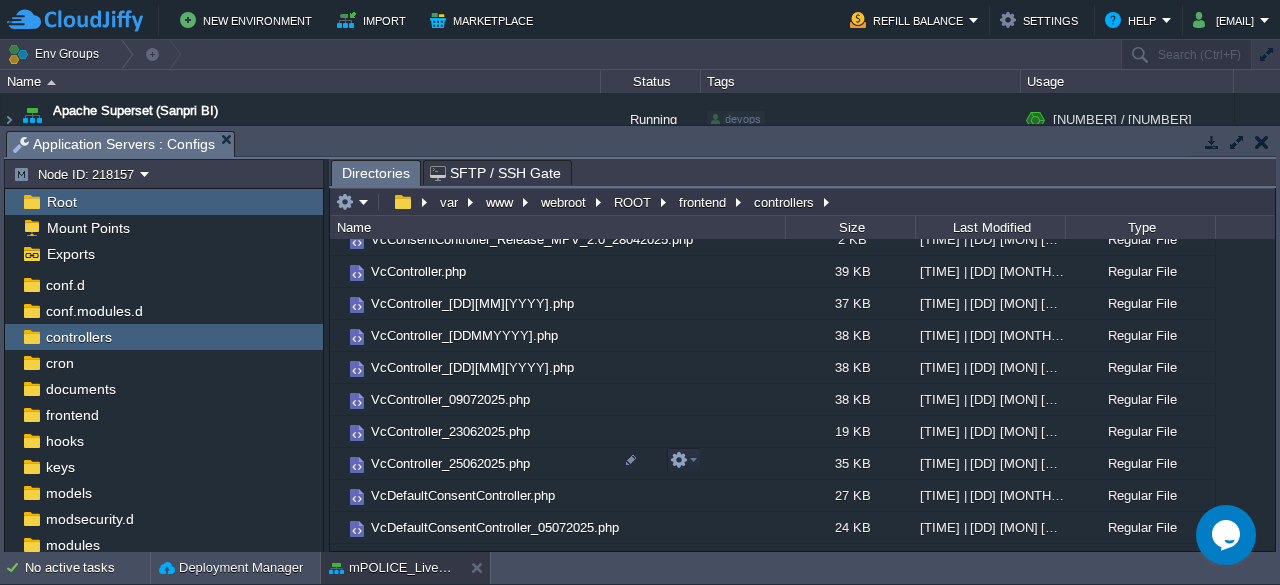 scroll, scrollTop: 12295, scrollLeft: 0, axis: vertical 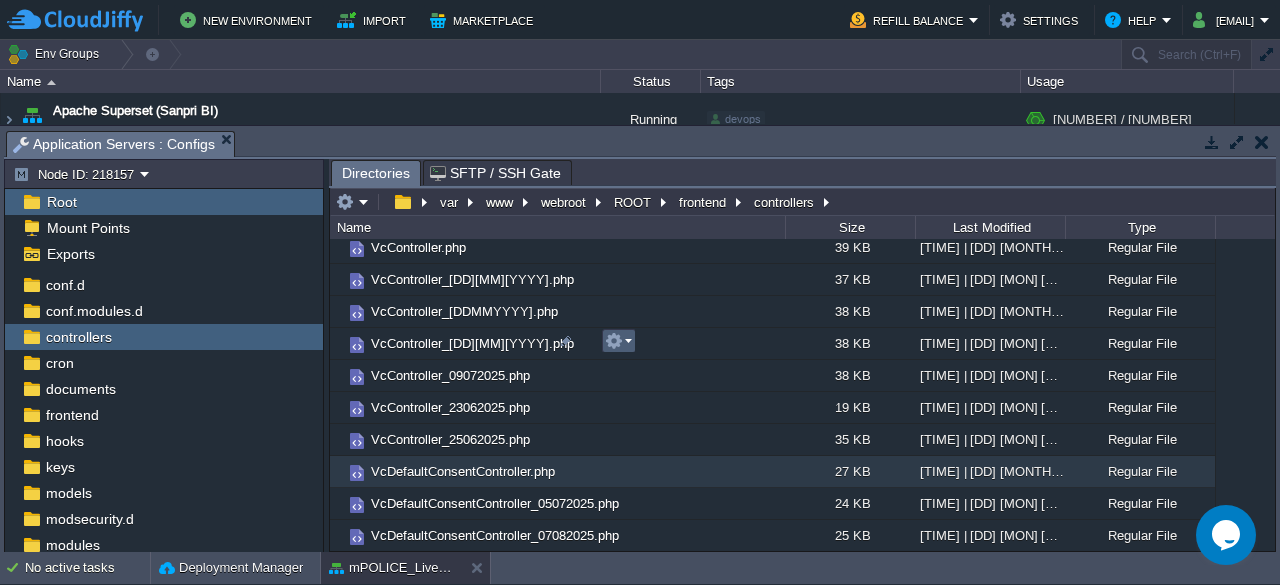 click at bounding box center [619, 341] 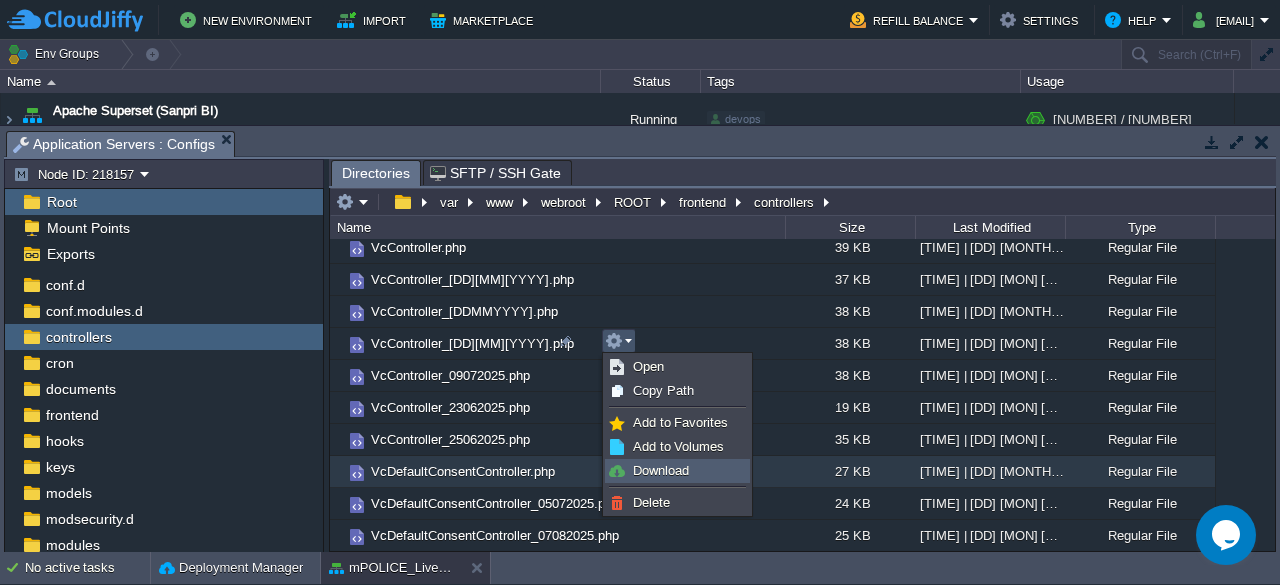 click on "Download" at bounding box center (661, 470) 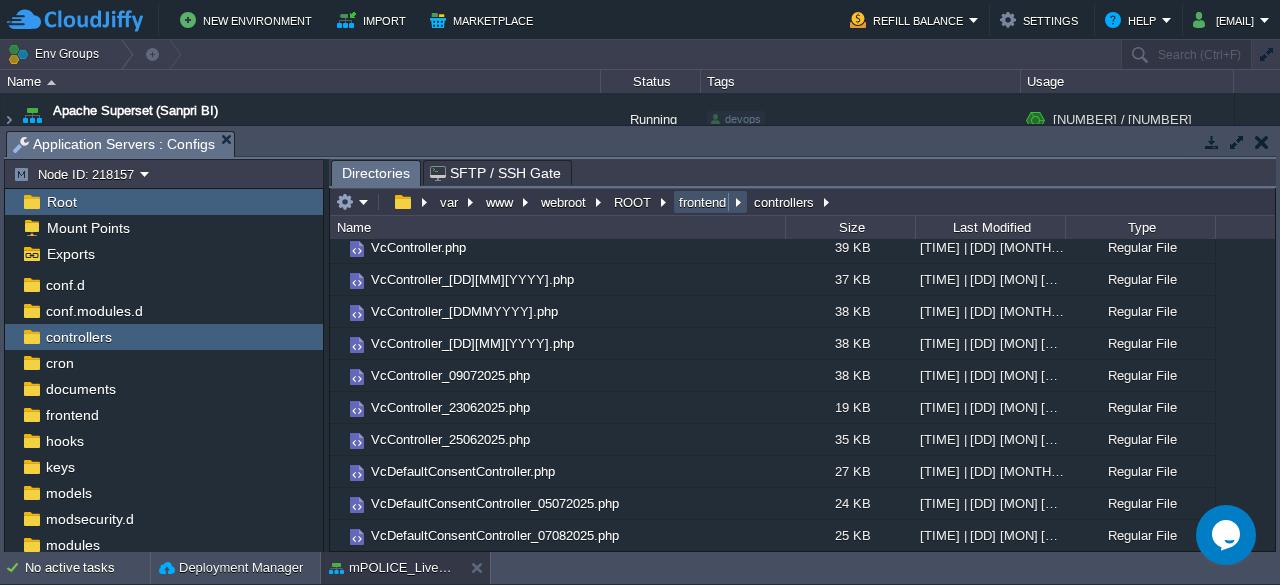 click on "frontend" at bounding box center (703, 202) 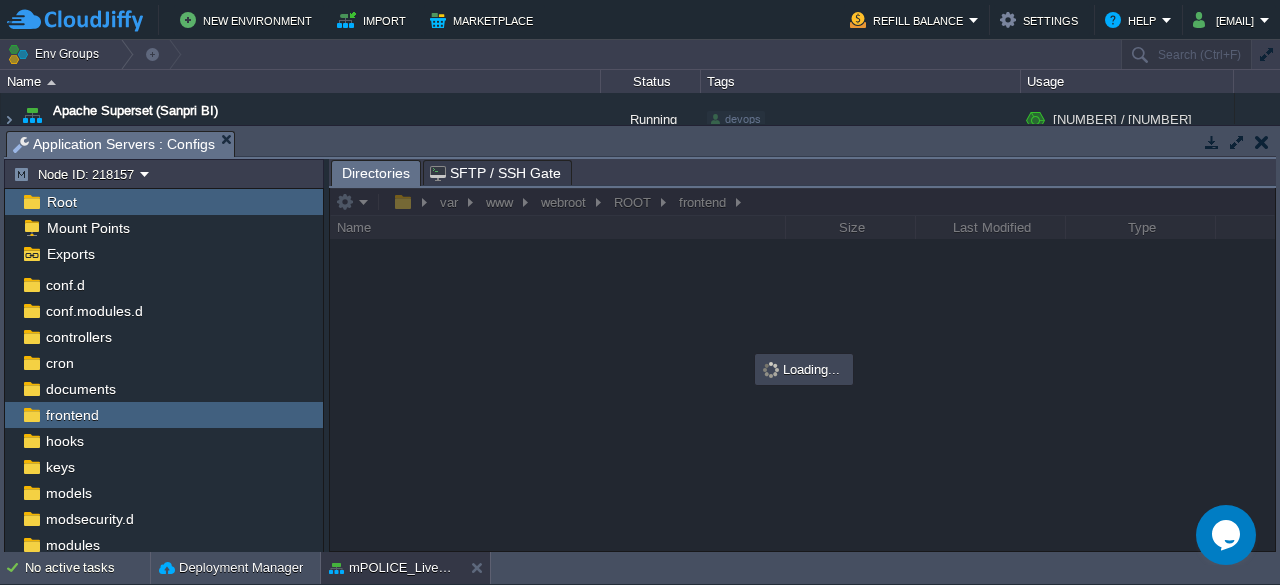 scroll, scrollTop: 0, scrollLeft: 0, axis: both 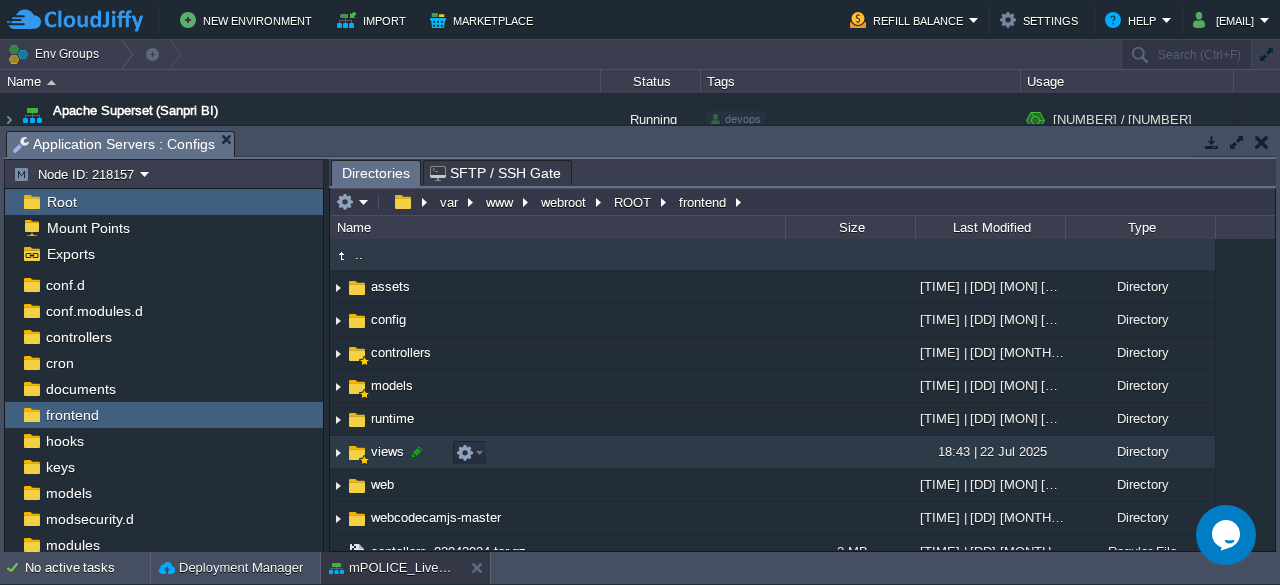 click at bounding box center (417, 452) 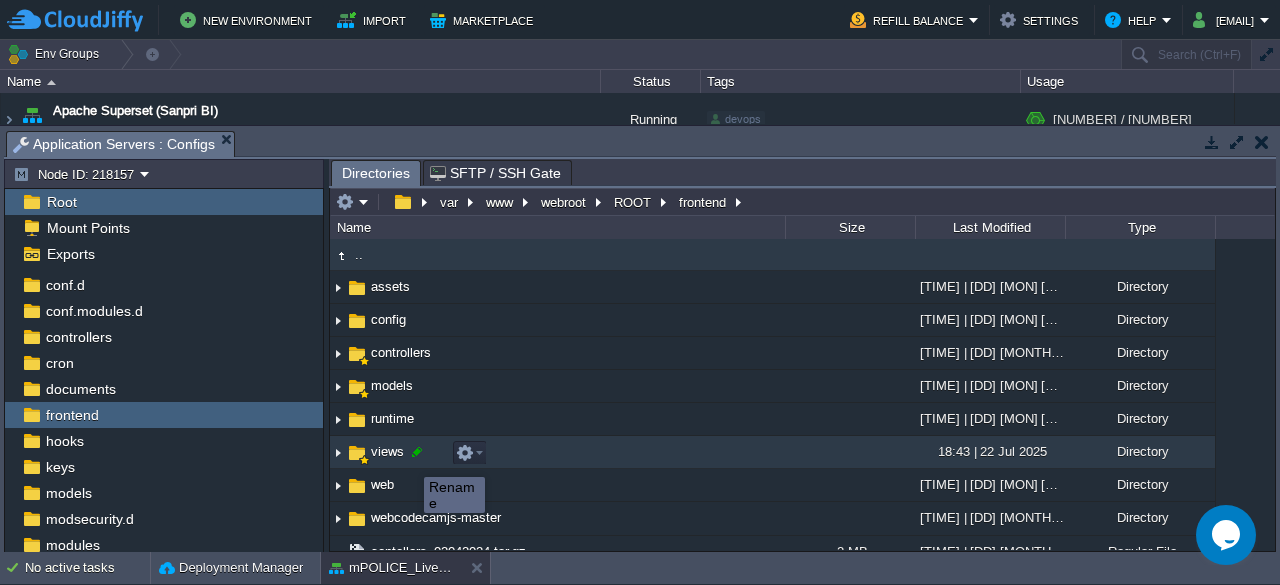 click on ".. assets 02:00   |   04 Sep 2023 Directory config 12:36   |   23 Jul 2025 Directory controllers 12:37   |   23 Jul 2025 Directory models 18:40   |   22 Jul 2025 Directory runtime 08:29   |   17 Feb 2024 Directory views 18:43   |   22 Jul 2025 Directory web 21:36   |   24 May 2025 Directory webcodecamjs-master 01:59   |   04 Sep 2023 Directory contollers_02042024.tar.gz 2 MB 11:39   |   03 Apr 2024 Regular File LocationManagementController_New.php 32 KB 14:08   |   26 Mar 2025 Regular File models.tbz 606 KB 05:03   |   04 Sep 2023 Regular File models_02042024.tar.gz 2 MB 11:40   |   03 Apr 2024 Regular File views_02042024.tar.gz 21 MB 11:41   |   03 Apr 2024 Regular File" at bounding box center (802, 394) 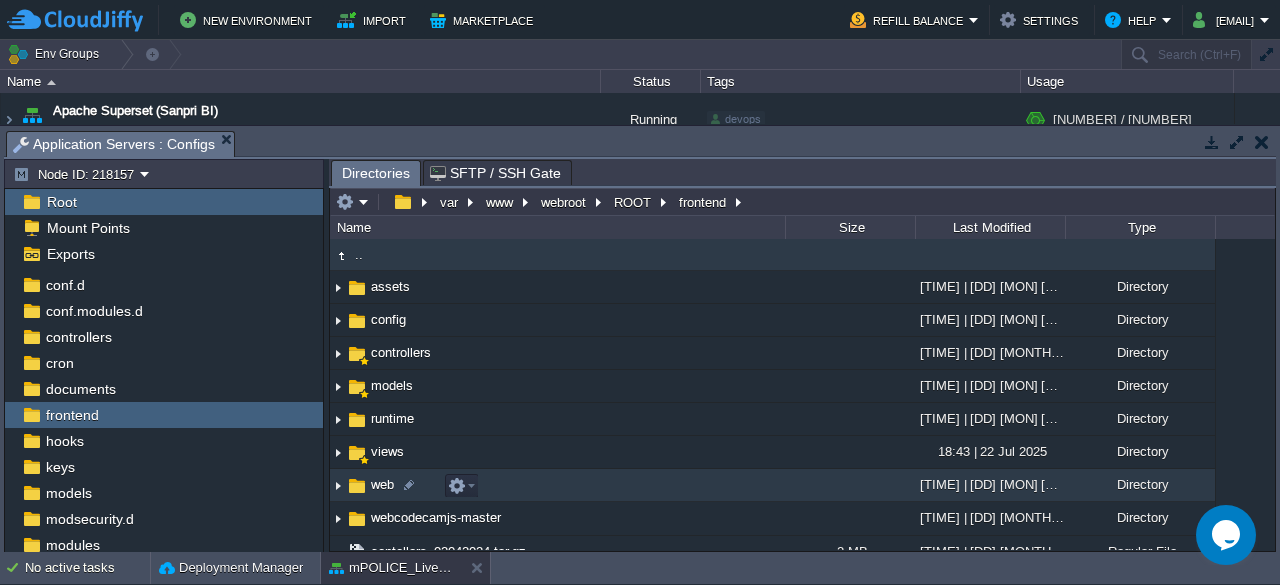 click on "web" at bounding box center (557, 485) 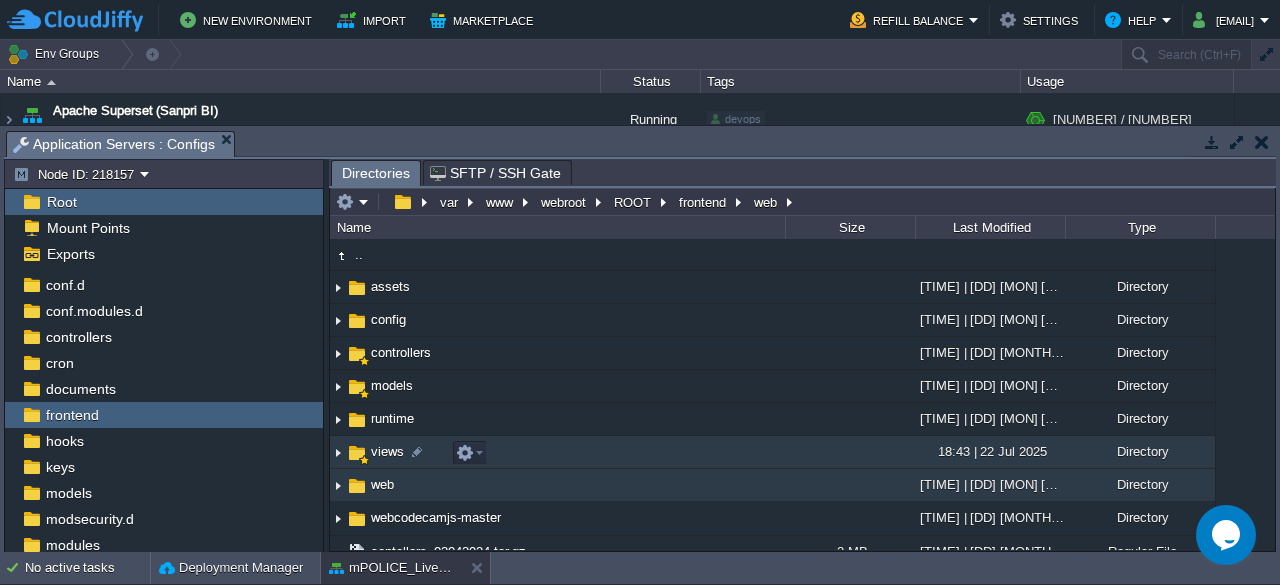 click on "views" at bounding box center (387, 451) 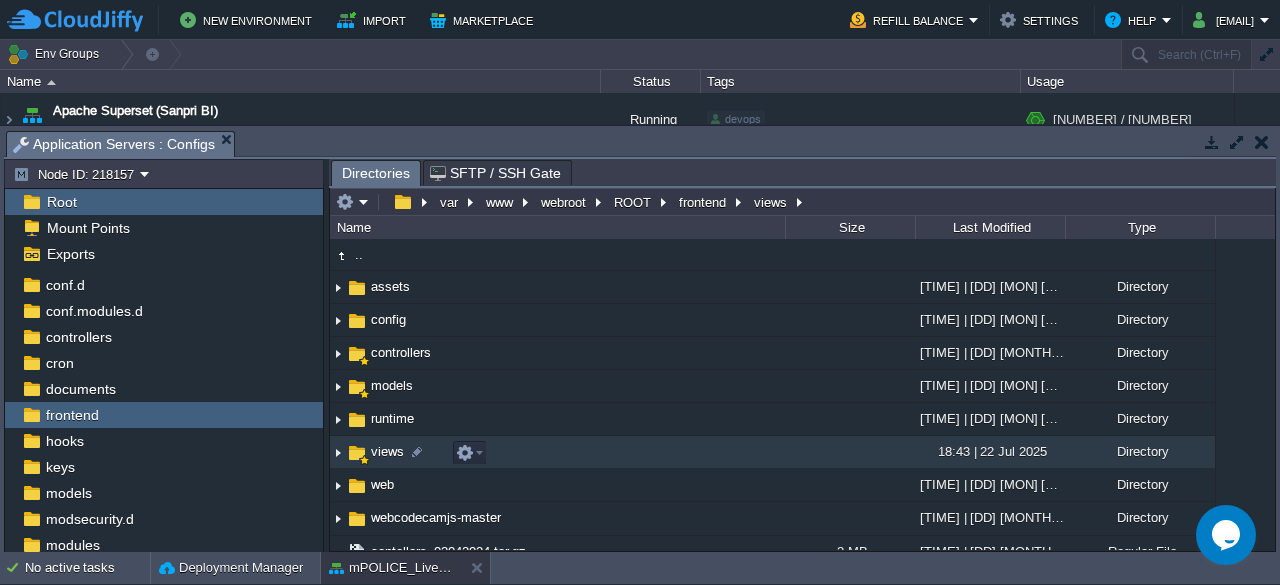click on "views" at bounding box center (387, 451) 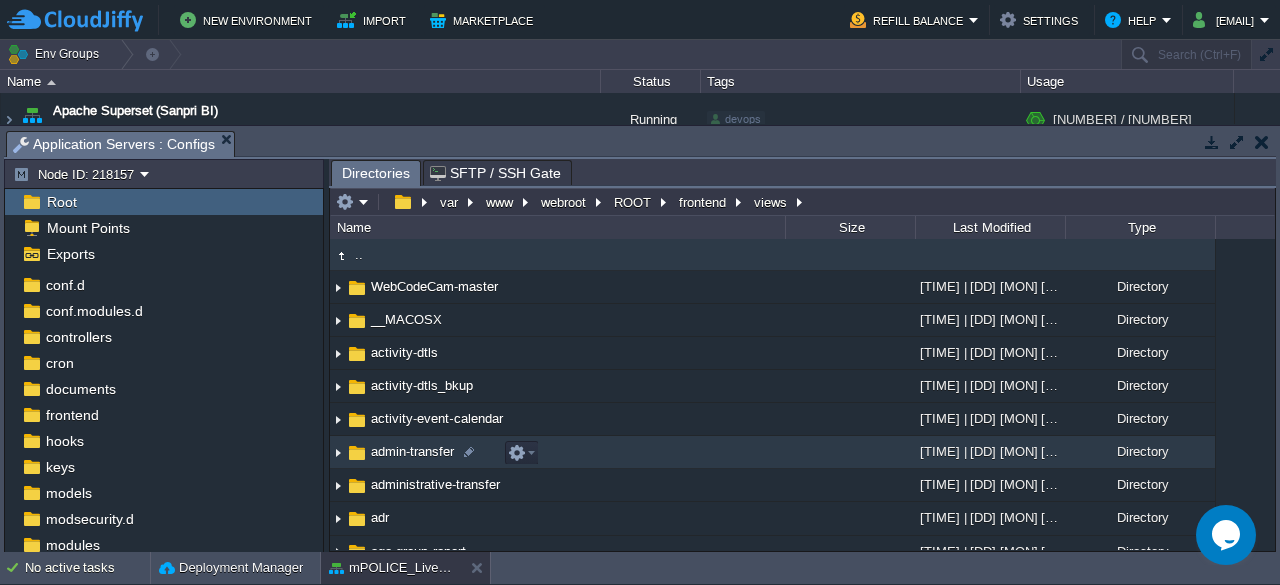 scroll, scrollTop: 237, scrollLeft: 0, axis: vertical 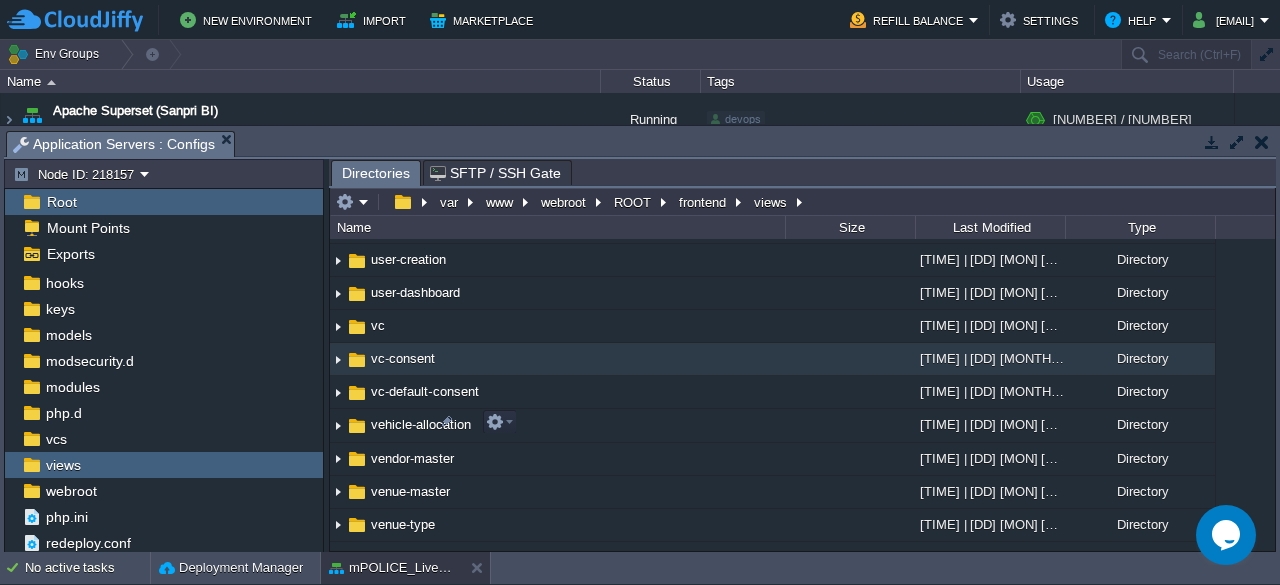 click on "vc-consent" at bounding box center [403, 358] 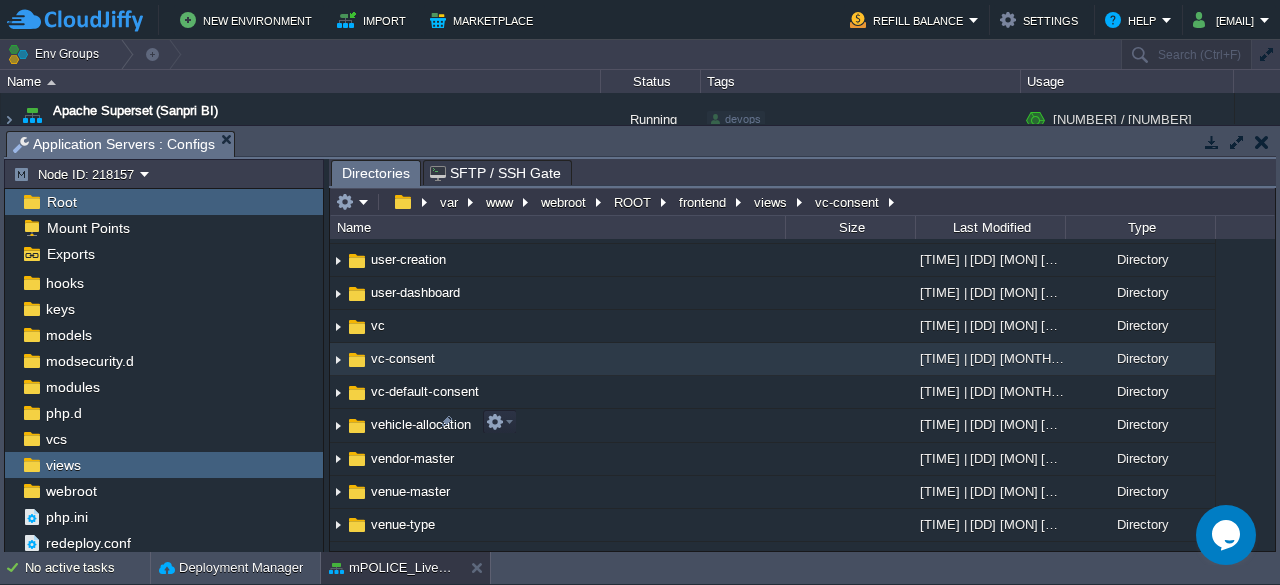 click on "vc-consent" at bounding box center (403, 358) 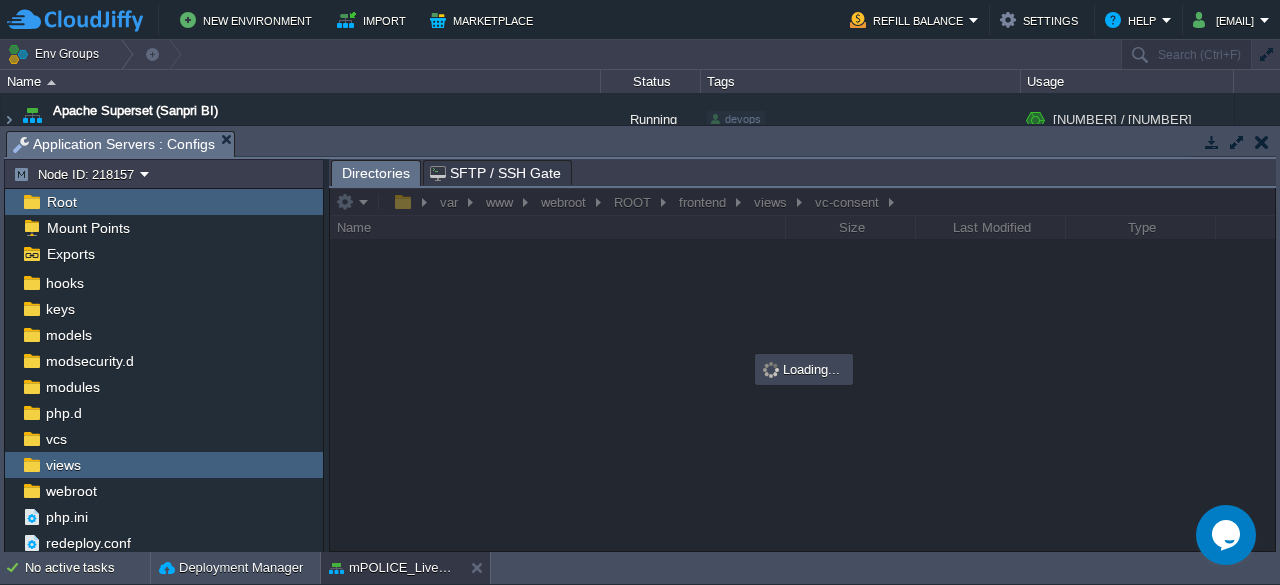 scroll, scrollTop: 0, scrollLeft: 0, axis: both 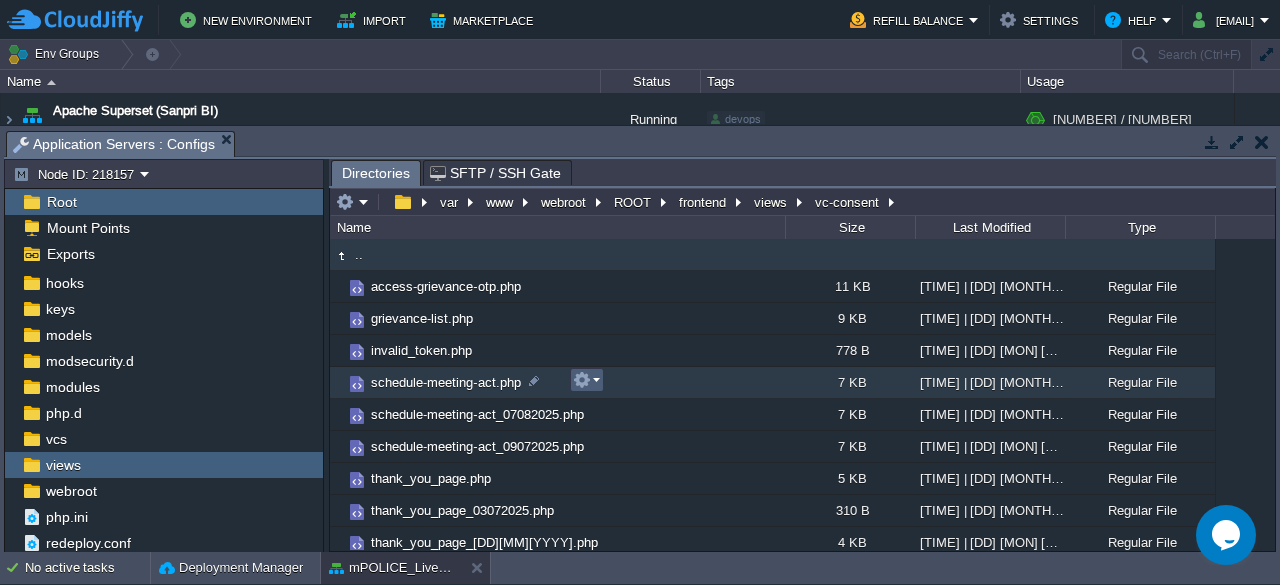 click at bounding box center (586, 380) 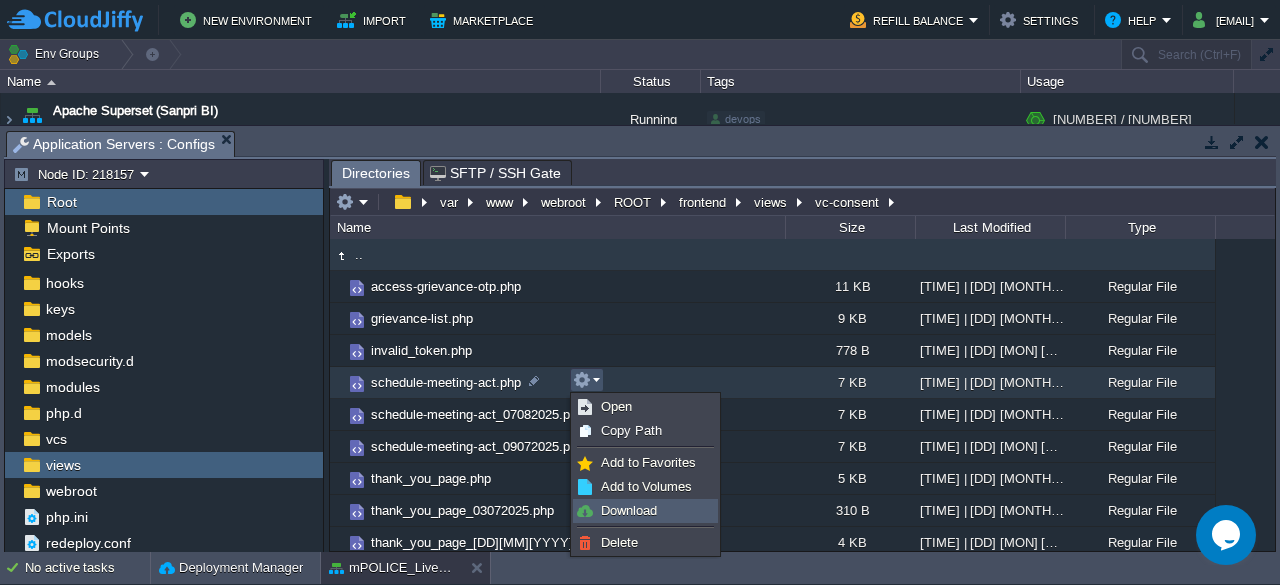 click on "Download" at bounding box center (629, 510) 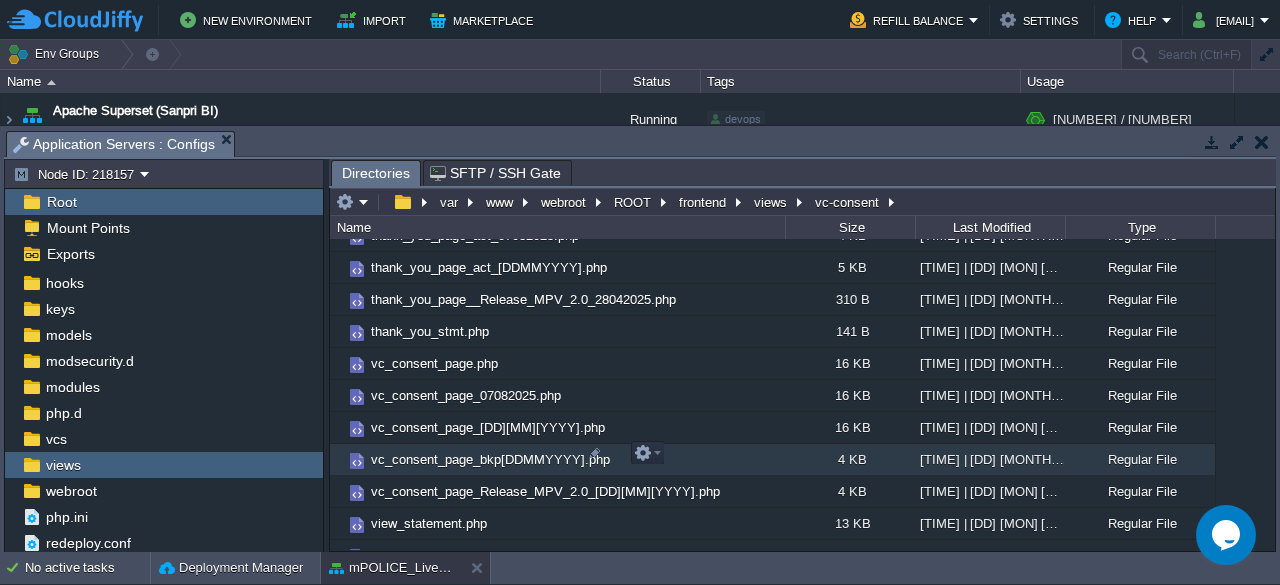 scroll, scrollTop: 417, scrollLeft: 0, axis: vertical 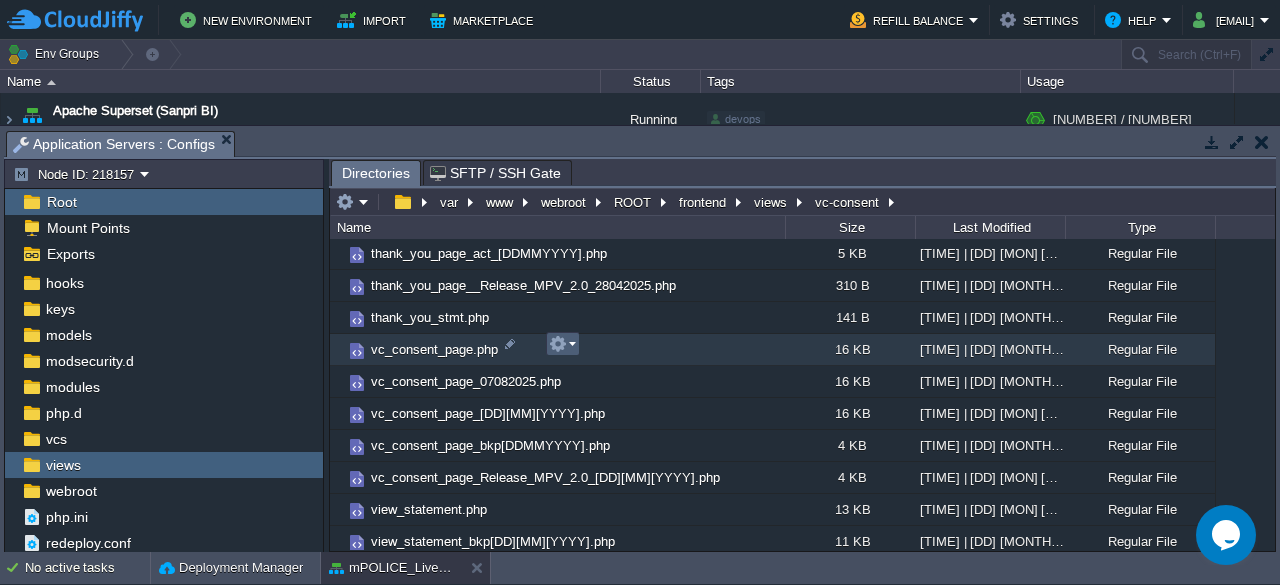 click at bounding box center (563, 344) 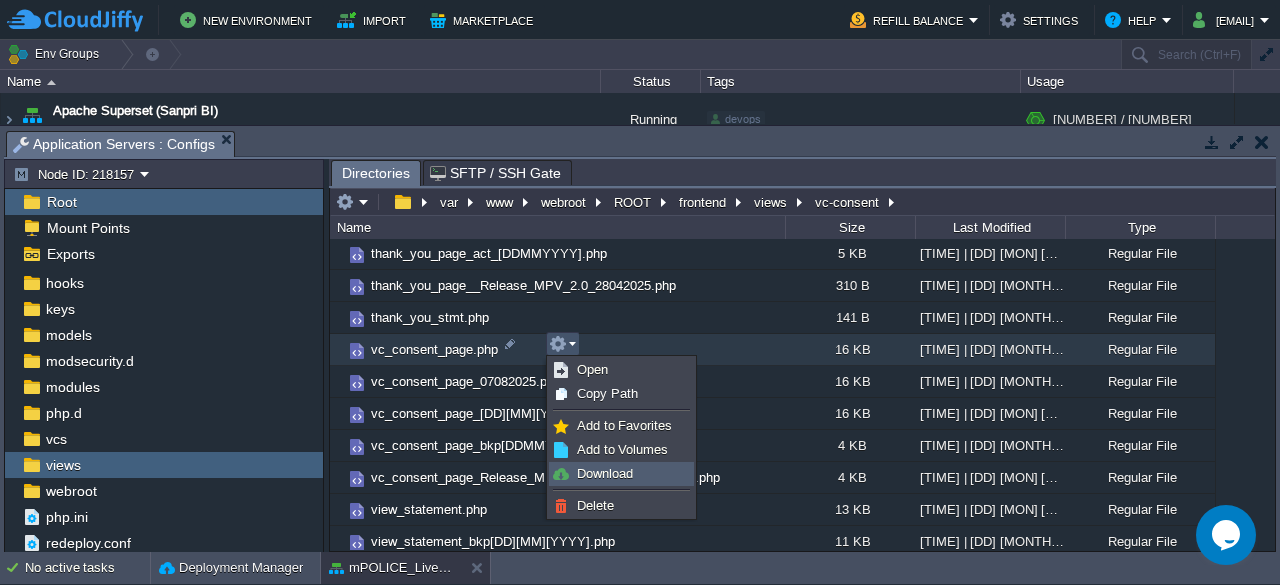 click on "Download" at bounding box center (605, 473) 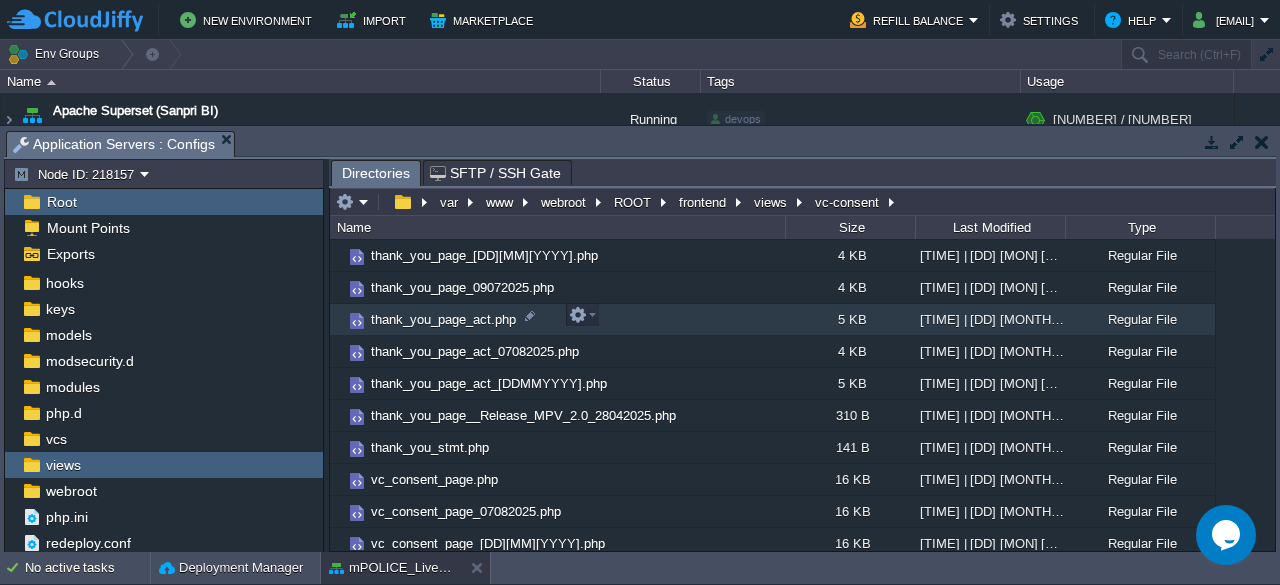 scroll, scrollTop: 199, scrollLeft: 0, axis: vertical 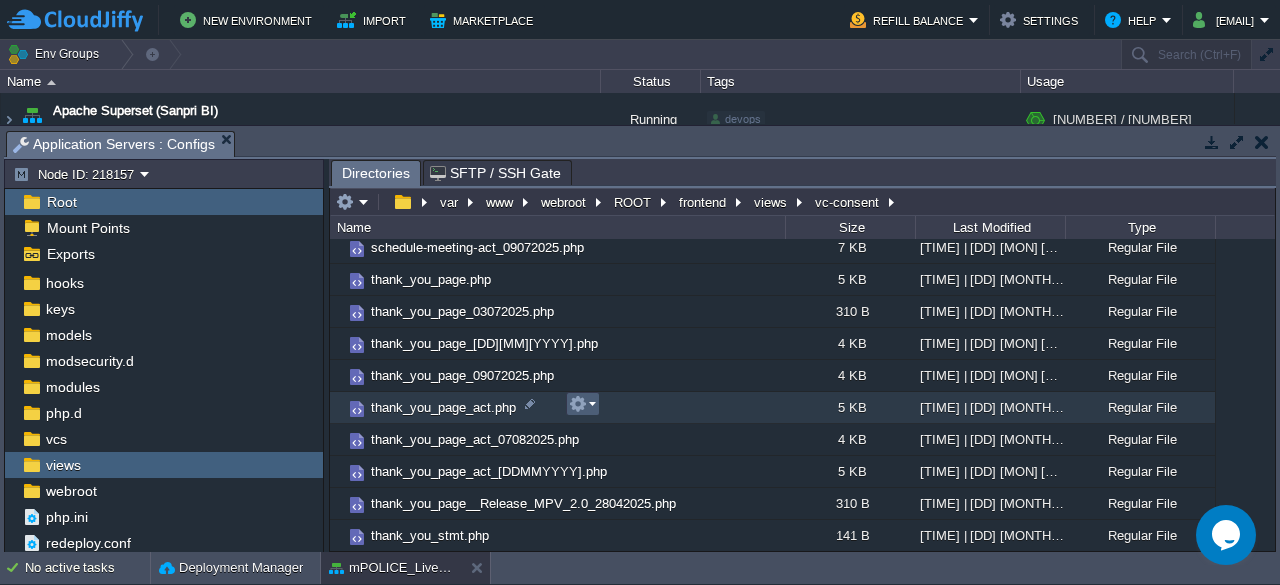 click at bounding box center (582, 404) 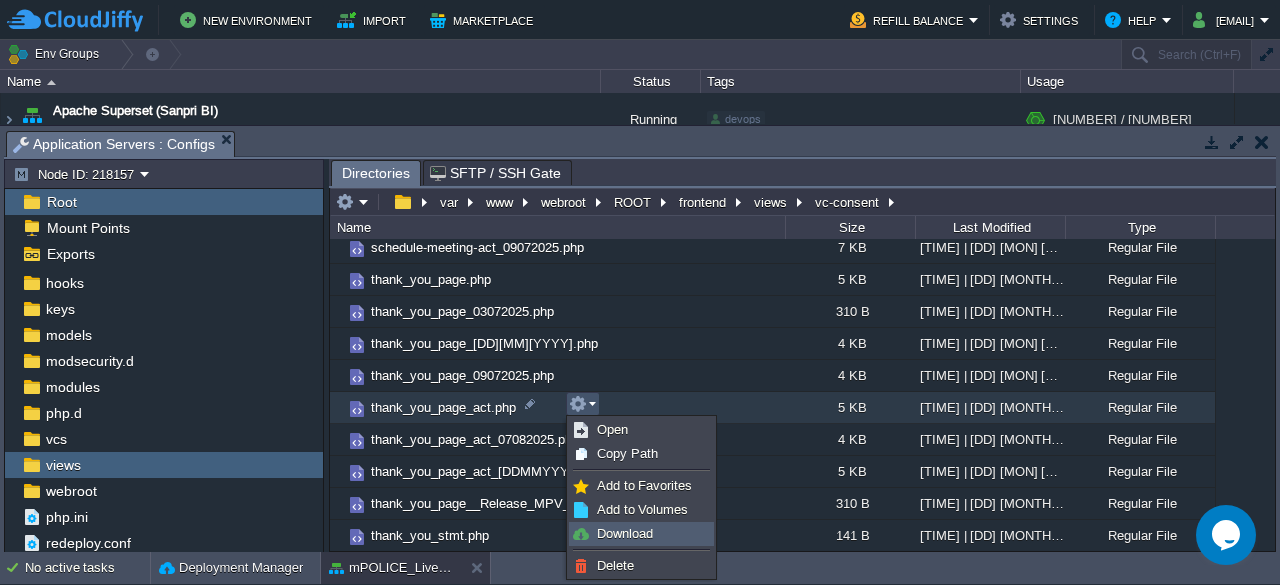 click on "Download" at bounding box center [625, 533] 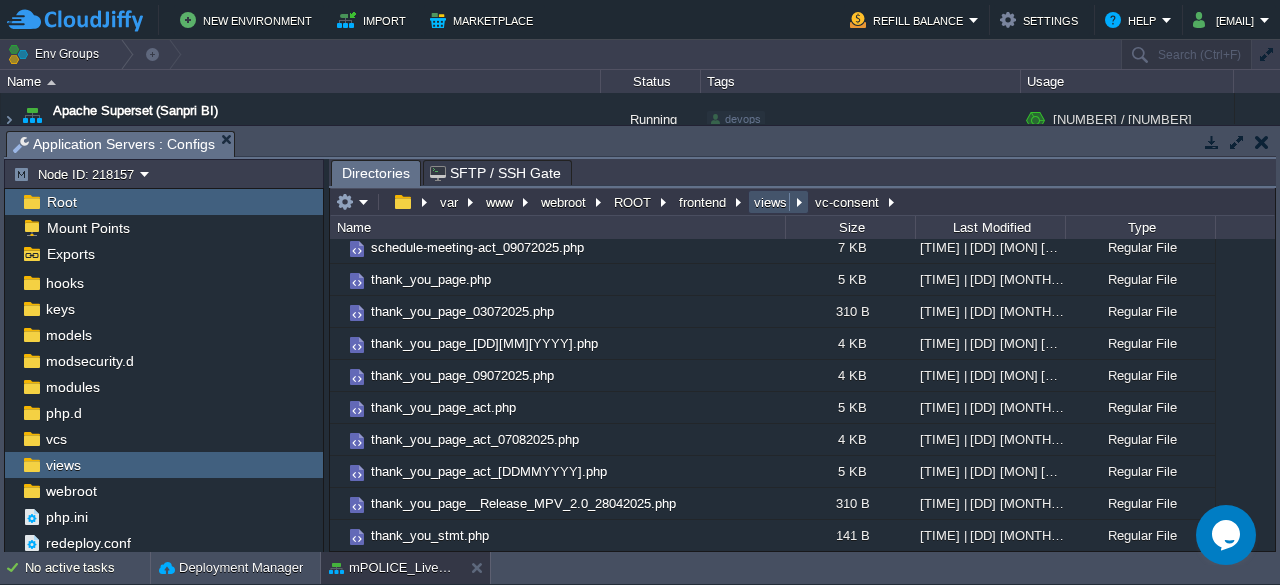 click on "views" at bounding box center [771, 202] 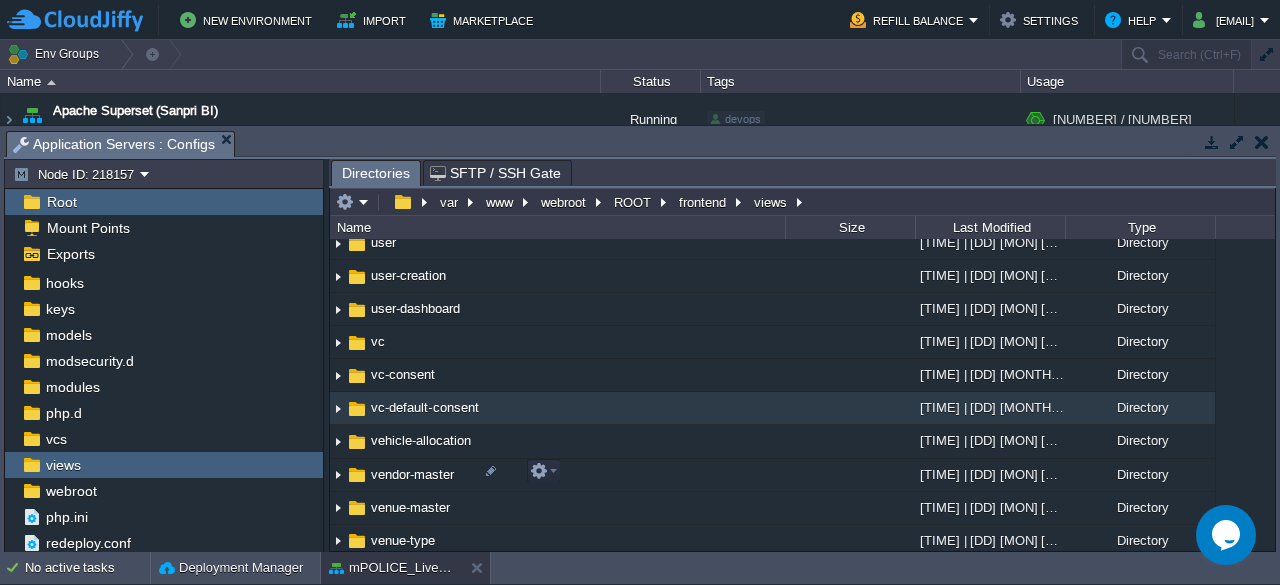 scroll, scrollTop: 9121, scrollLeft: 0, axis: vertical 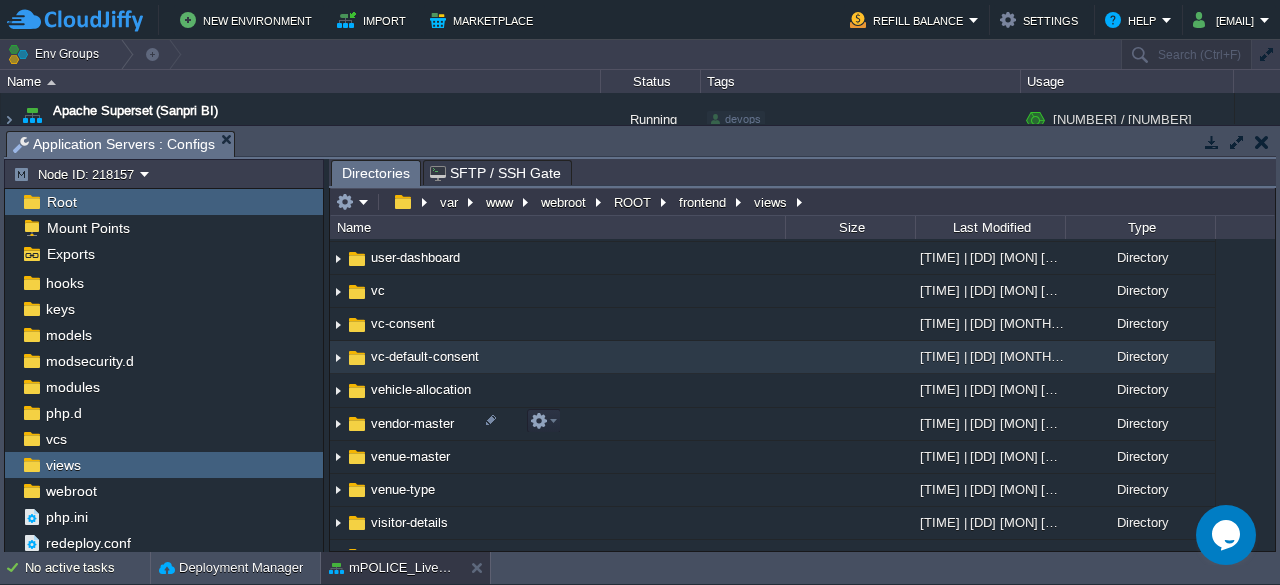 click on "vc-default-consent" at bounding box center [425, 356] 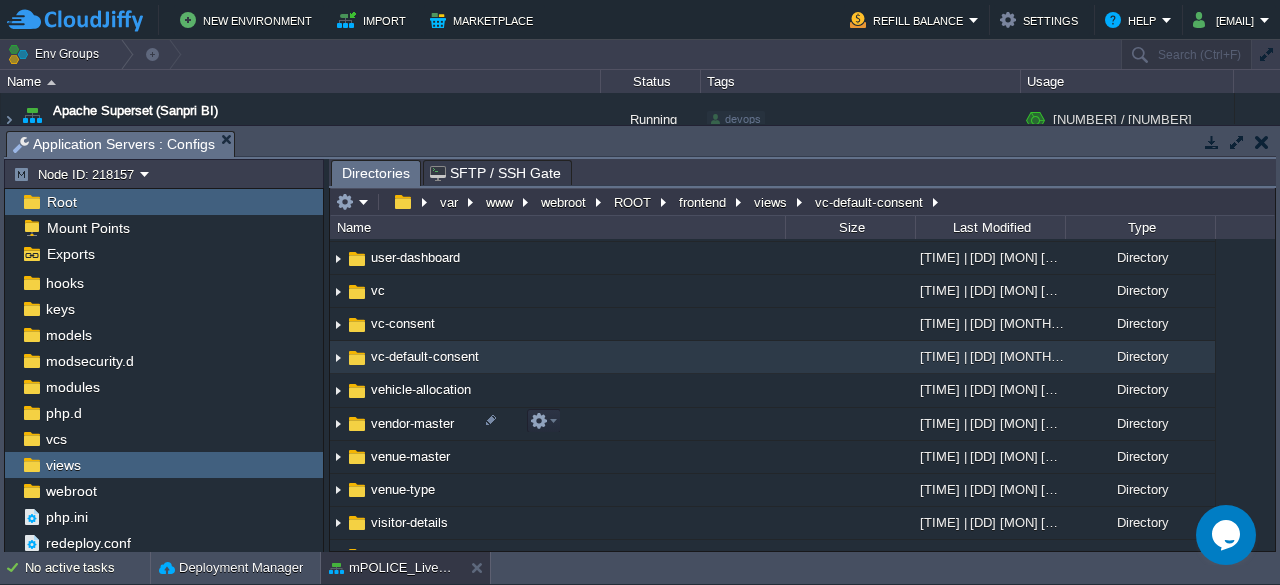 click on "vc-default-consent" at bounding box center (425, 356) 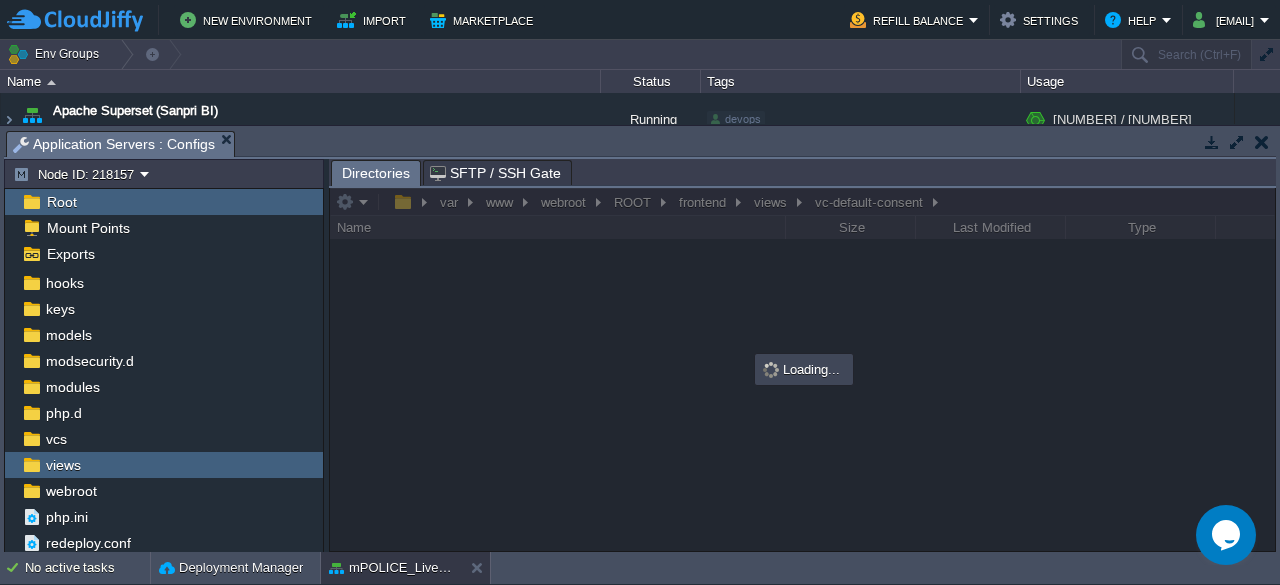 scroll, scrollTop: 0, scrollLeft: 0, axis: both 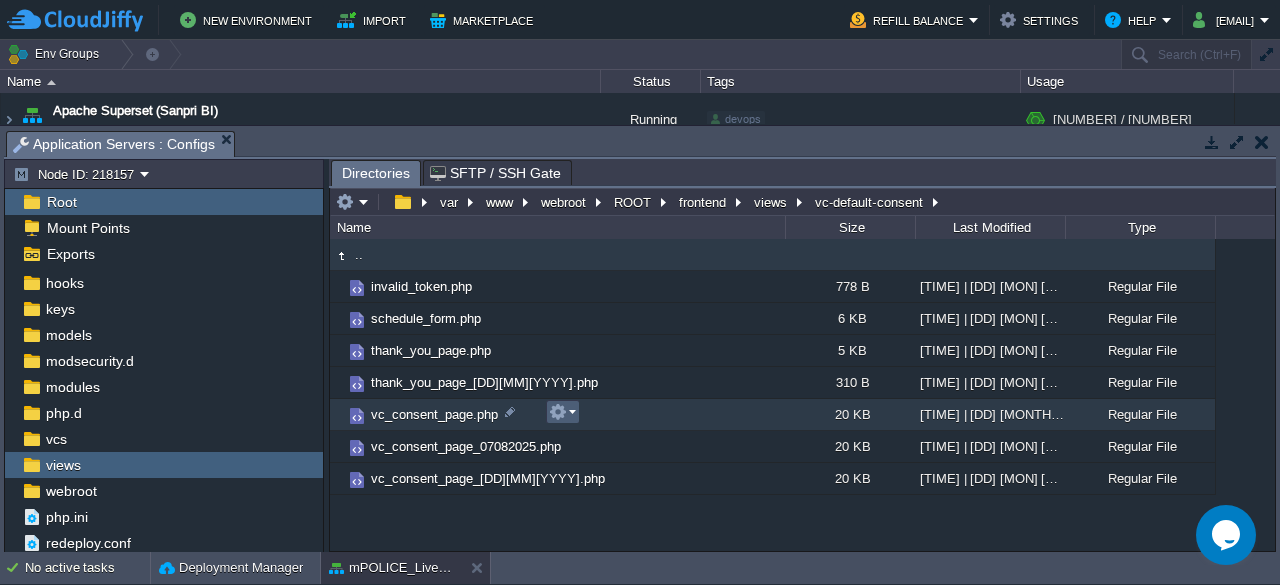 click at bounding box center (563, 412) 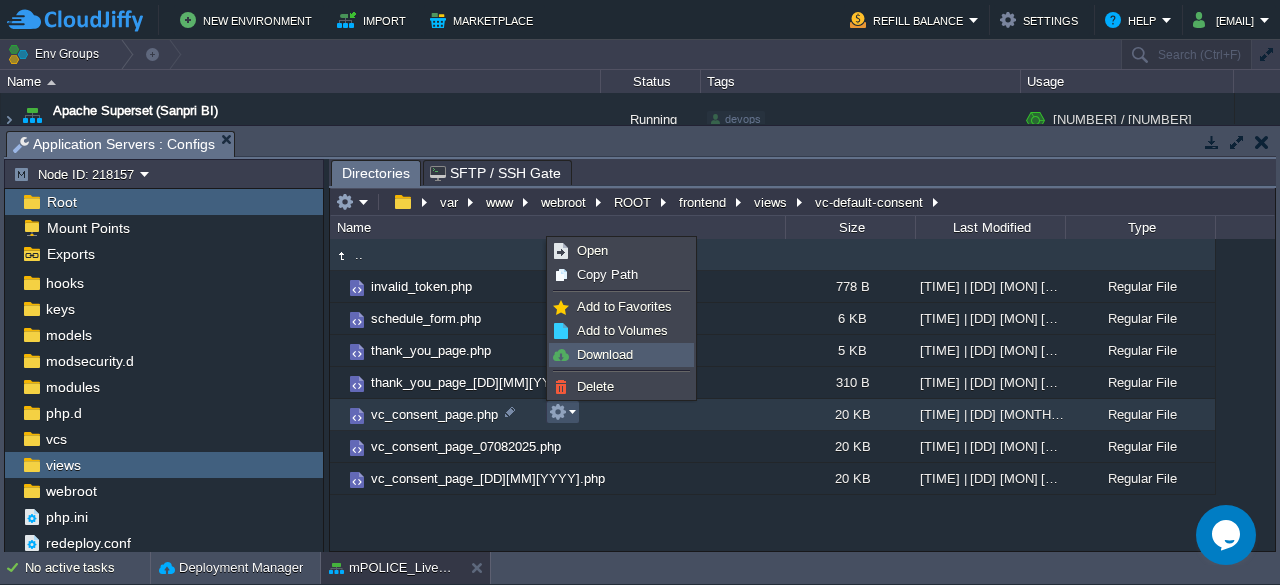 click on "Download" at bounding box center (621, 355) 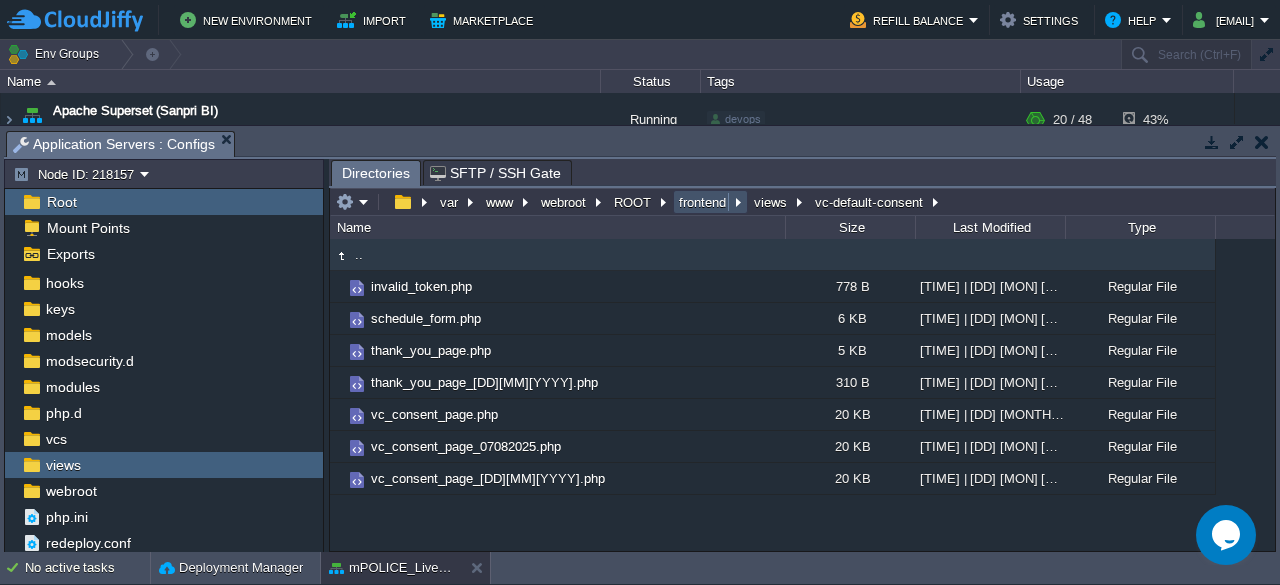 click on "frontend" at bounding box center [703, 202] 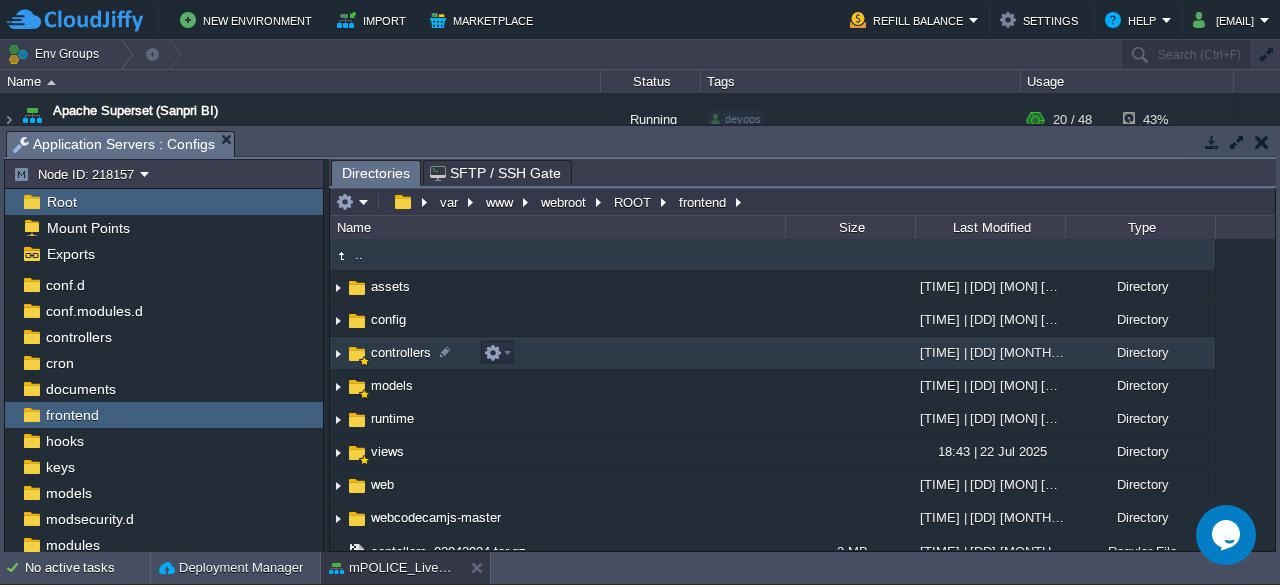 click on "controllers" at bounding box center [401, 352] 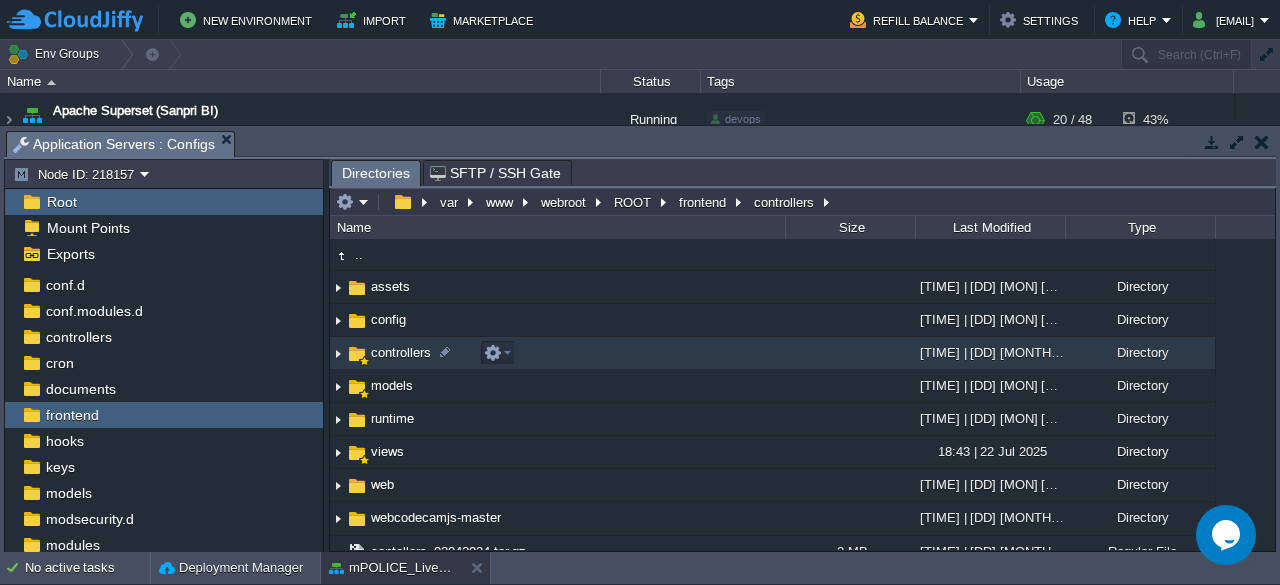 click on "controllers" at bounding box center (401, 352) 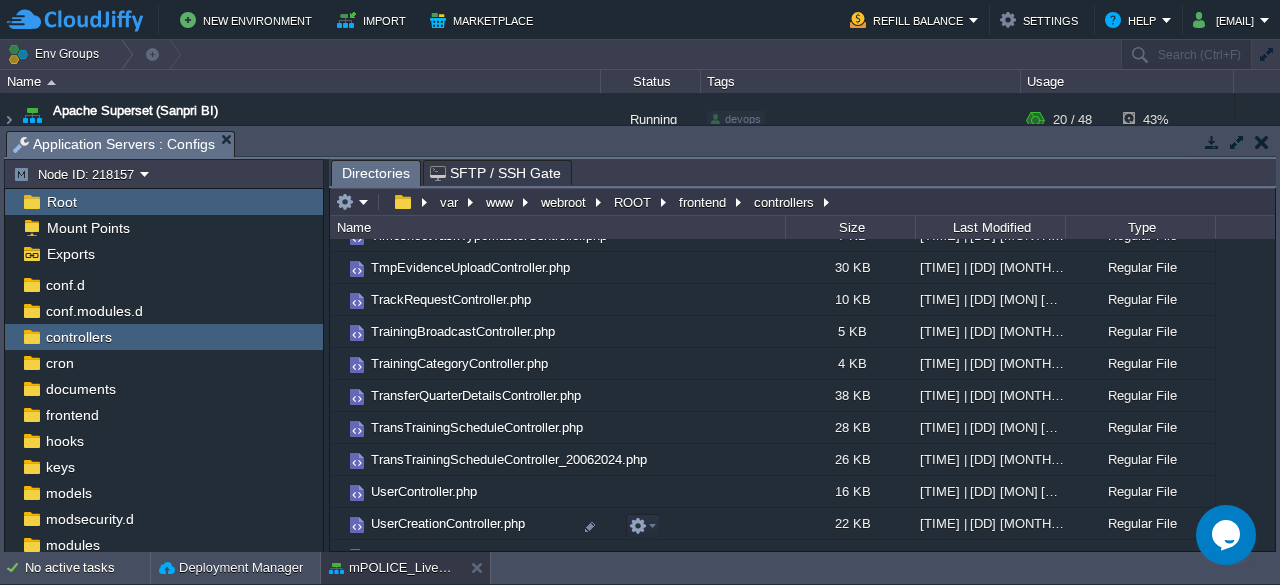 scroll, scrollTop: 11654, scrollLeft: 0, axis: vertical 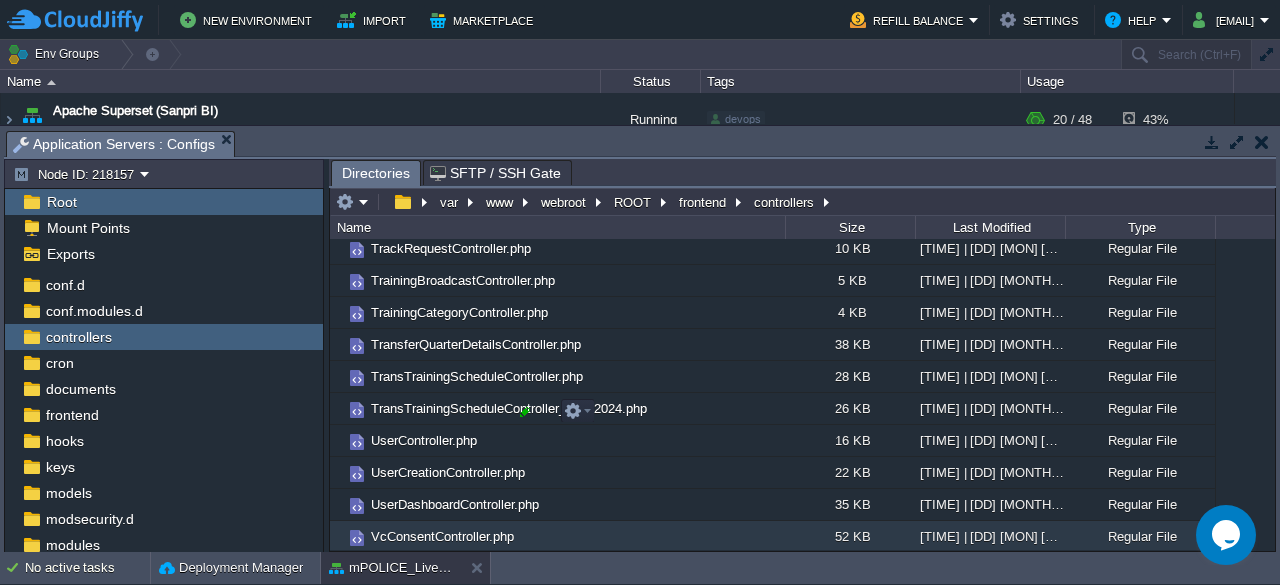 click at bounding box center (525, 412) 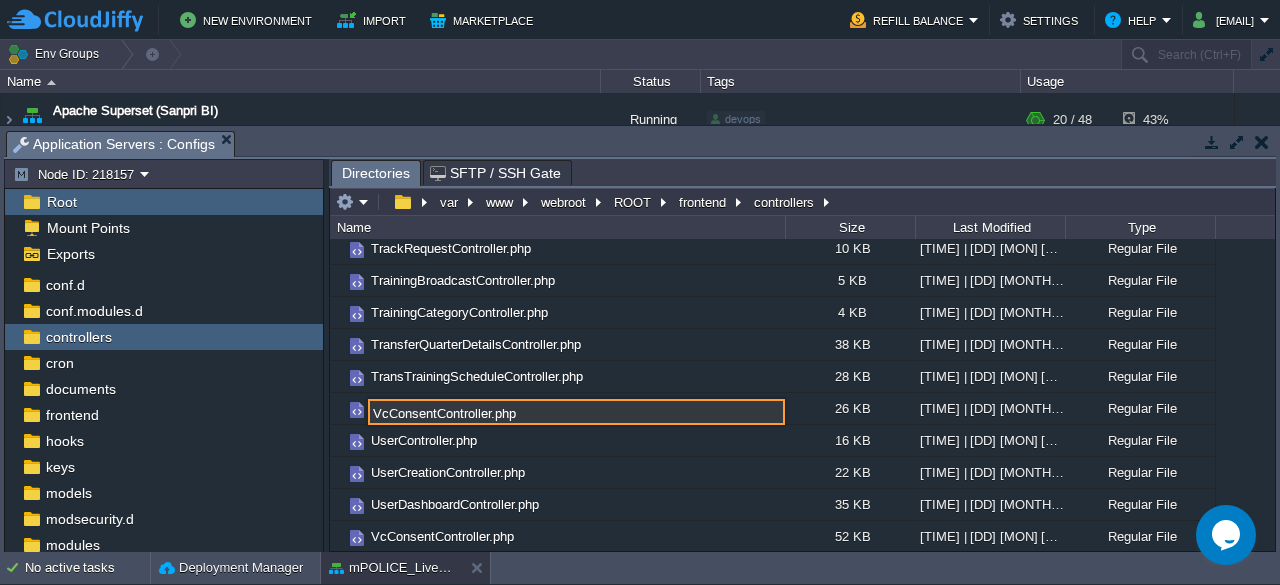click on "VcConsentController.php" at bounding box center [576, 412] 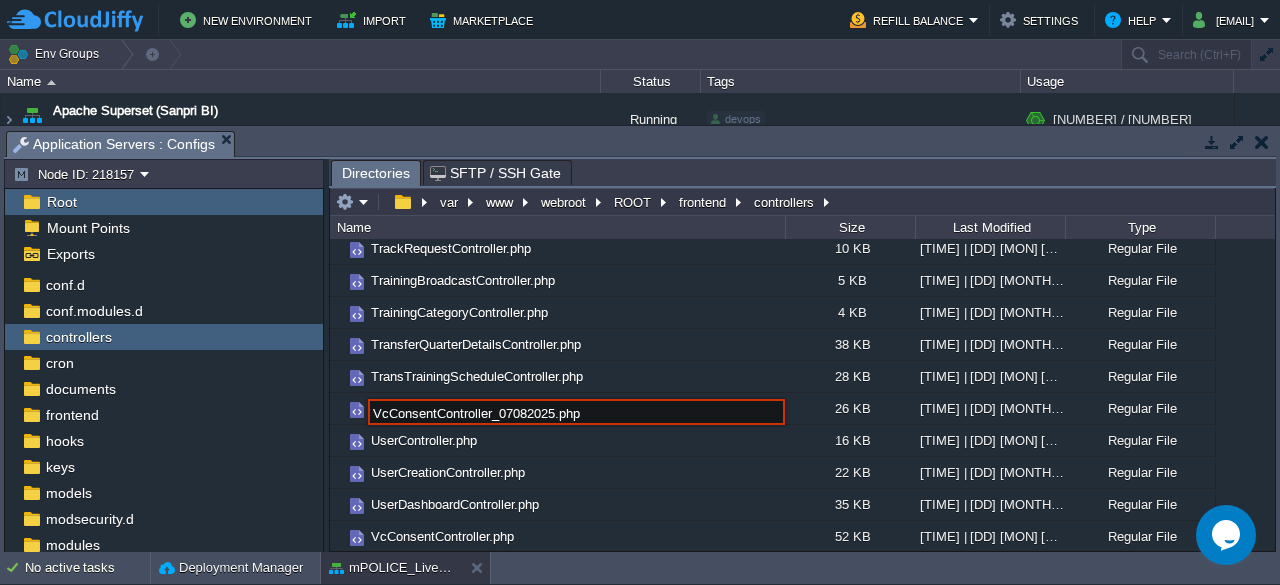 click on "VcConsentController_07082025.php" at bounding box center [576, 412] 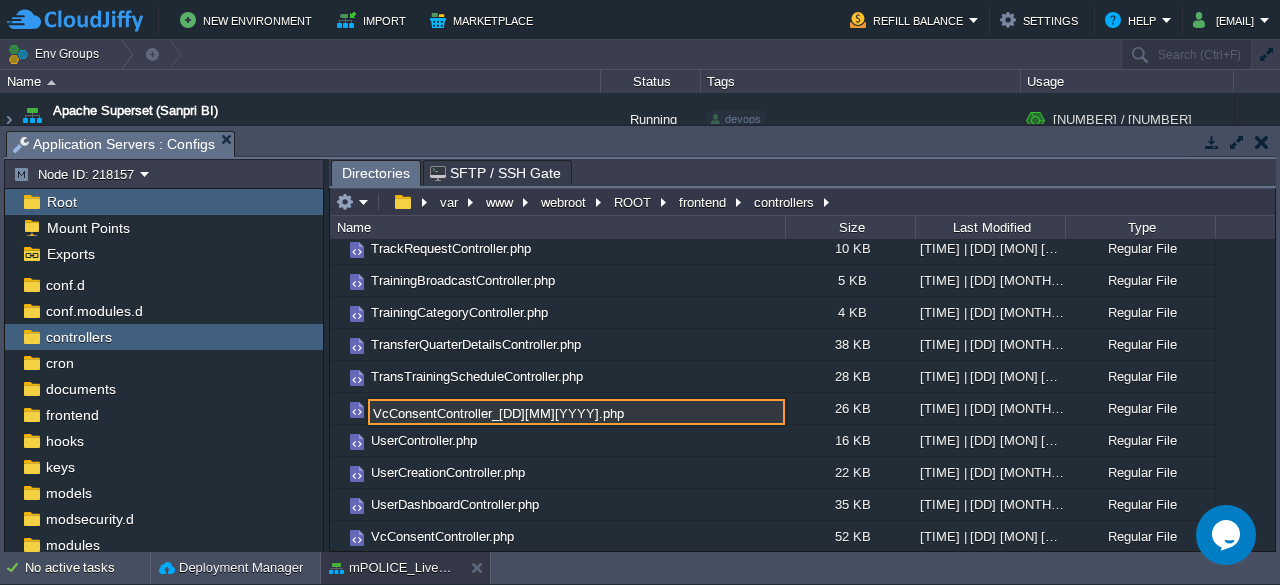 click on "VcConsentController_08082025.php" at bounding box center (576, 412) 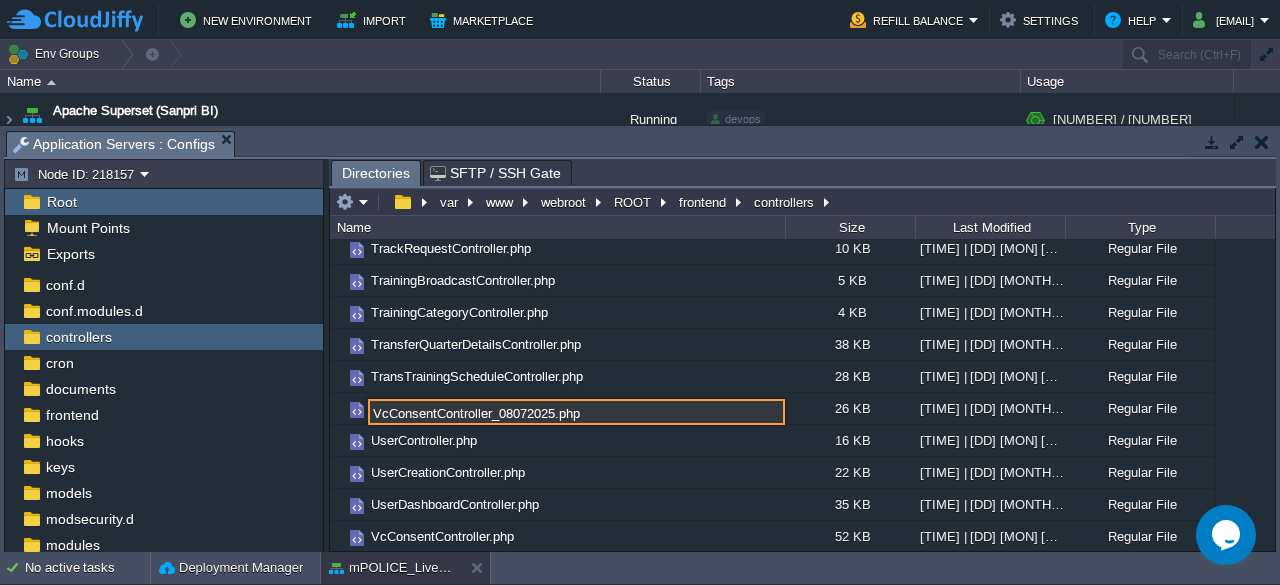 type on "VcConsentController_[DATE][MONTH][YEAR].php" 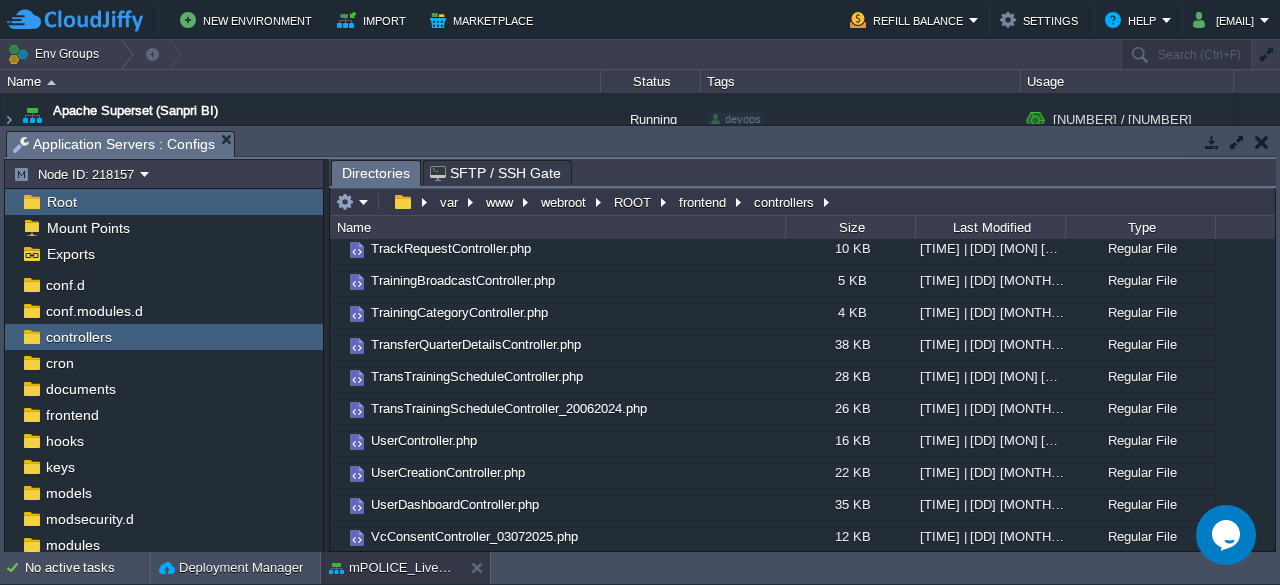 scroll, scrollTop: 11830, scrollLeft: 0, axis: vertical 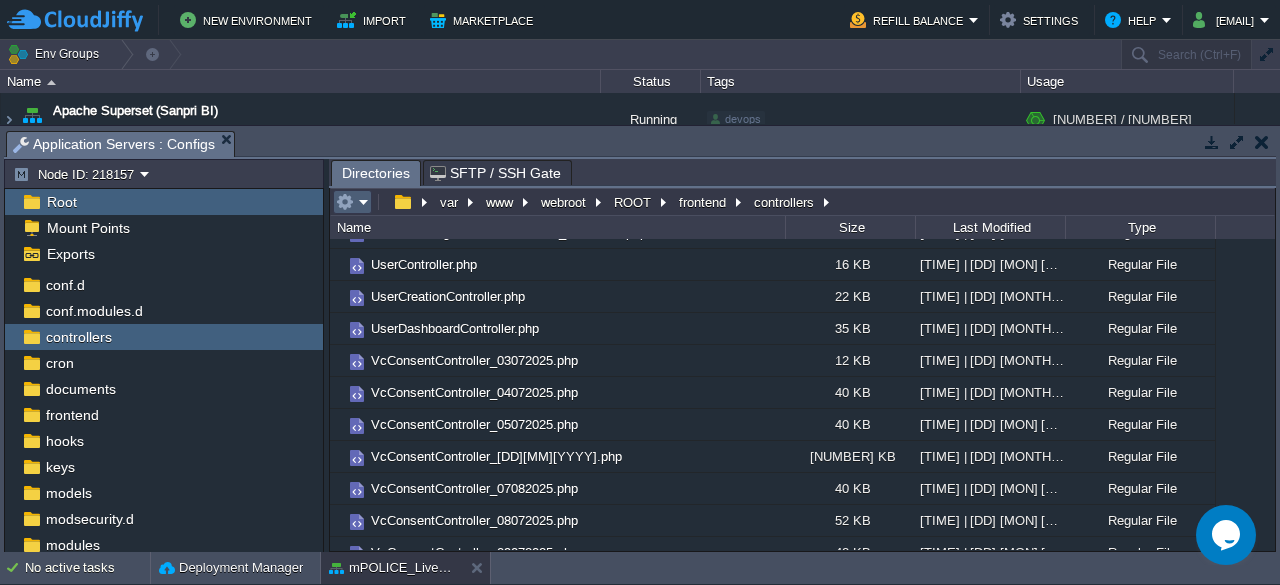 click at bounding box center (352, 202) 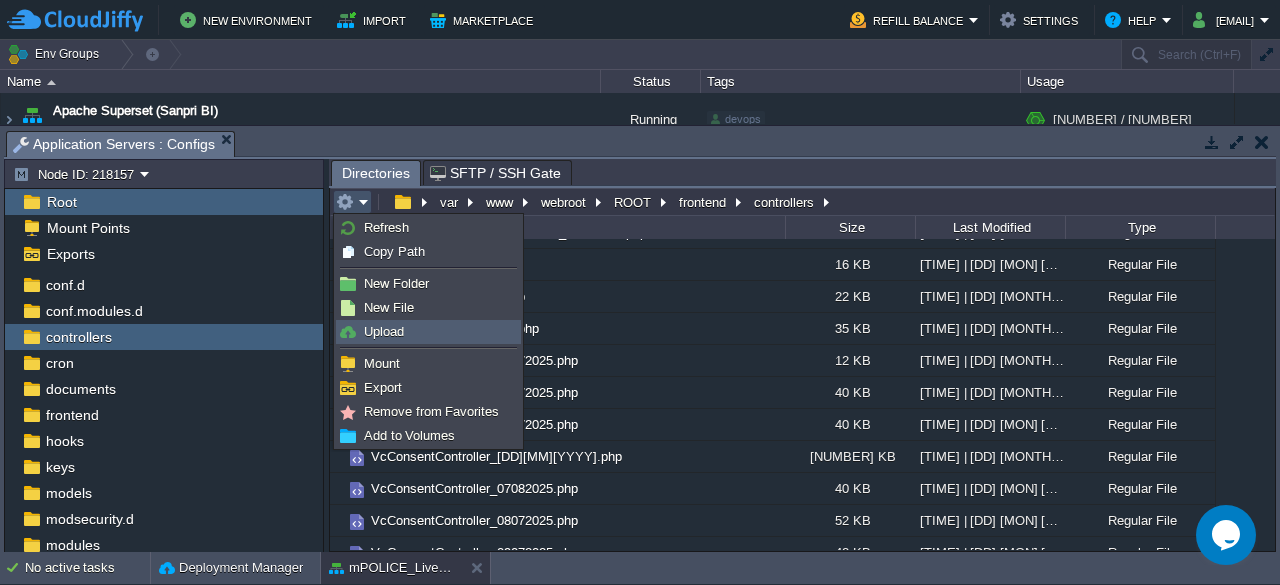 click on "Upload" at bounding box center [428, 332] 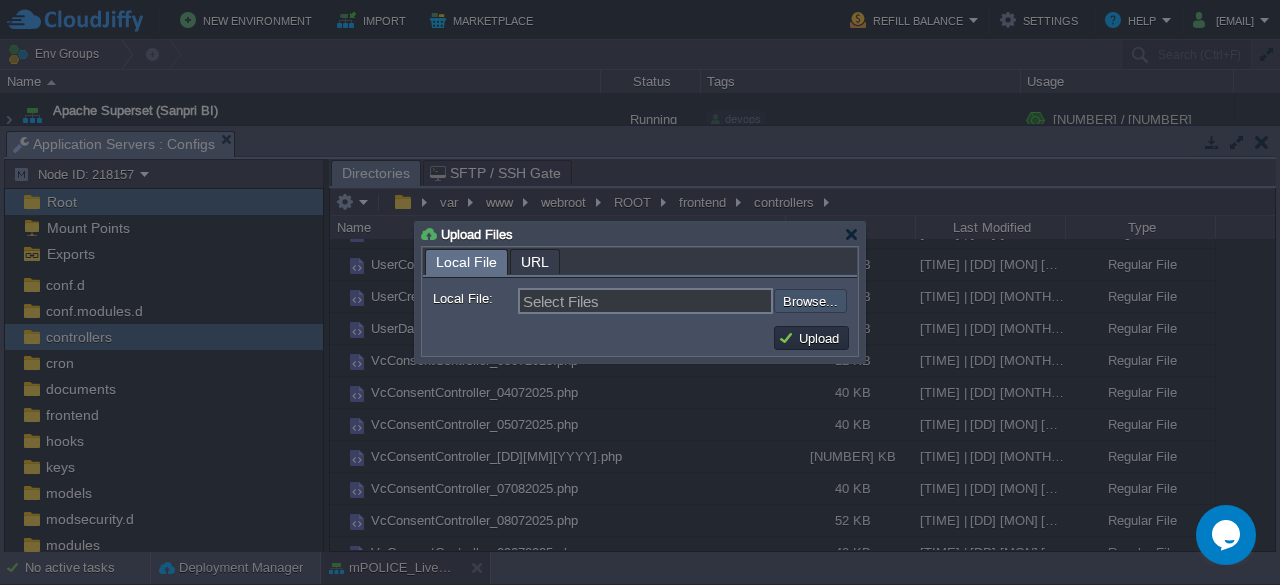 click at bounding box center (720, 300) 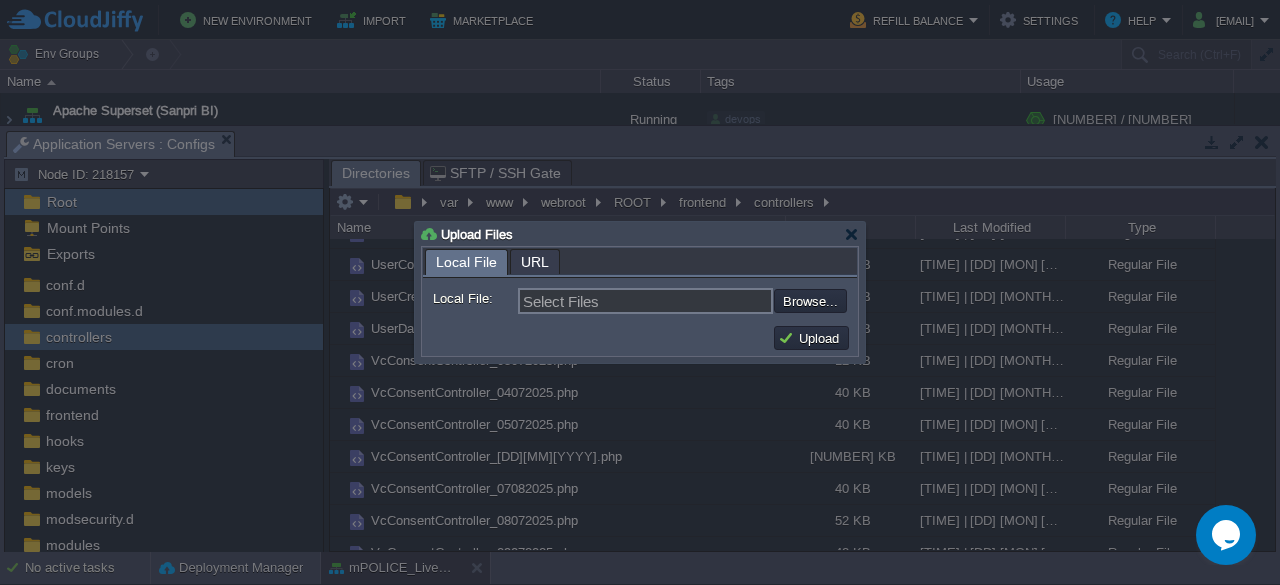 type on "C:\fakepath\VcConsentController.php" 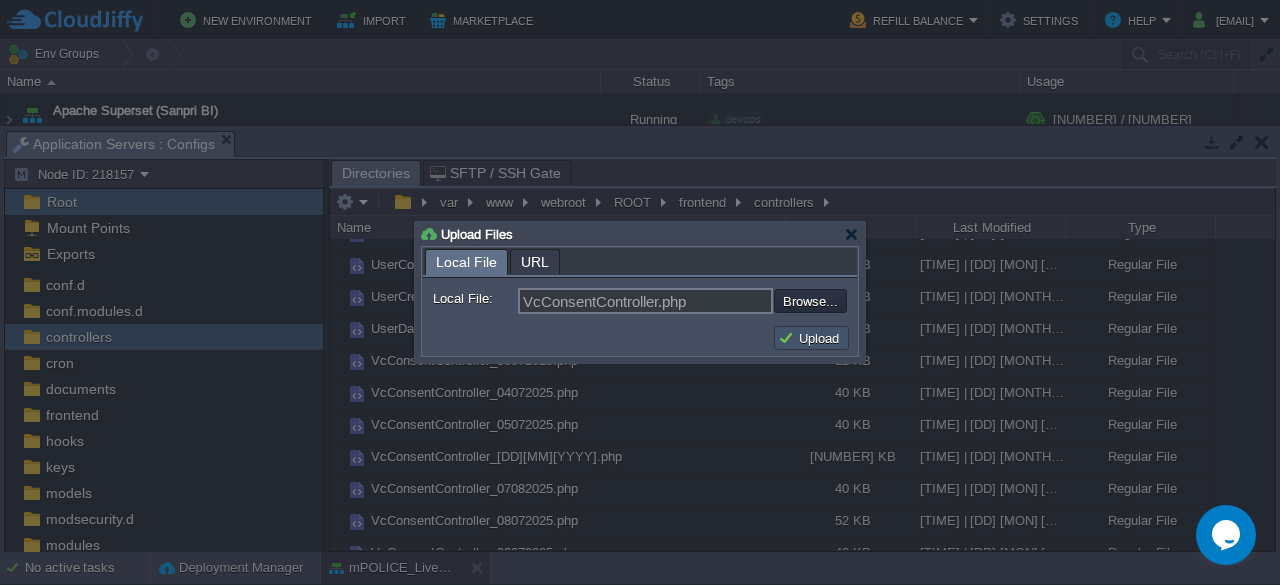 click on "Upload" at bounding box center (811, 338) 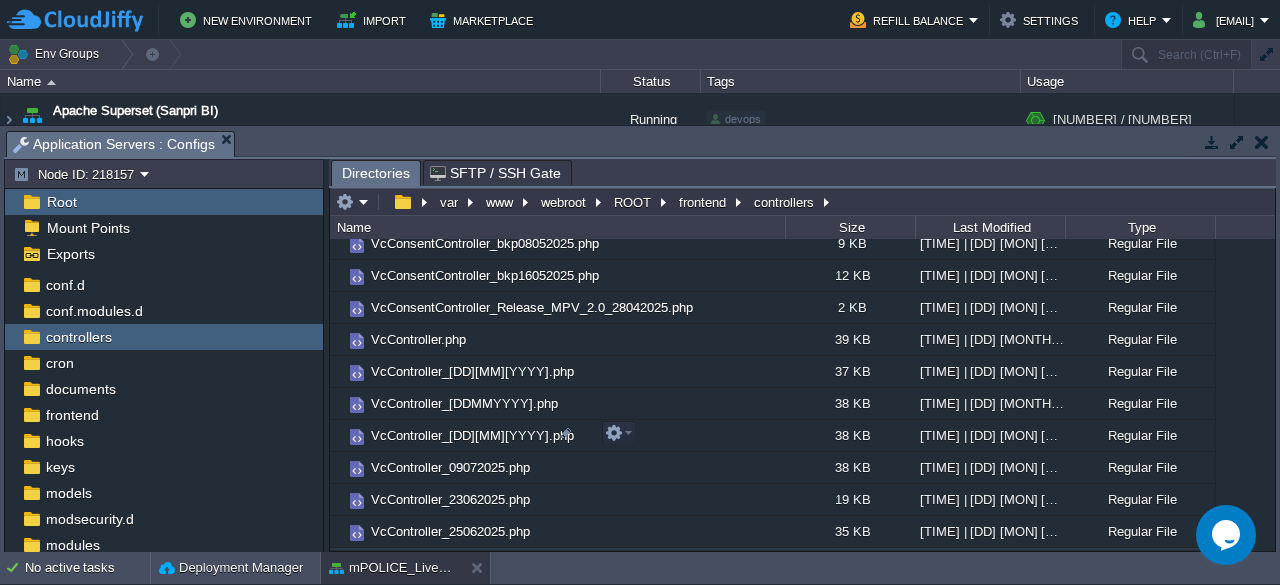scroll, scrollTop: 12240, scrollLeft: 0, axis: vertical 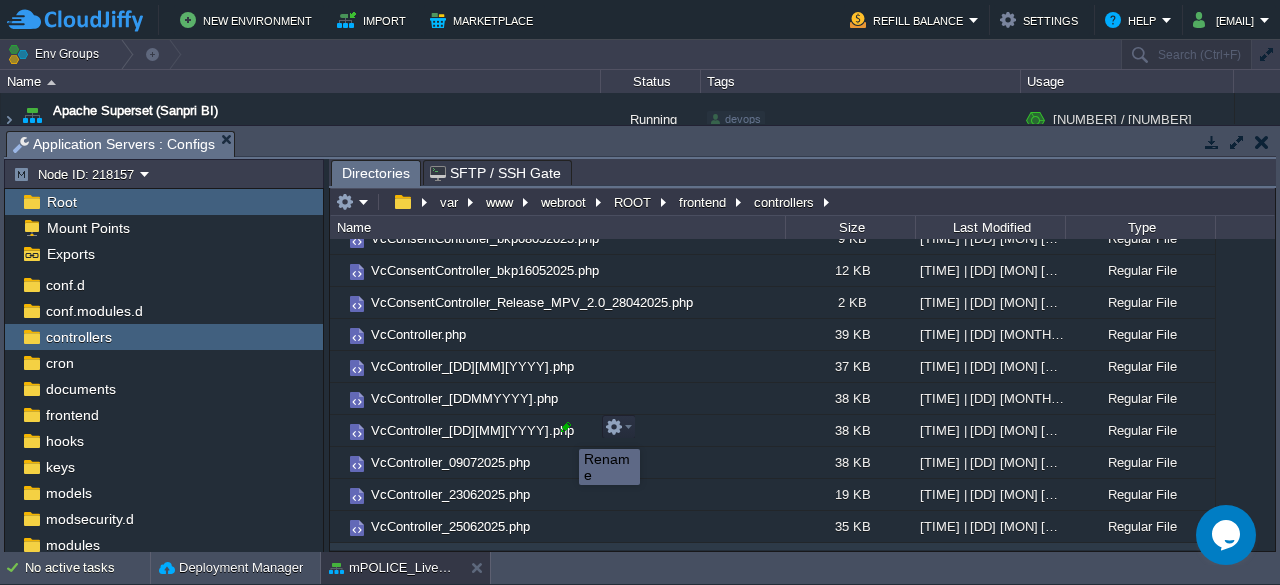 click at bounding box center (566, 427) 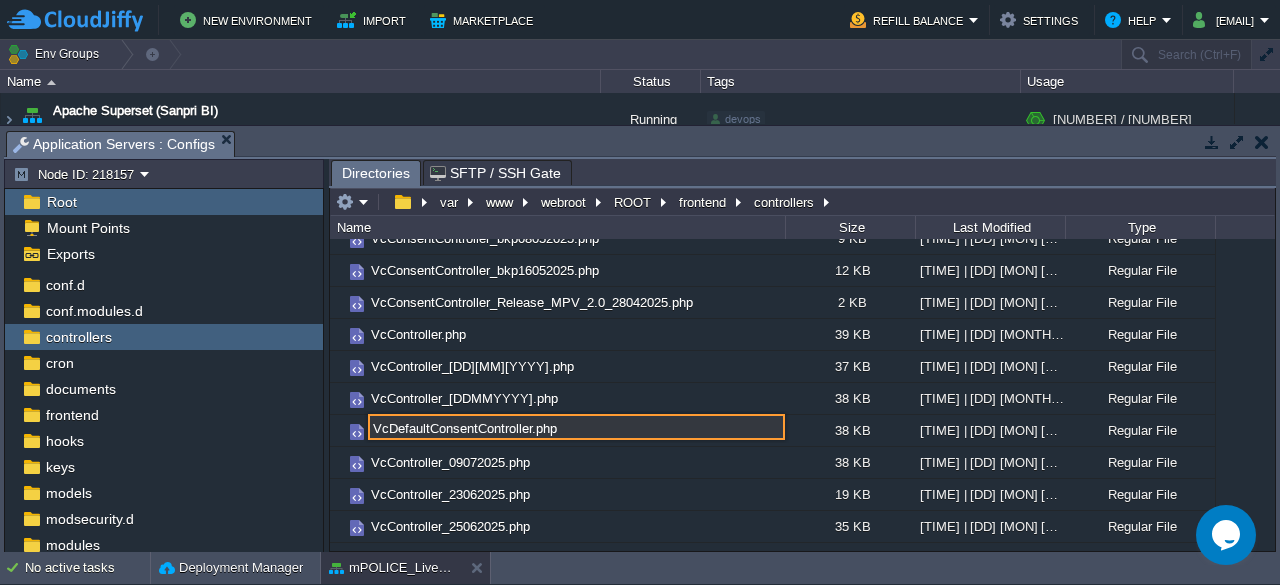 click on "VcDefaultConsentController.php" at bounding box center (576, 427) 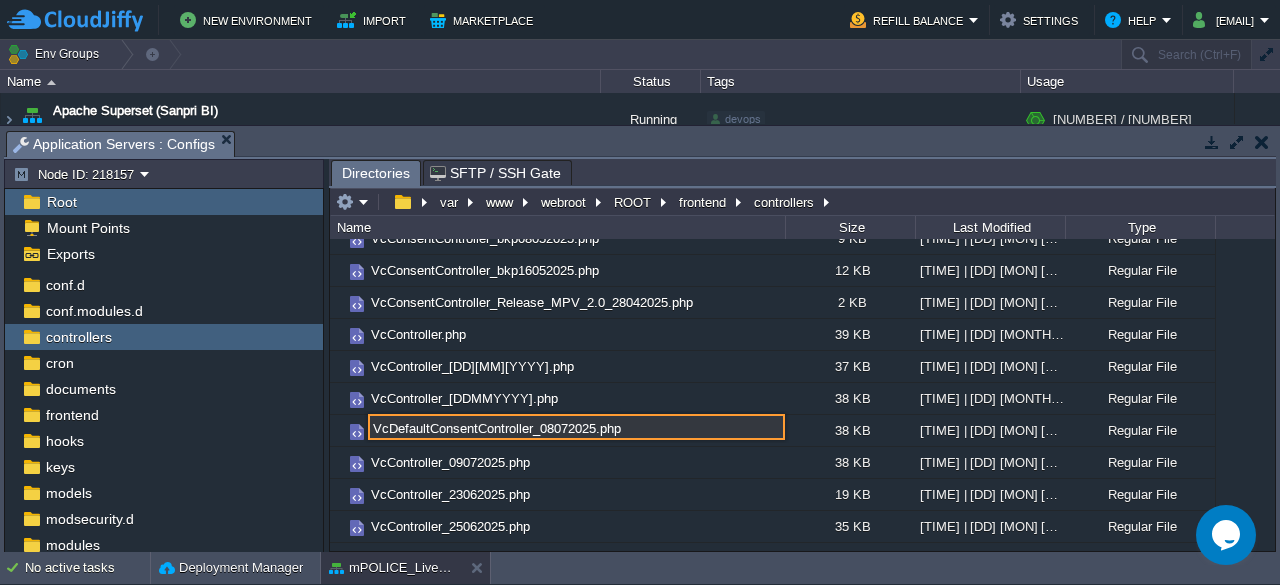 type on "VcDefaultConsentController_[DATE][MONTH][YEAR].php" 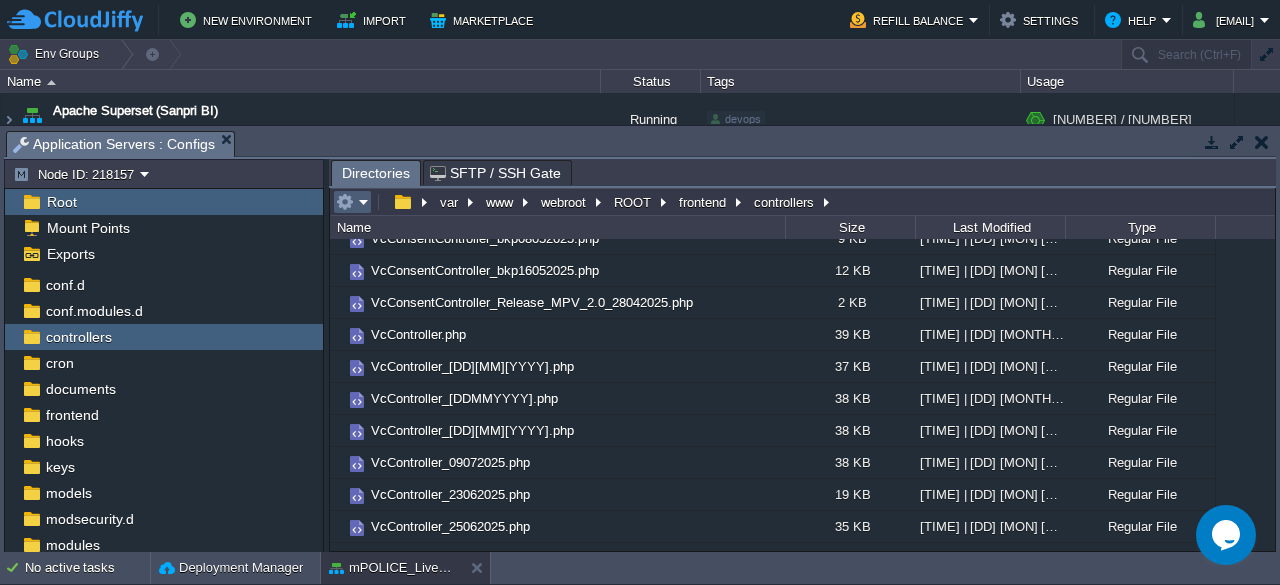 click at bounding box center [352, 202] 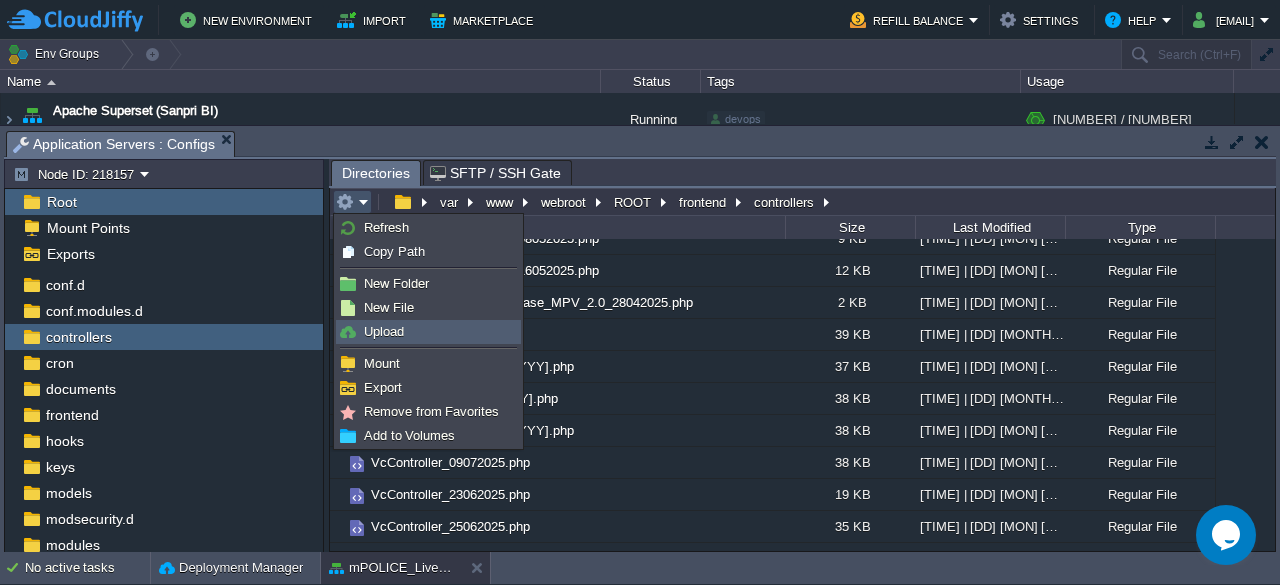 click on "Upload" at bounding box center (384, 331) 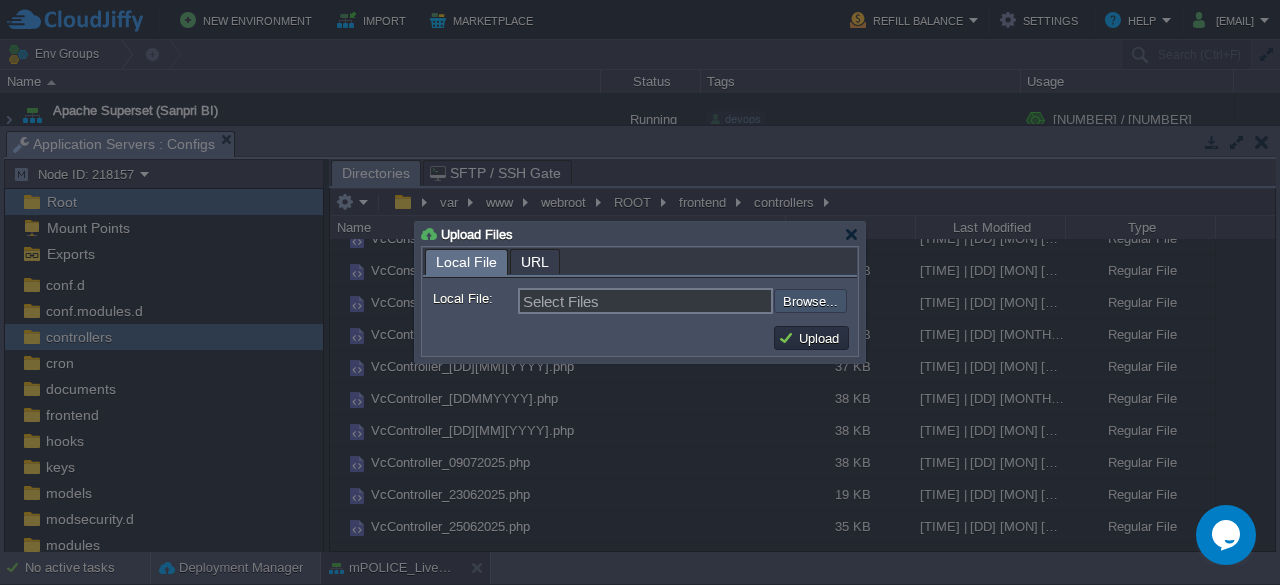 click at bounding box center [720, 300] 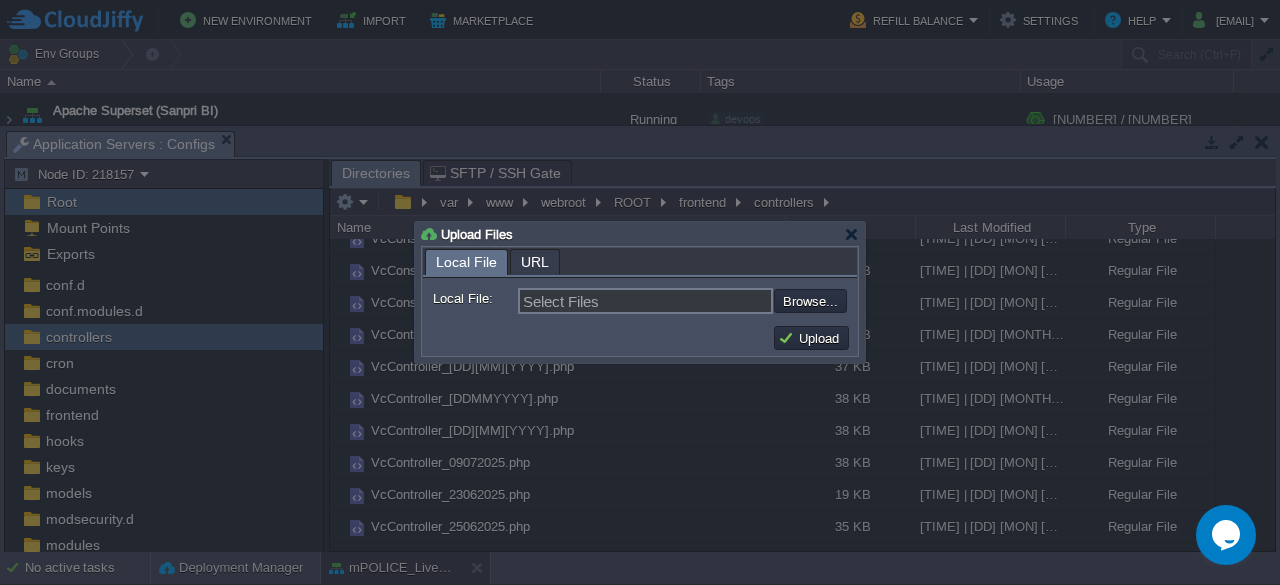 type on "C:\fakepath\VcDefaultConsentController.php" 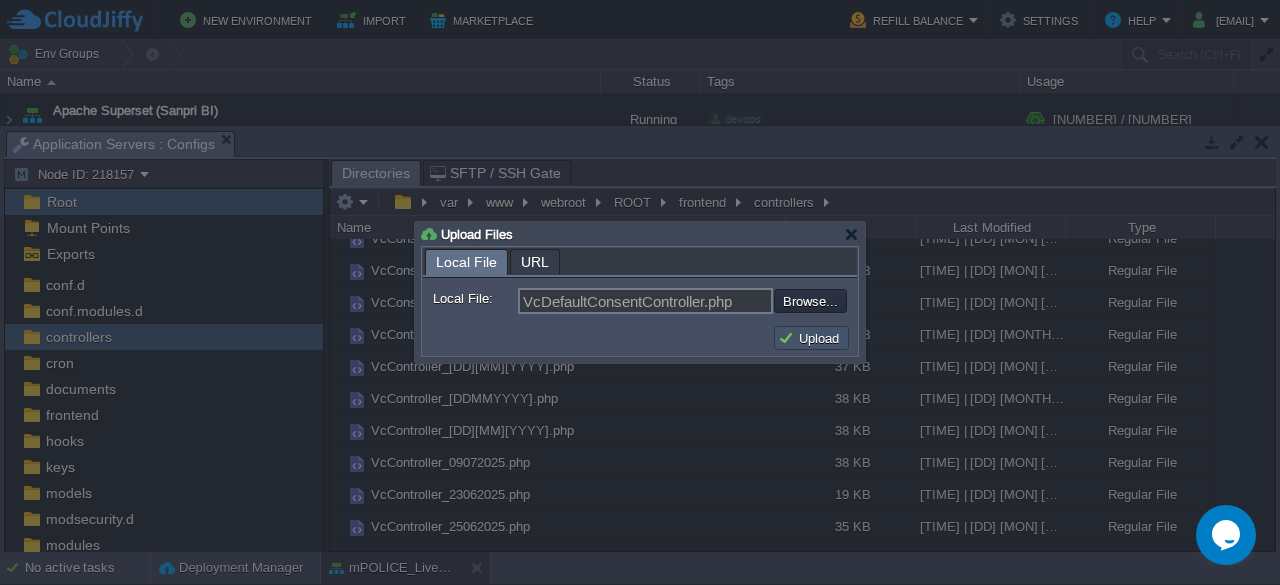 click on "Upload" at bounding box center (811, 338) 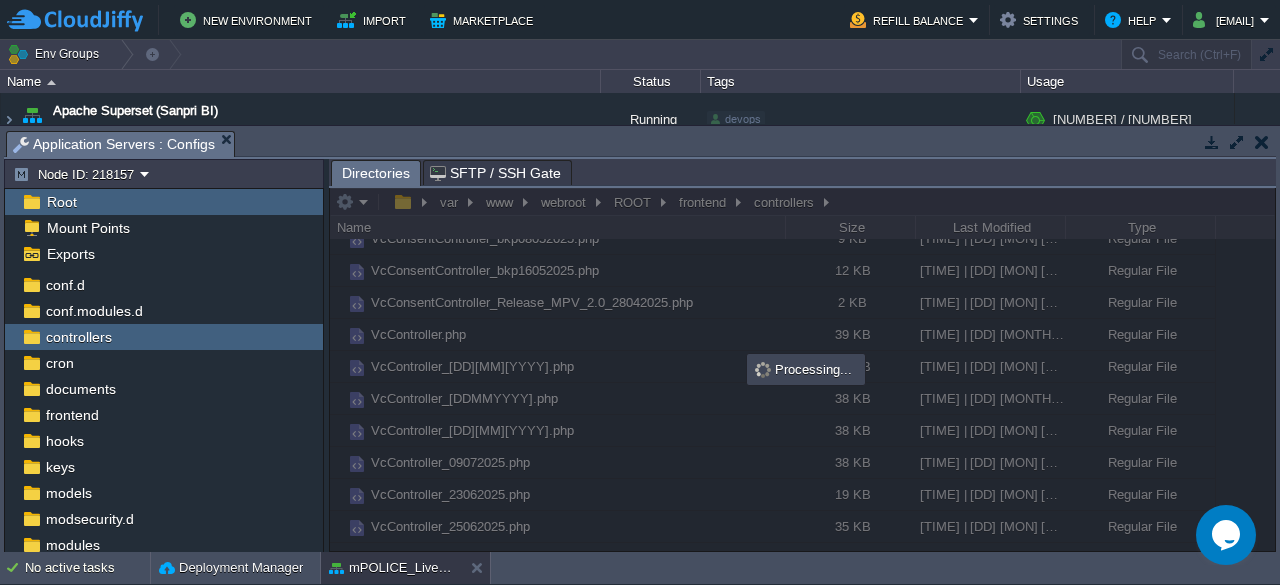 scroll, scrollTop: 0, scrollLeft: 0, axis: both 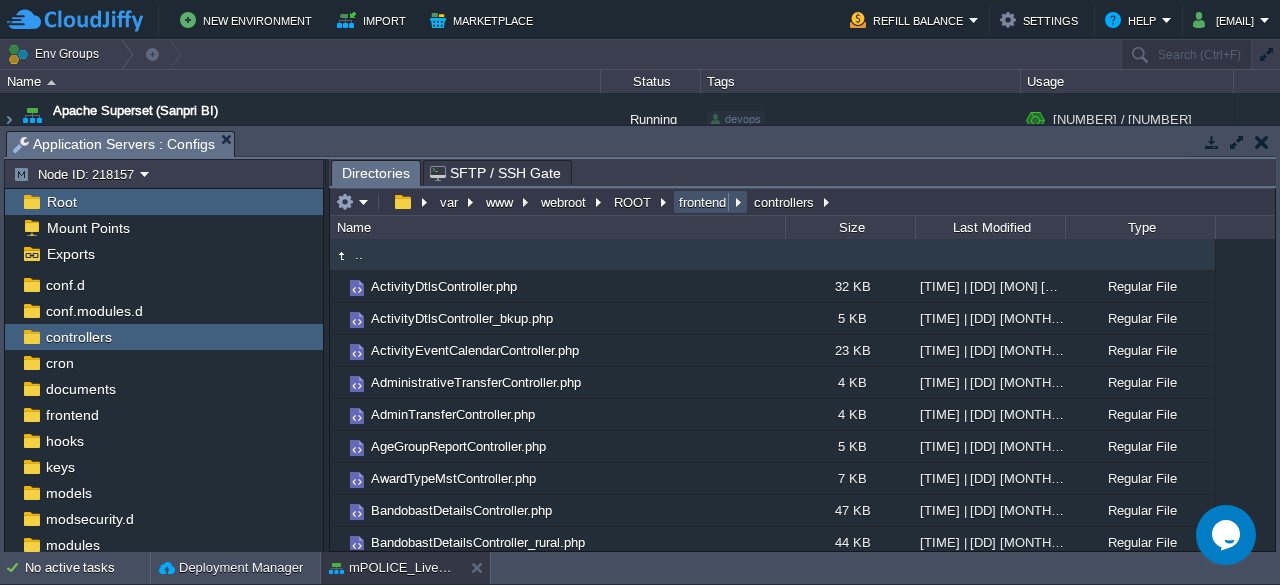 click on "frontend" at bounding box center (703, 202) 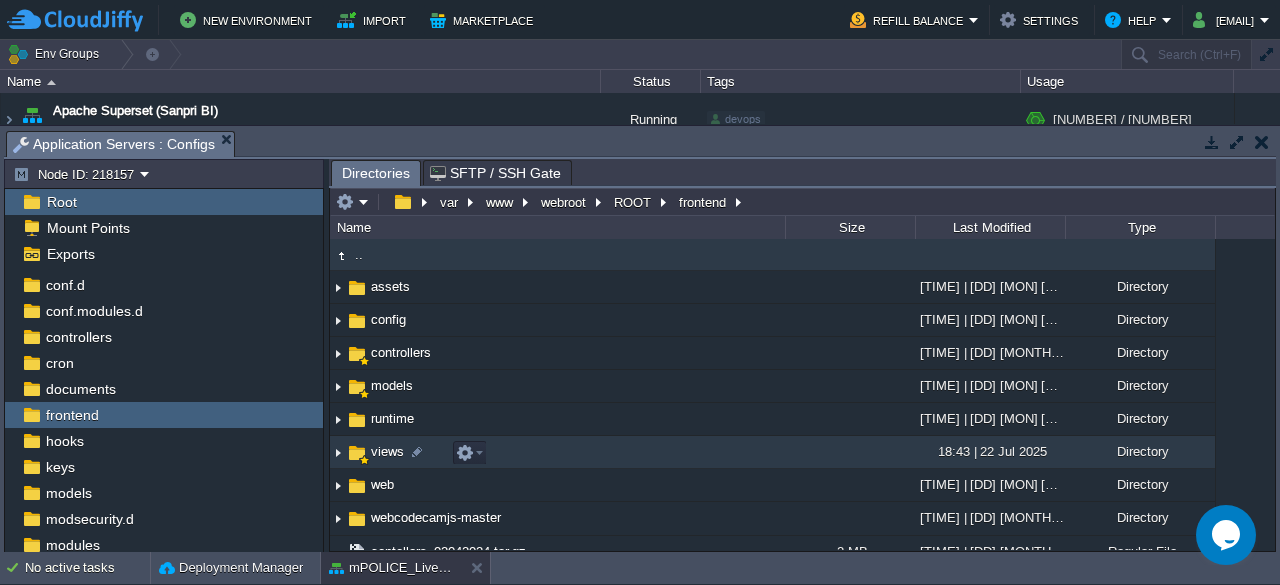 click on "views" at bounding box center (387, 451) 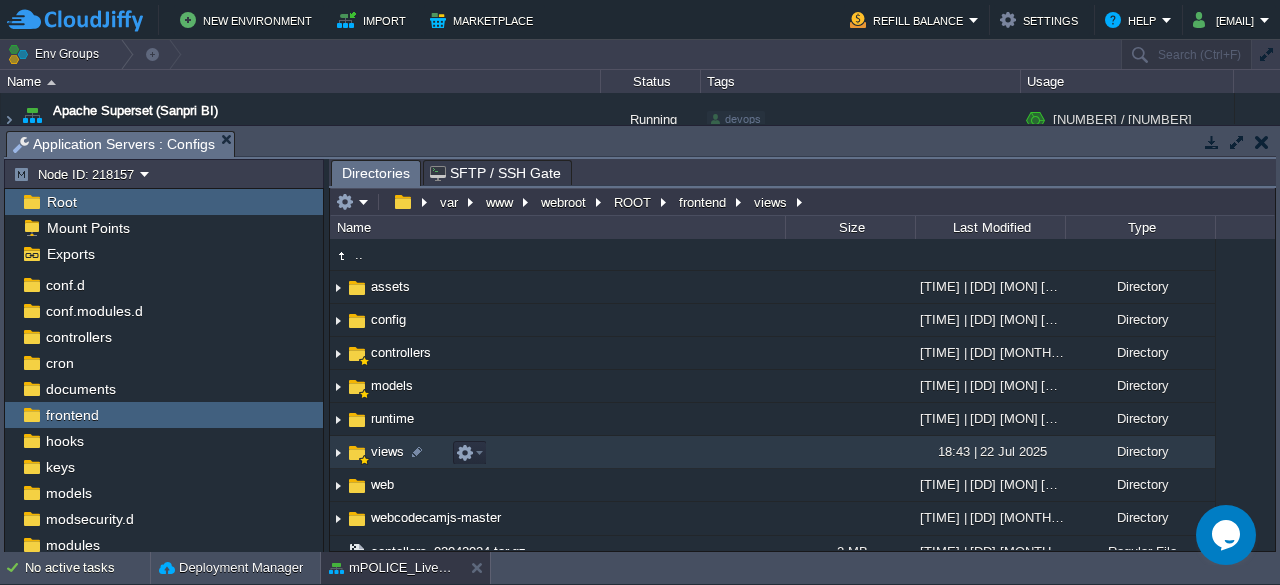 click on "views" at bounding box center [387, 451] 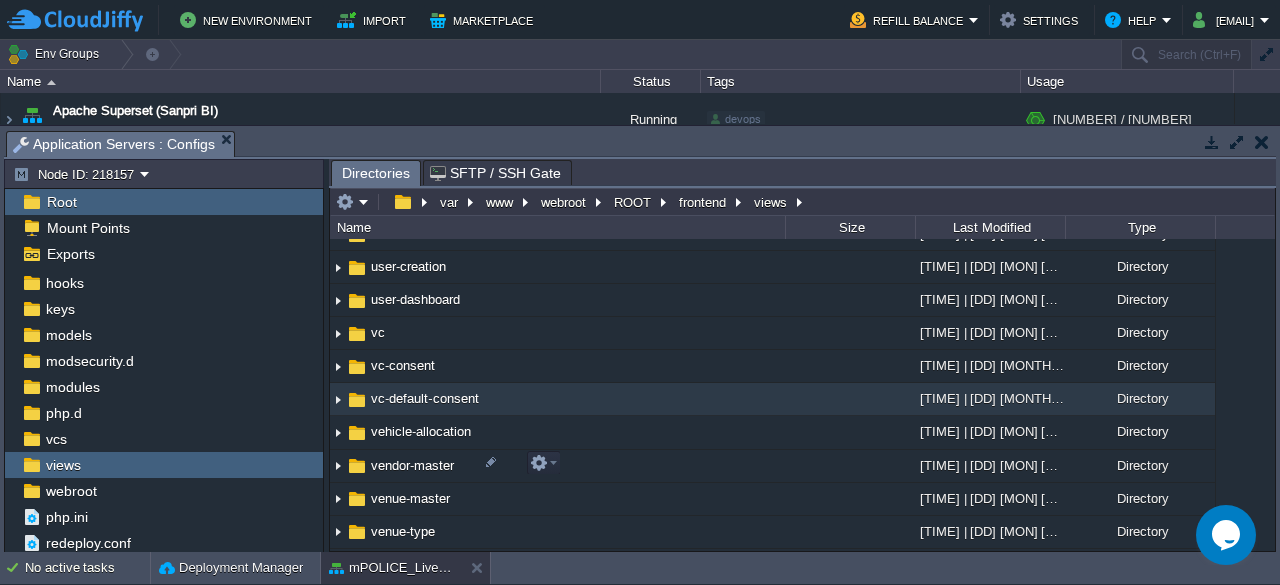 scroll, scrollTop: 9048, scrollLeft: 0, axis: vertical 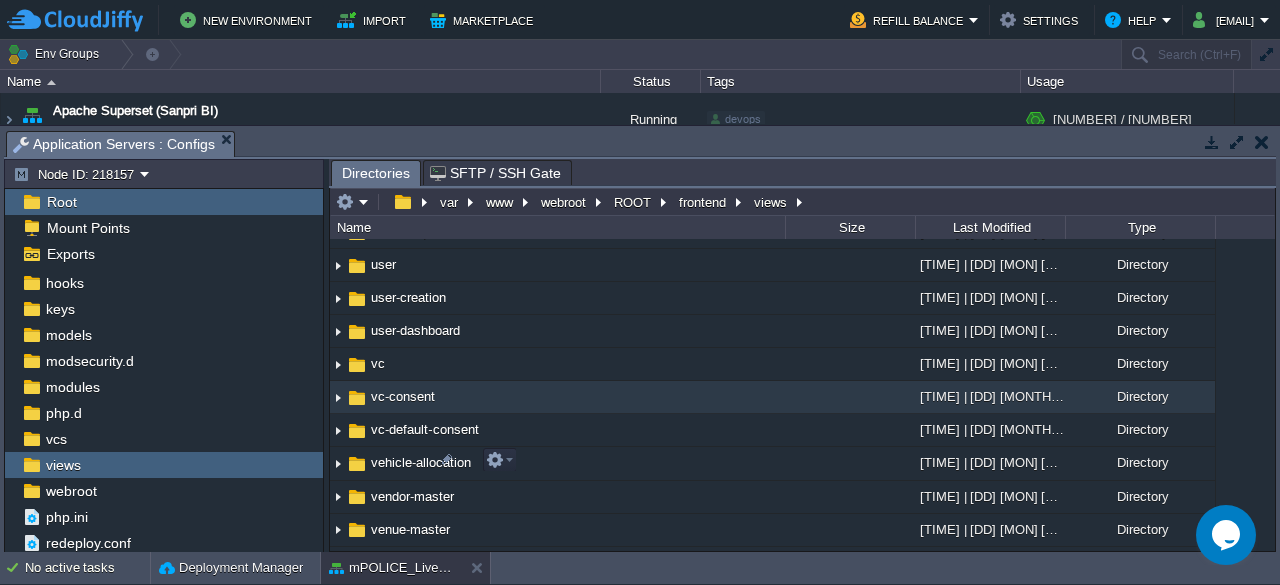 click on "vc-consent" at bounding box center [403, 396] 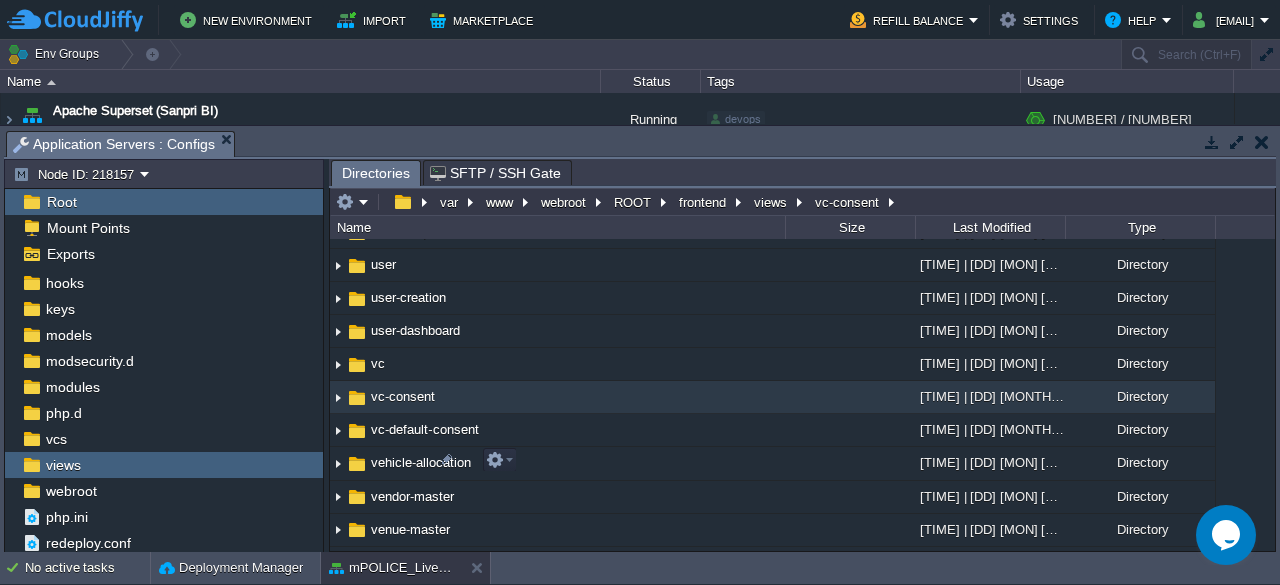 click on "vc-consent" at bounding box center (403, 396) 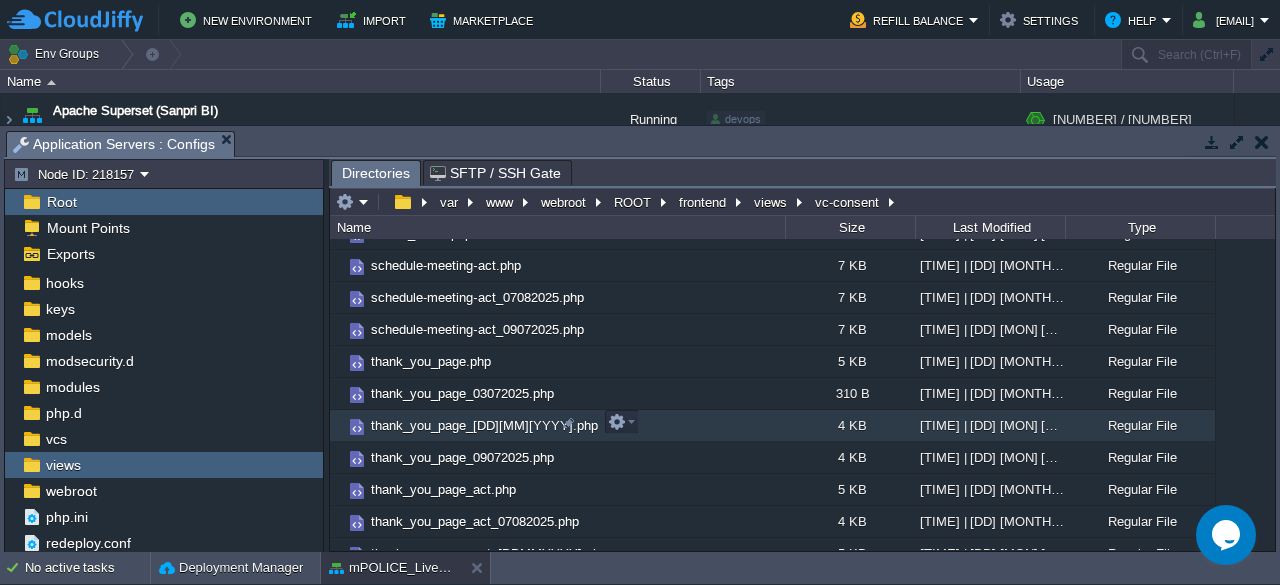 scroll, scrollTop: 118, scrollLeft: 0, axis: vertical 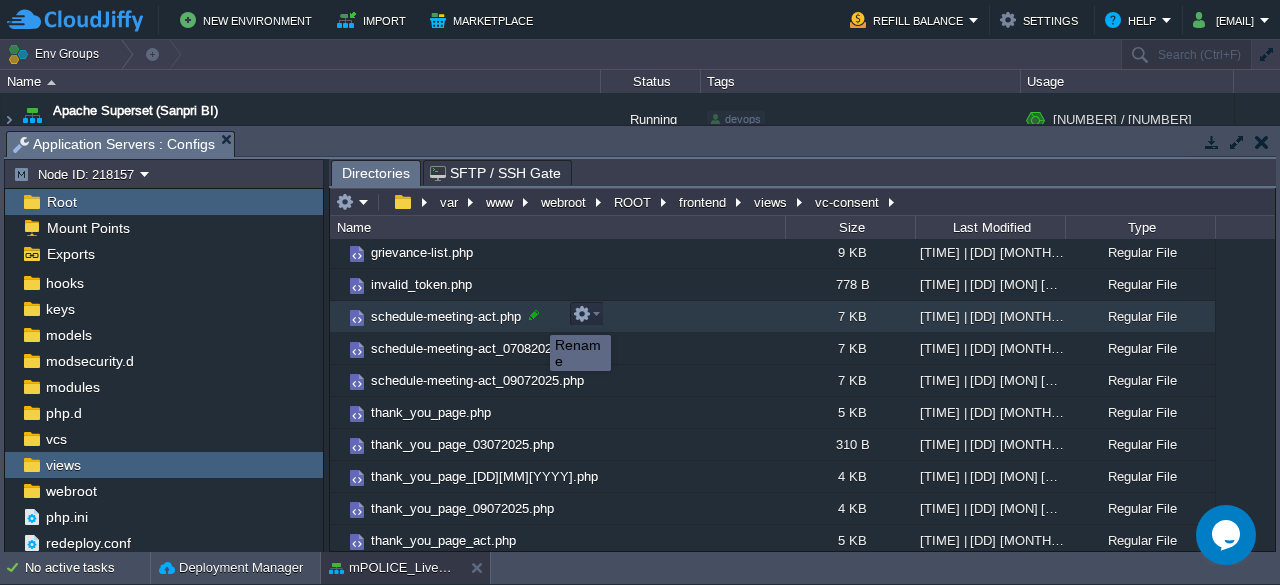 click at bounding box center [534, 315] 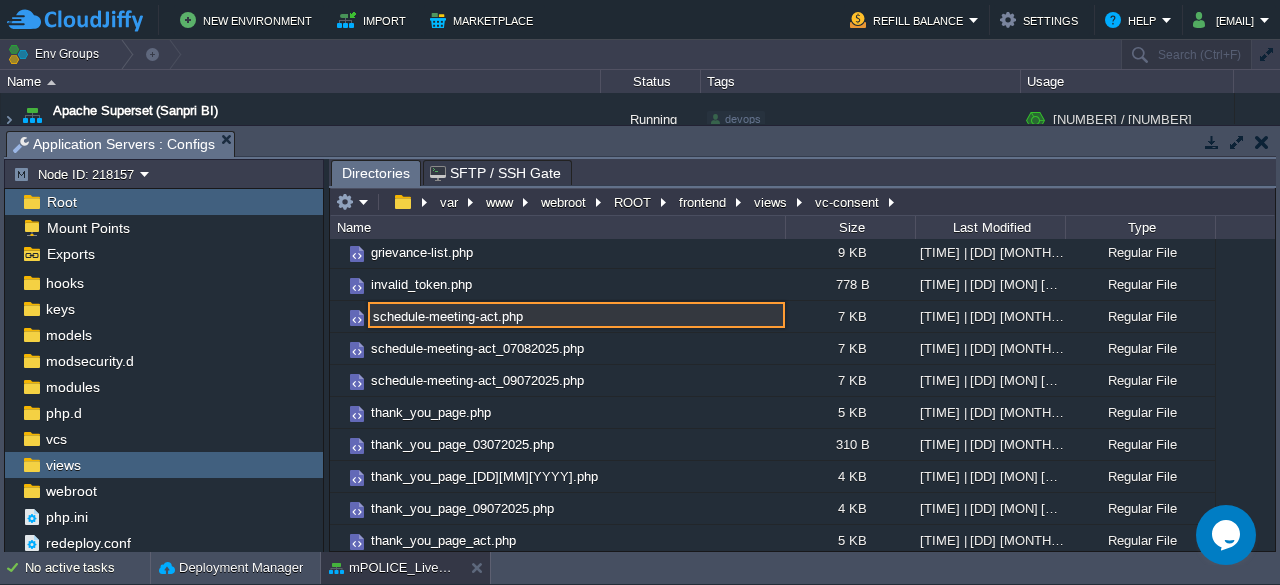 click on "schedule-meeting-act.php" at bounding box center (576, 315) 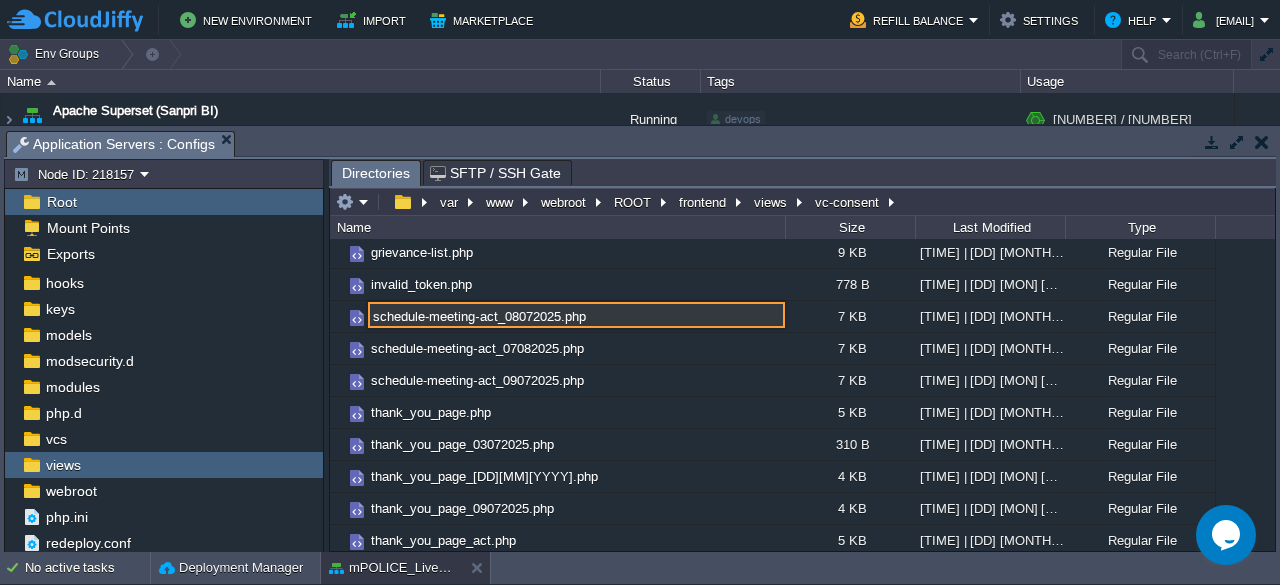 type on "schedule-meeting-act_08072025.php" 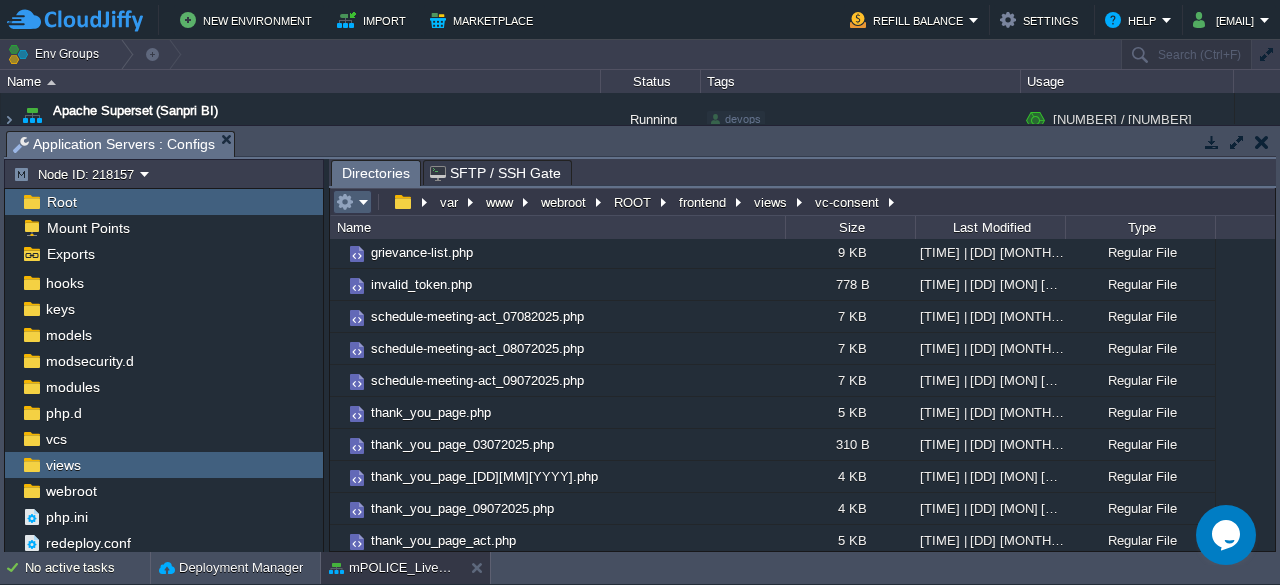 click at bounding box center (352, 202) 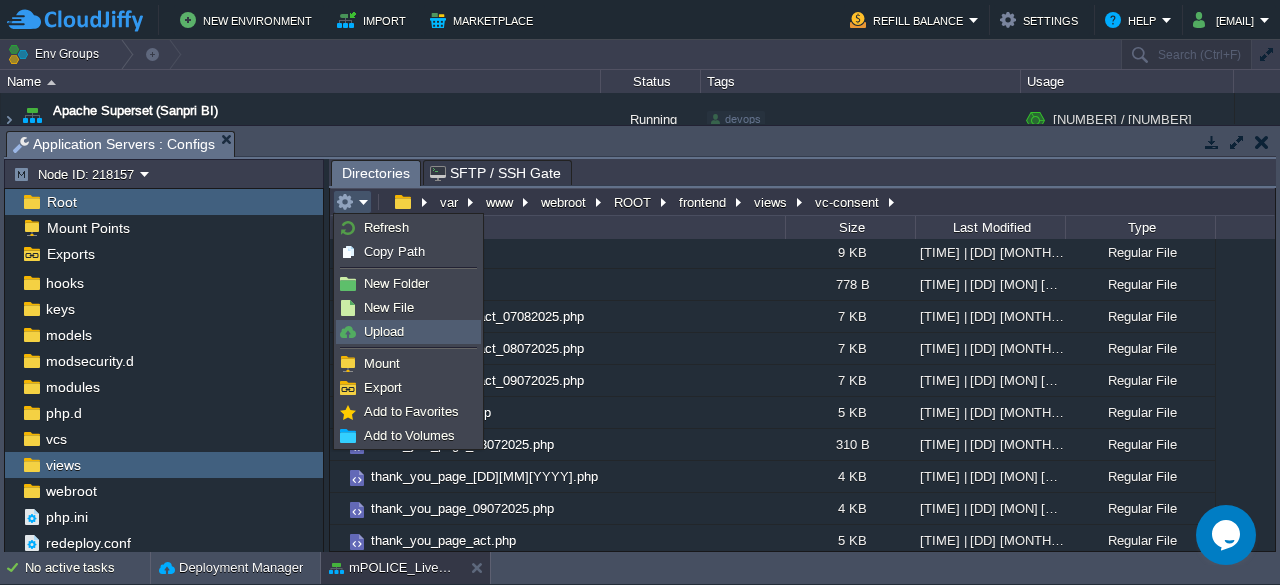 click on "Upload" at bounding box center (384, 331) 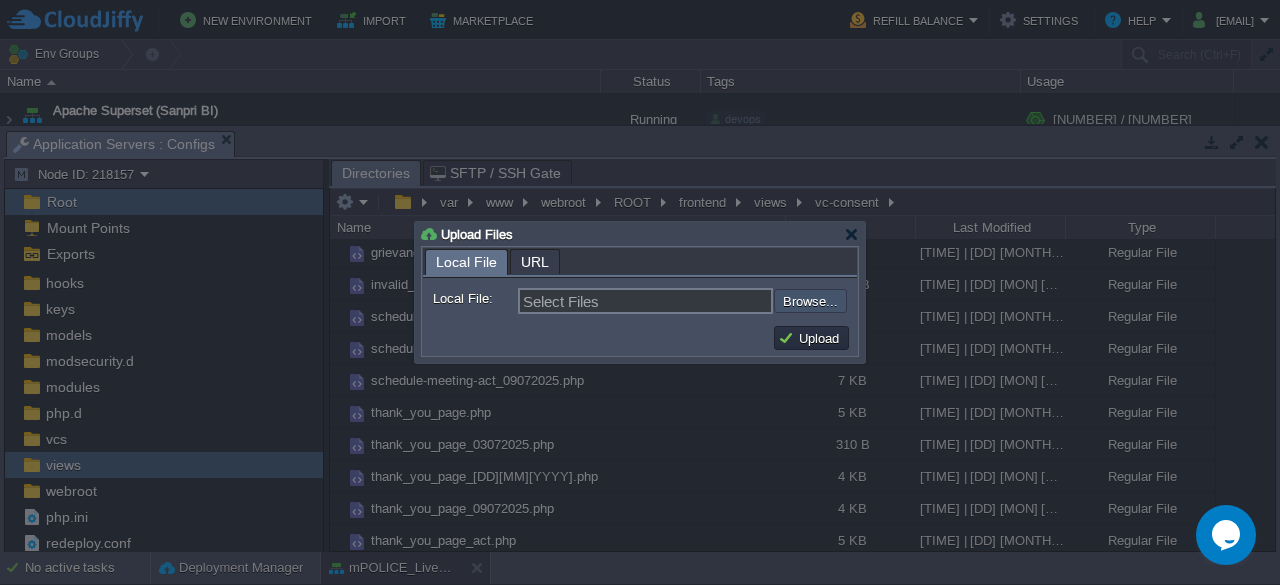 click at bounding box center (720, 300) 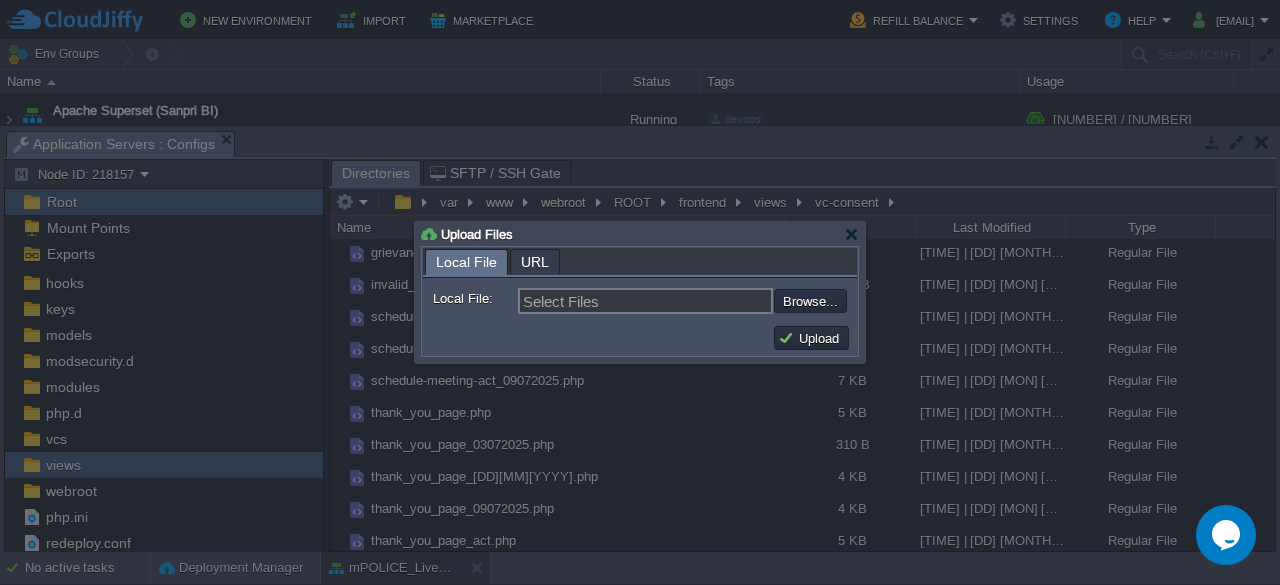type on "C:\fakepath\schedule-meeting-act.php" 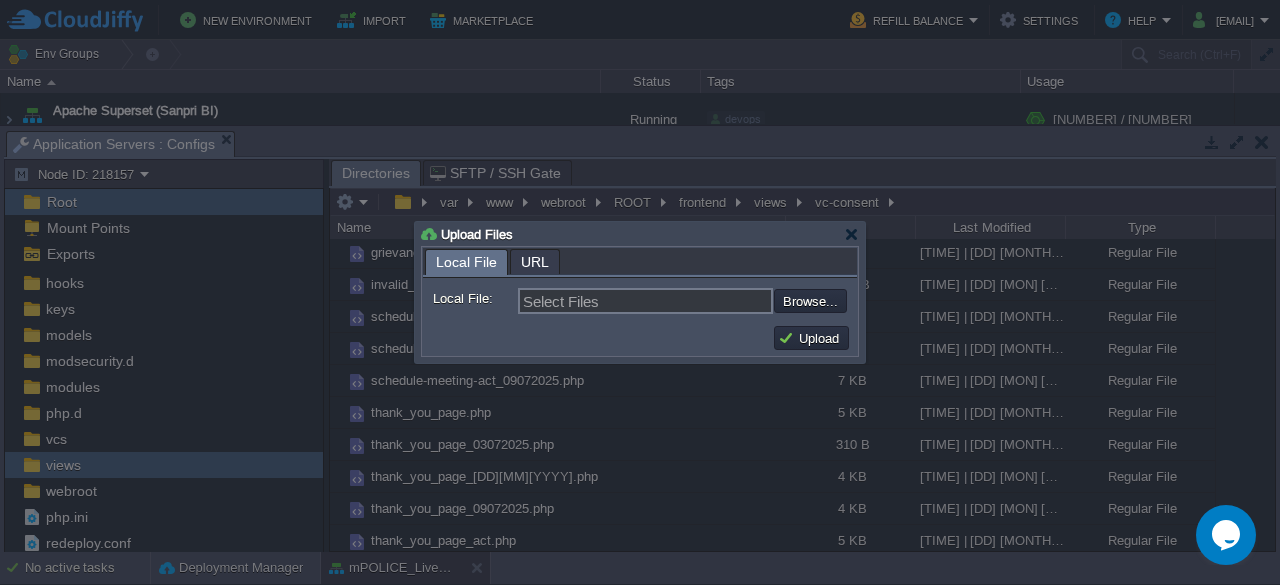 type on "schedule-meeting-act.php" 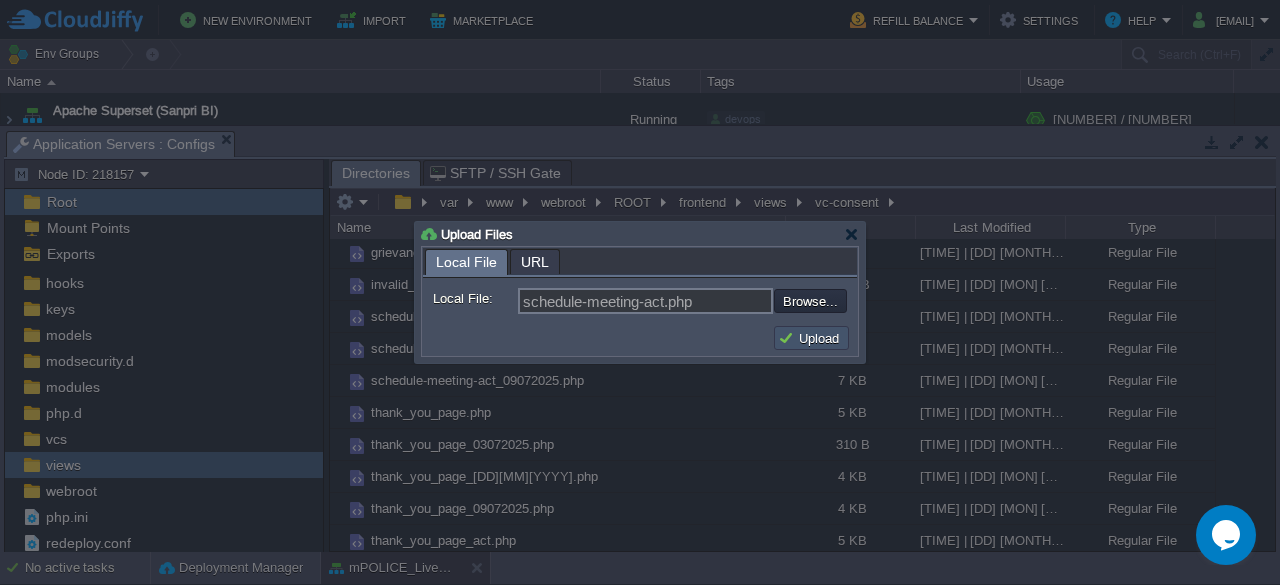 click on "Upload" at bounding box center [811, 338] 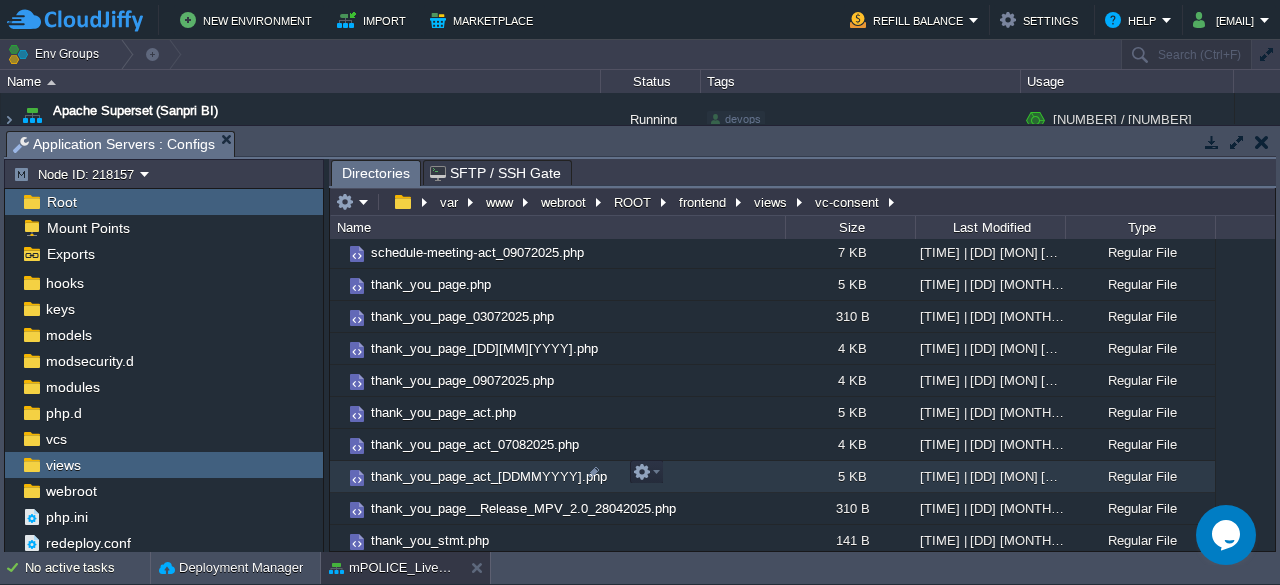 scroll, scrollTop: 233, scrollLeft: 0, axis: vertical 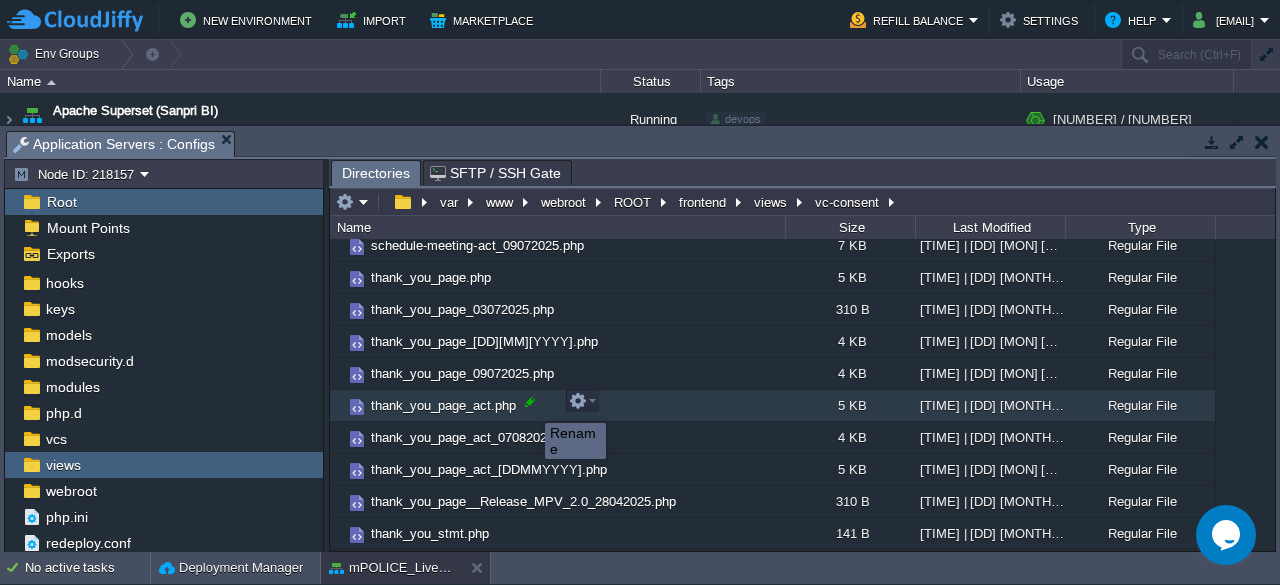 click at bounding box center (530, 402) 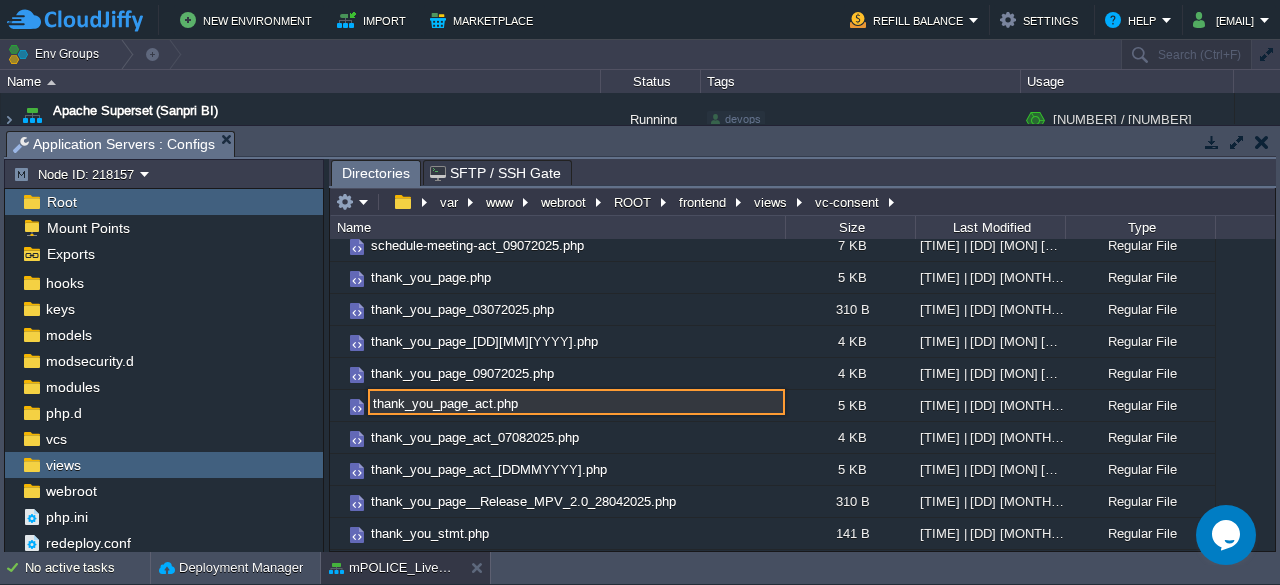 click on "thank_you_page_act.php" at bounding box center [576, 402] 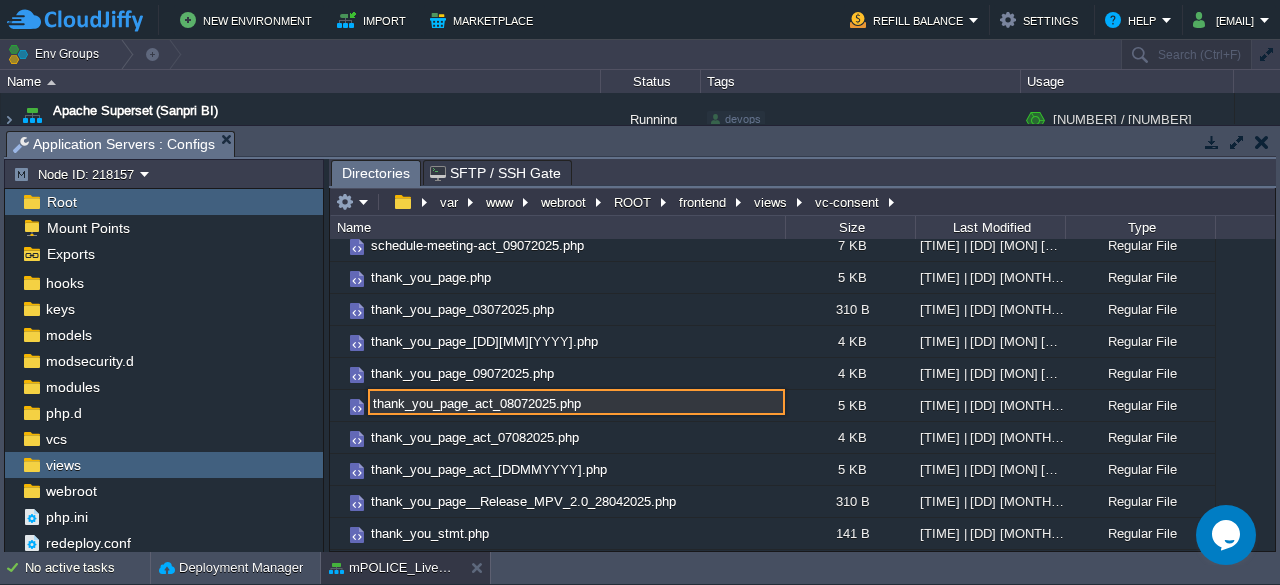 type on "thank_you_page_act_08072025.php" 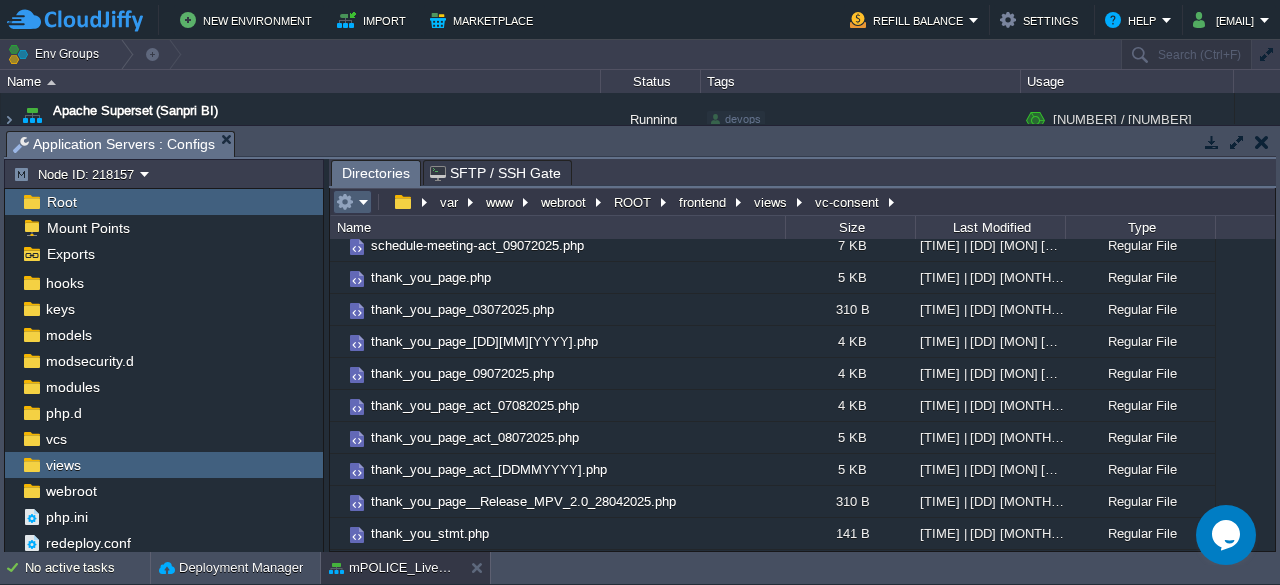 click at bounding box center [352, 202] 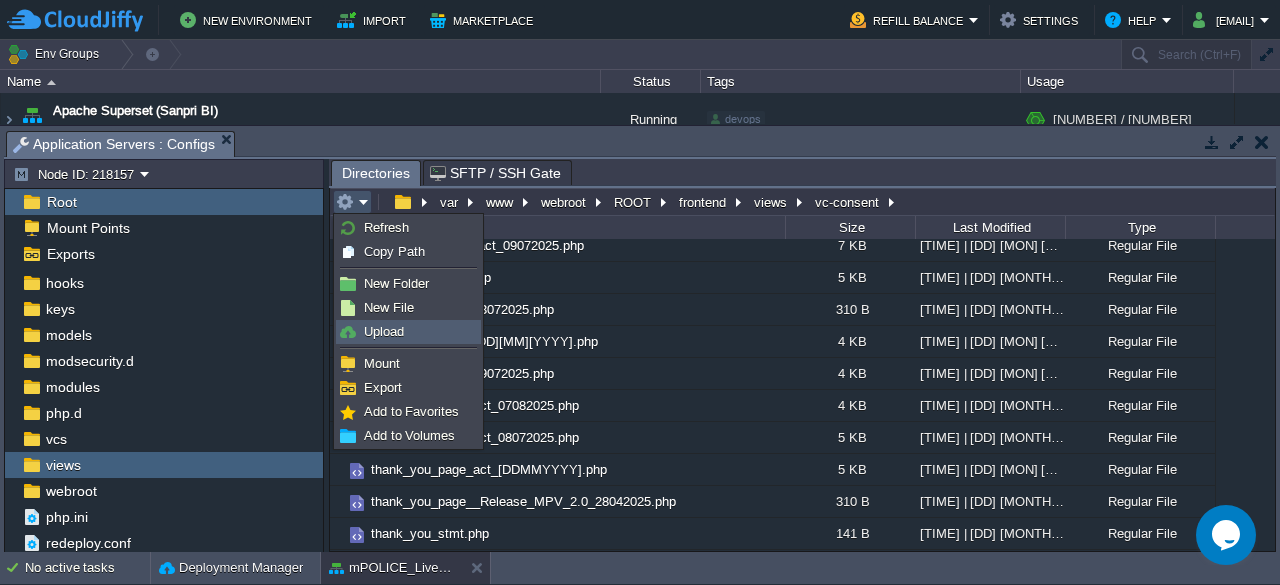 click on "Upload" at bounding box center (384, 331) 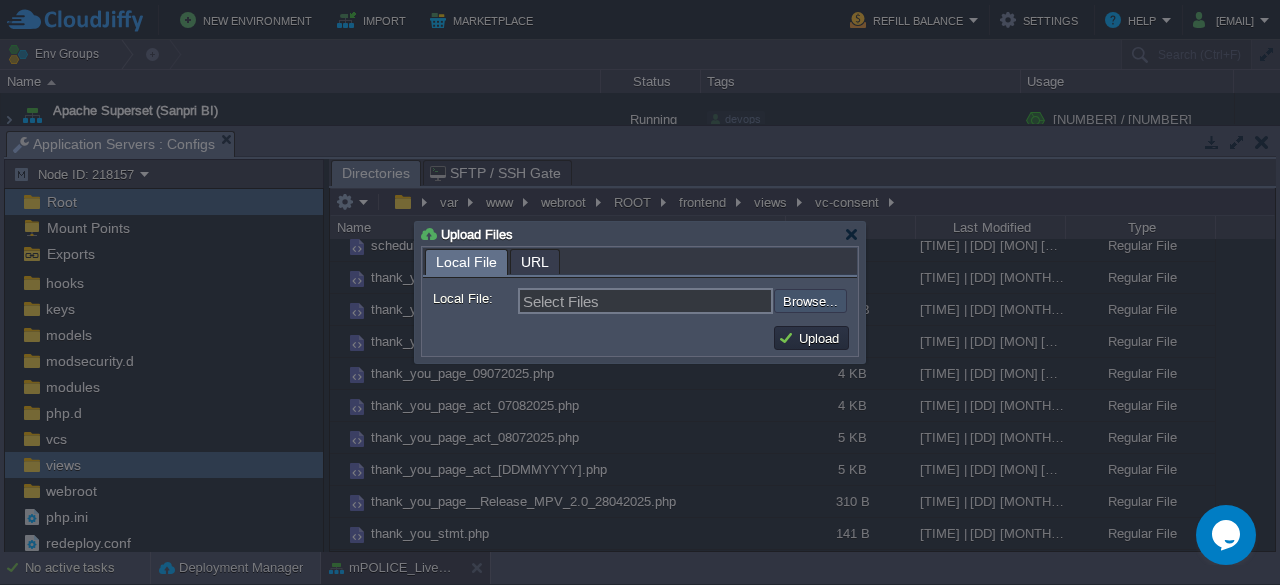 click at bounding box center (720, 300) 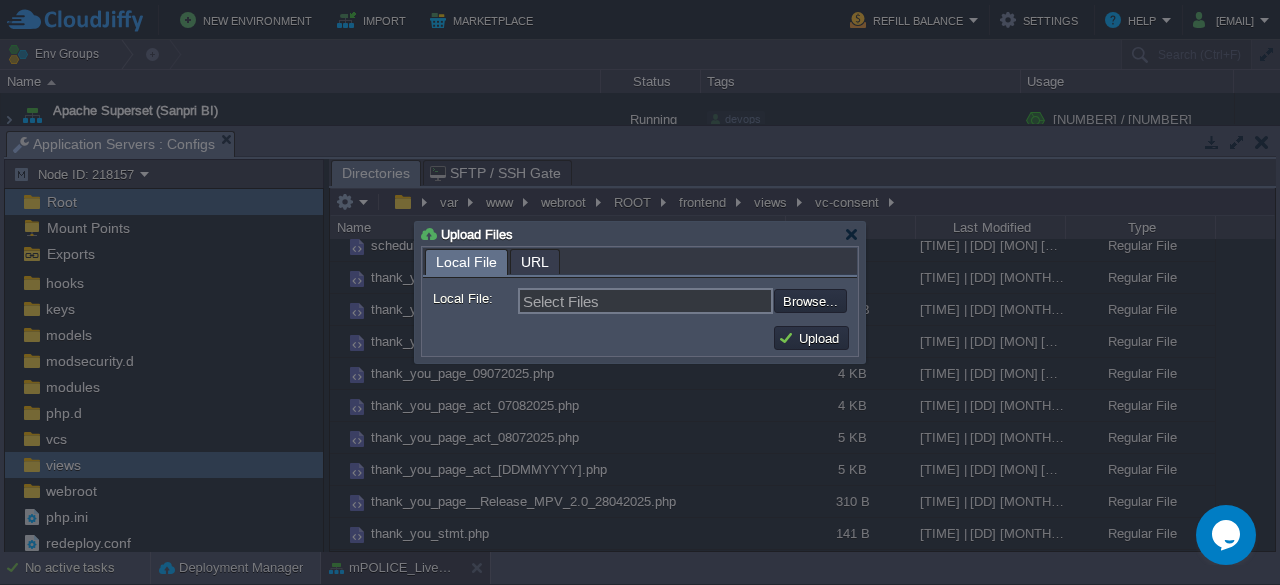 type on "C:\fakepath\thank_you_page_act.php" 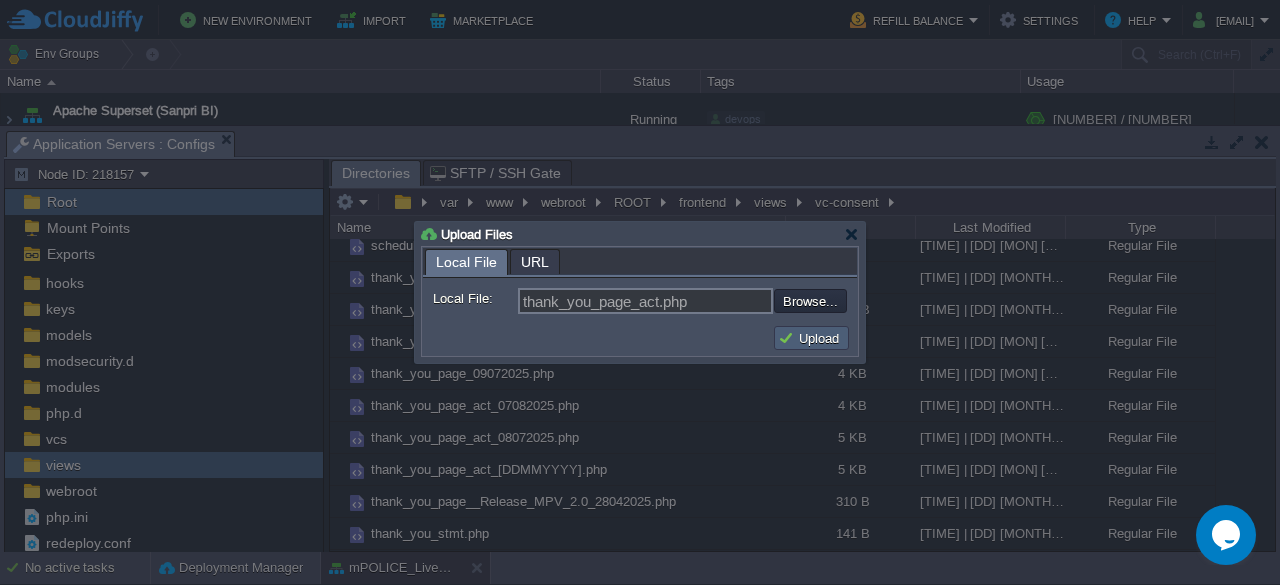 click on "Upload" at bounding box center [811, 338] 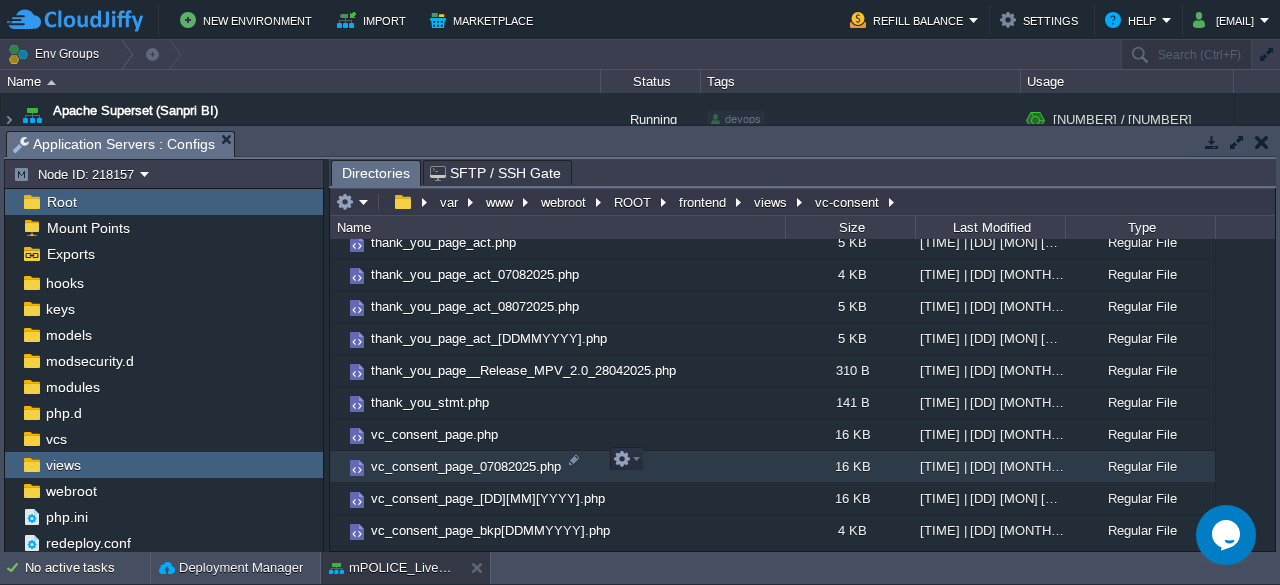 scroll, scrollTop: 410, scrollLeft: 0, axis: vertical 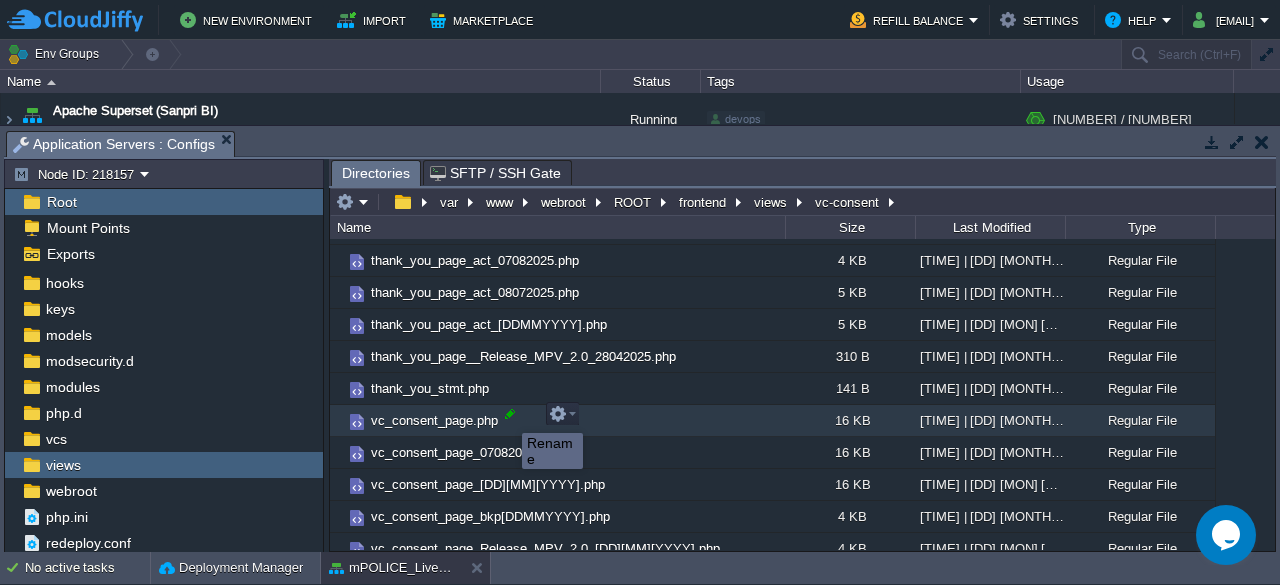 click at bounding box center [510, 414] 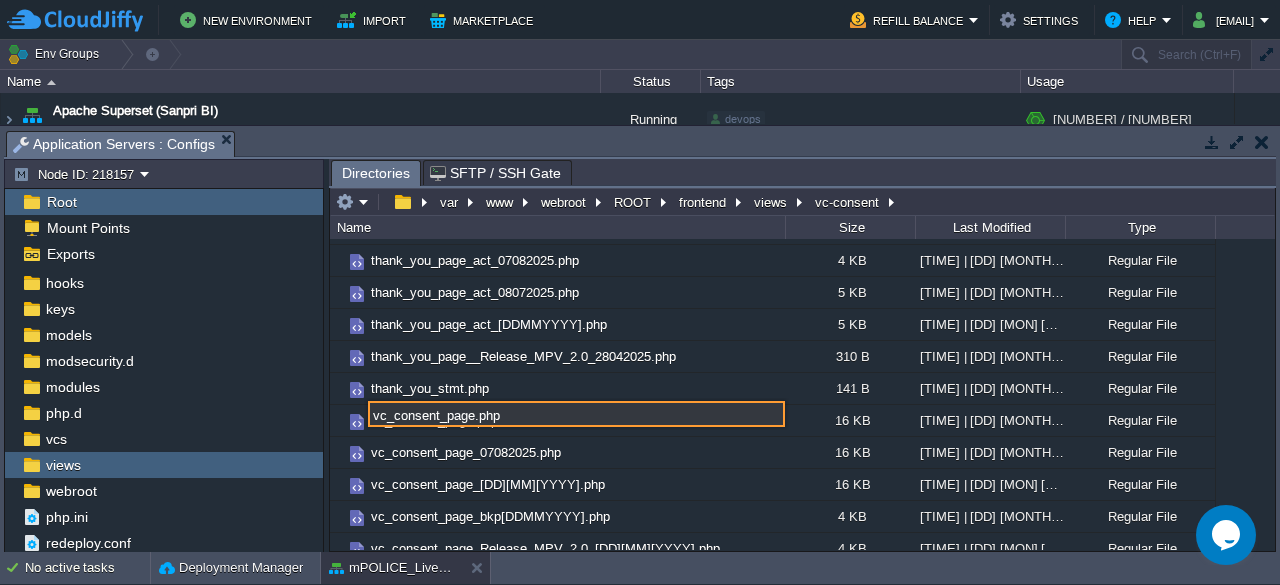 click on "vc_consent_page.php" at bounding box center (576, 414) 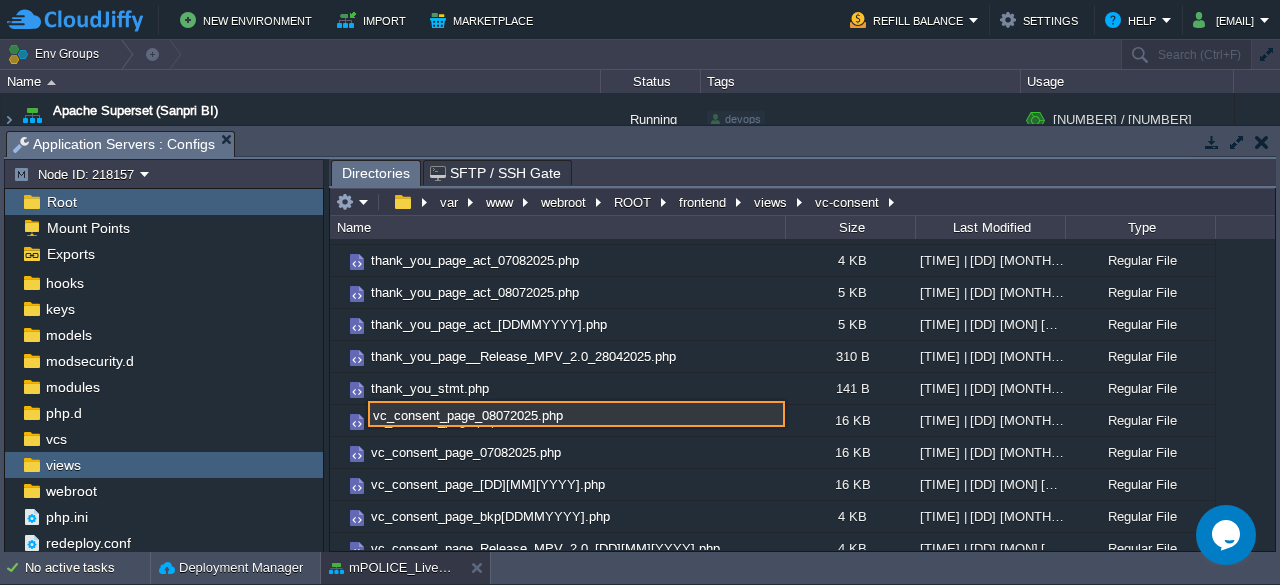 type on "vc_consent_page_08072025.php" 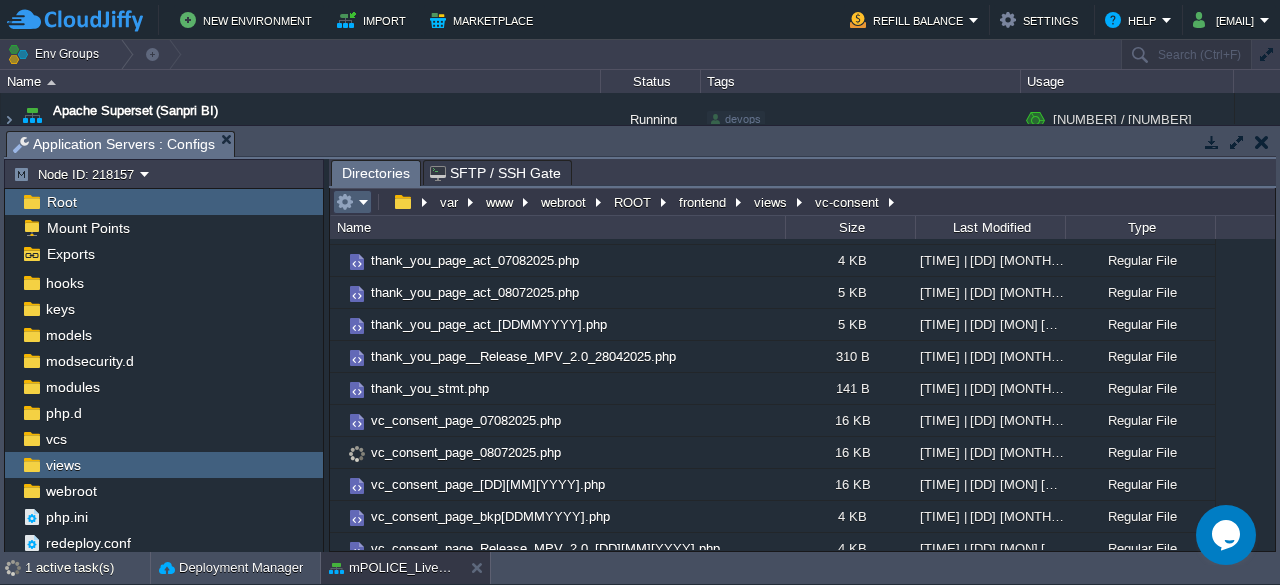 click at bounding box center (352, 202) 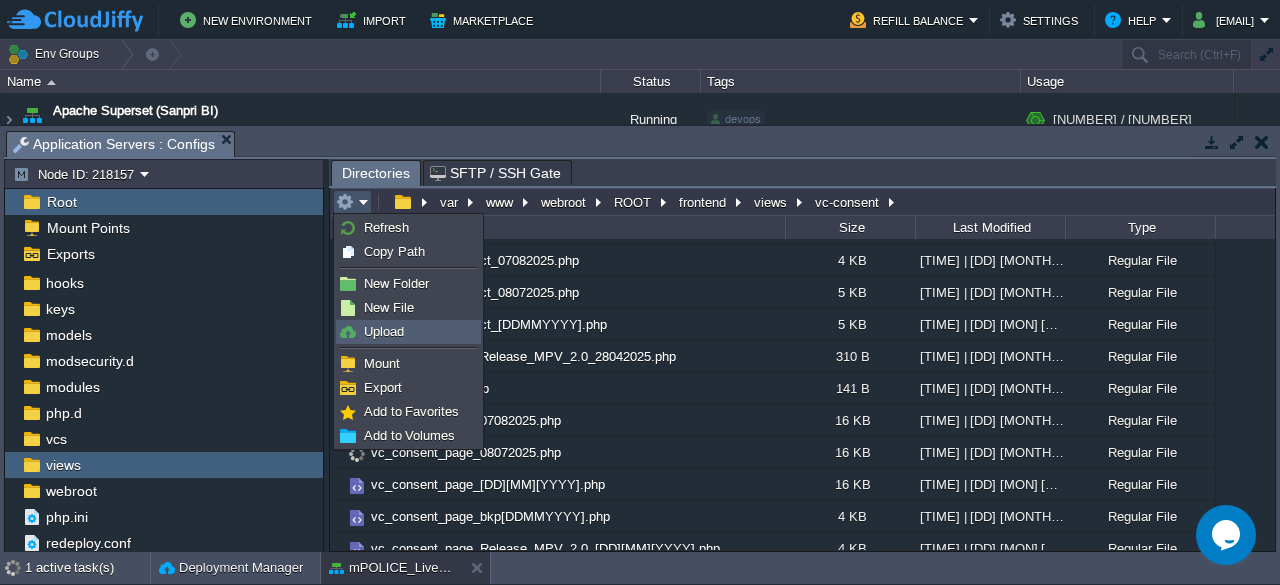 click on "Upload" at bounding box center (384, 331) 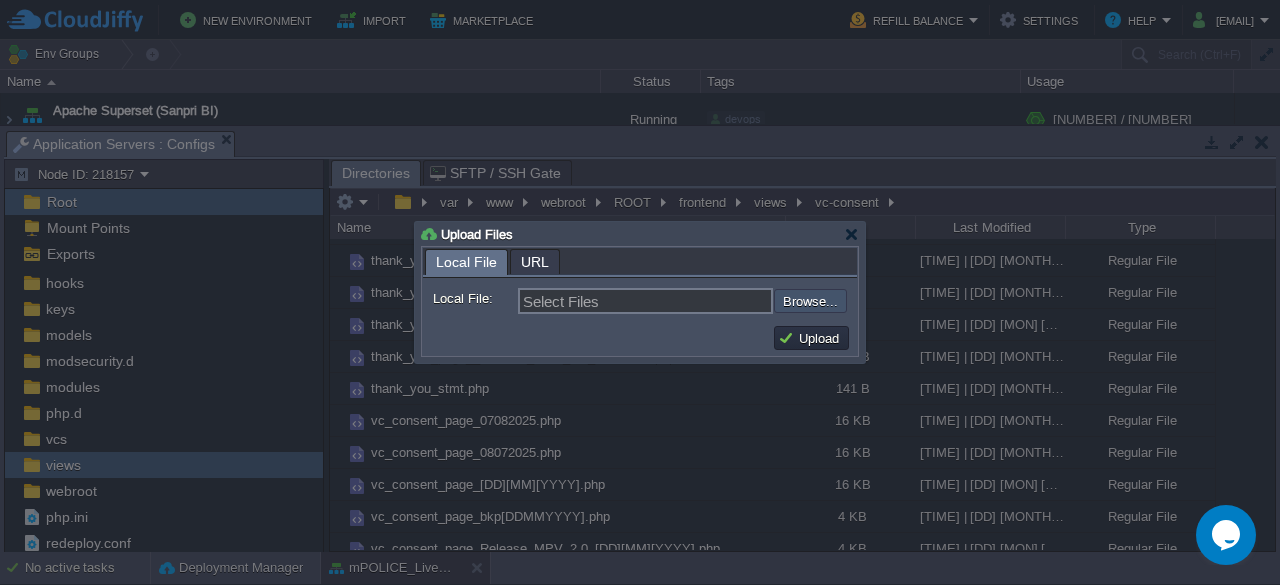 click at bounding box center [720, 300] 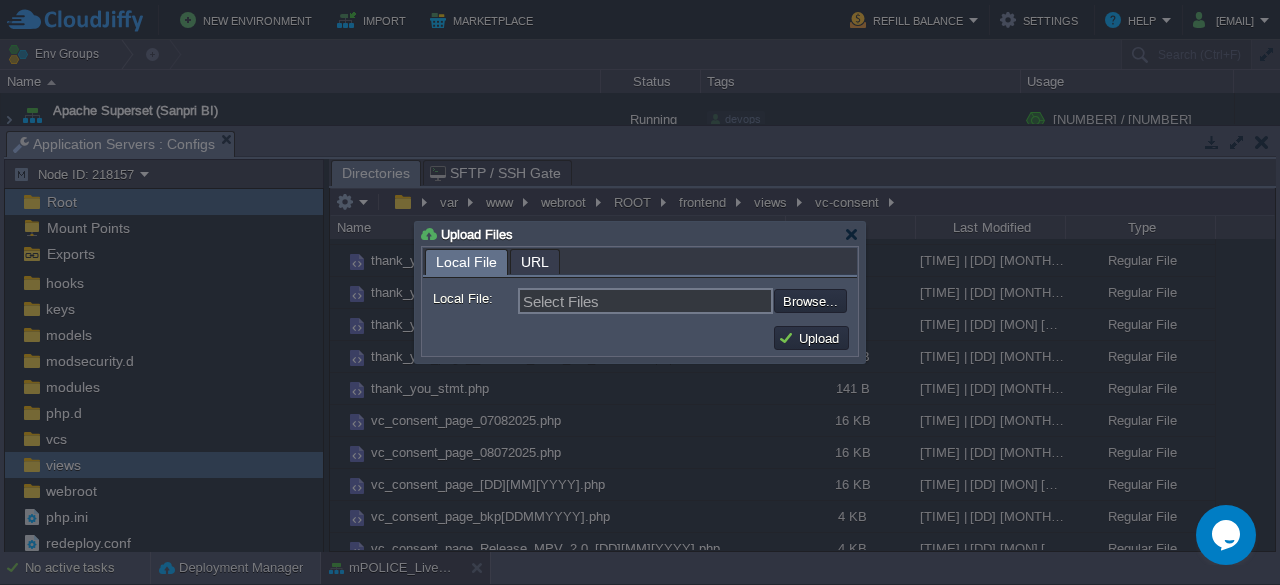 type on "C:\fakepath\vc_consent_page.php" 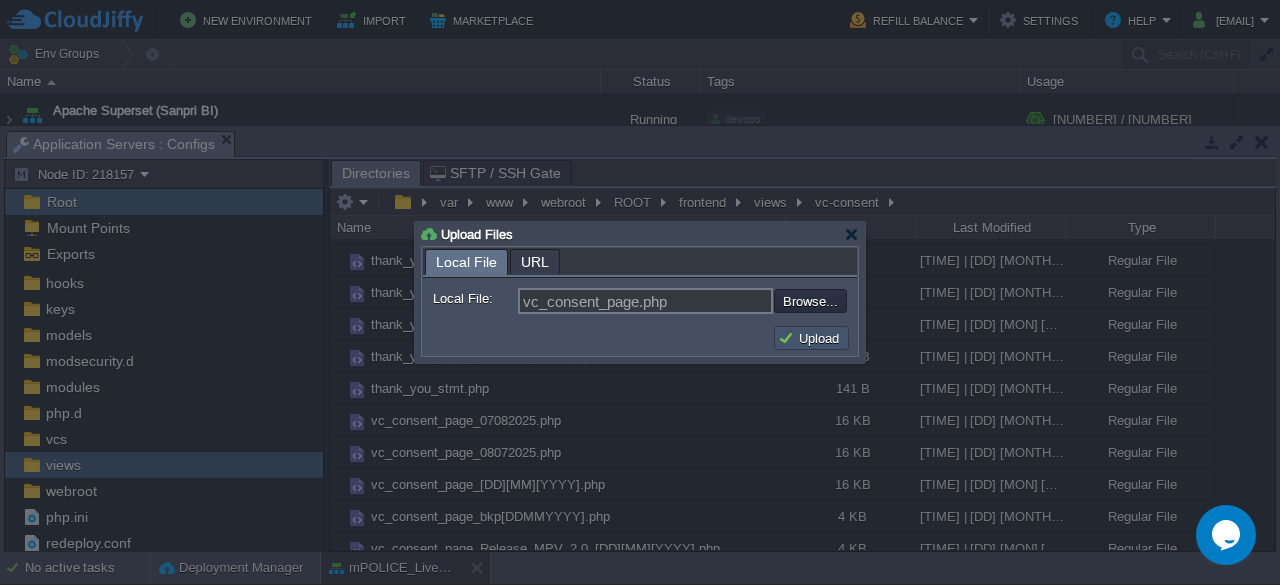 click on "Upload" at bounding box center [811, 338] 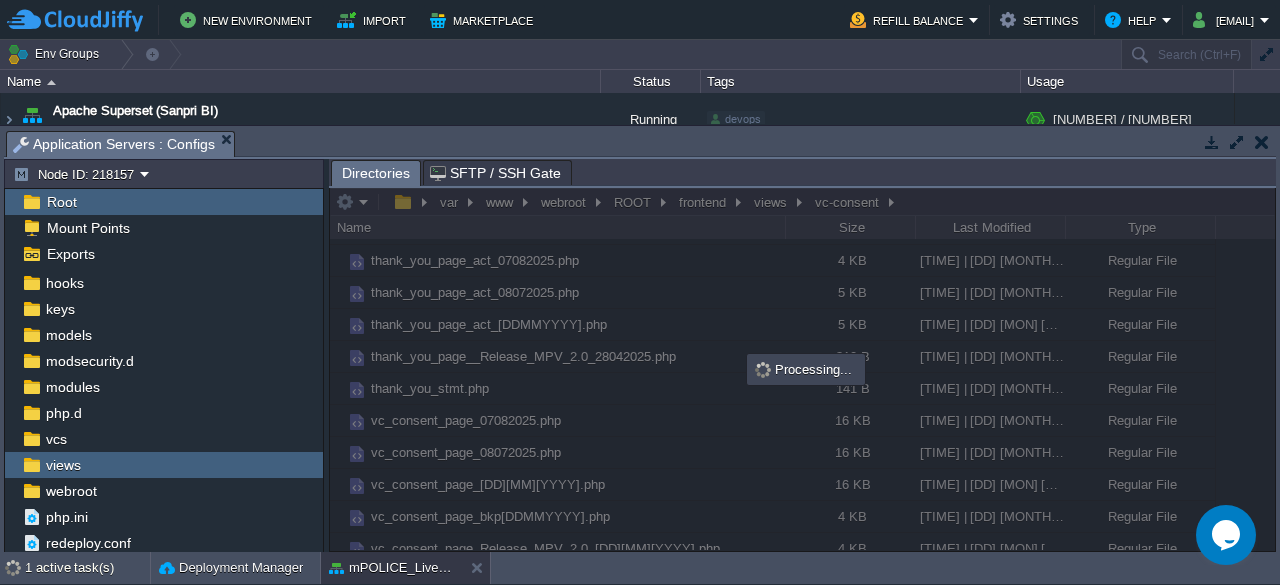 scroll, scrollTop: 0, scrollLeft: 0, axis: both 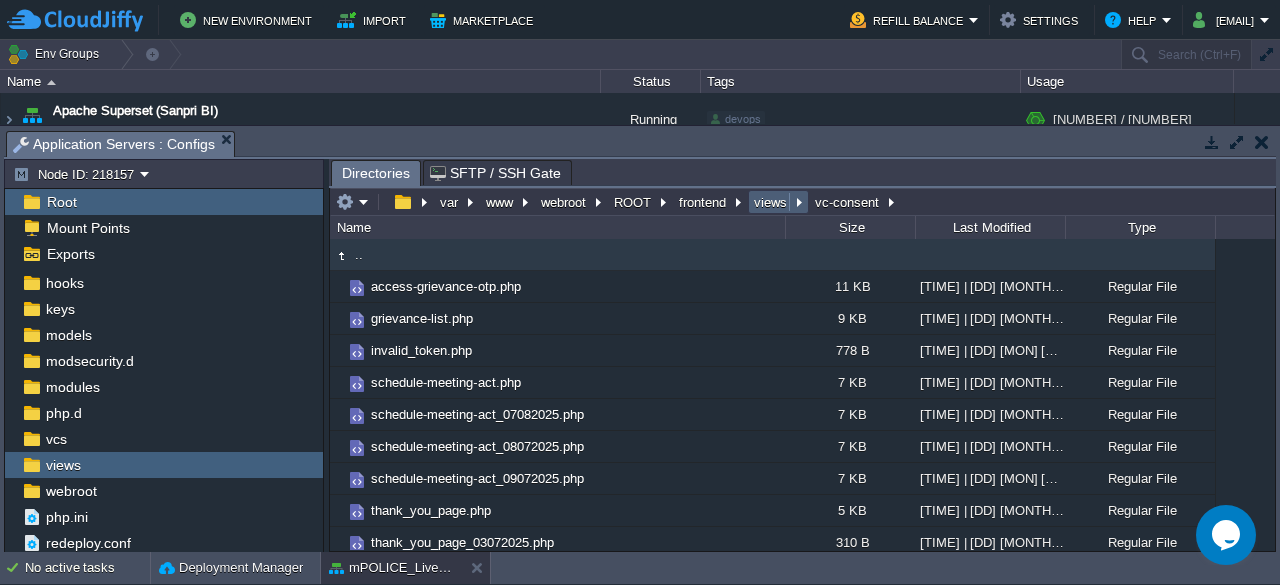 click on "views" at bounding box center (771, 202) 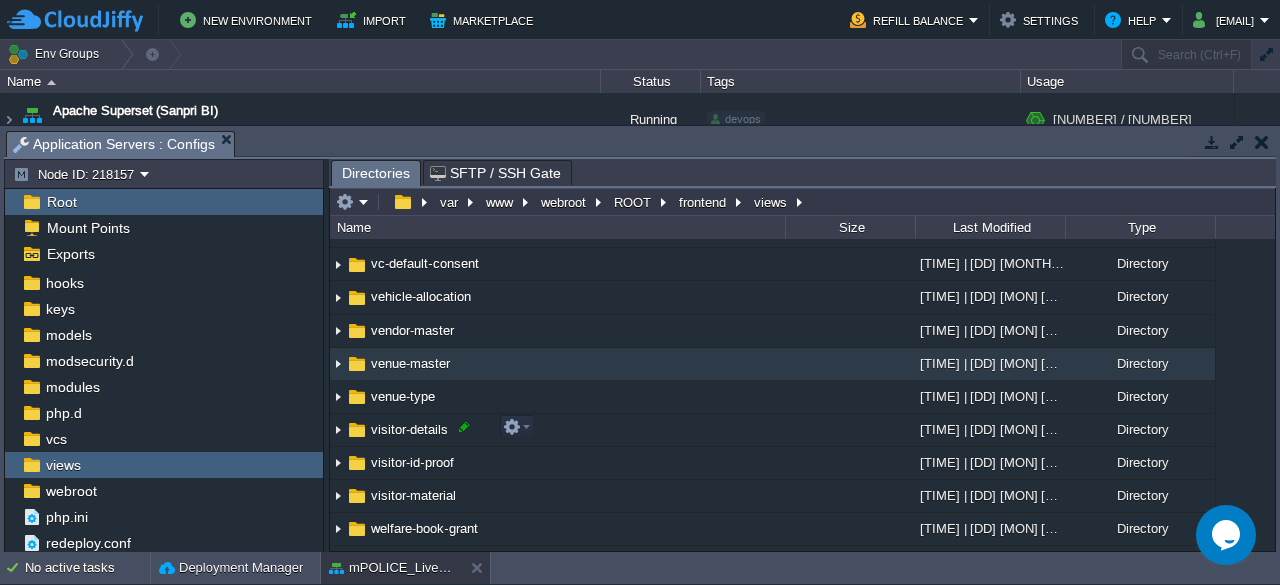 scroll, scrollTop: 9146, scrollLeft: 0, axis: vertical 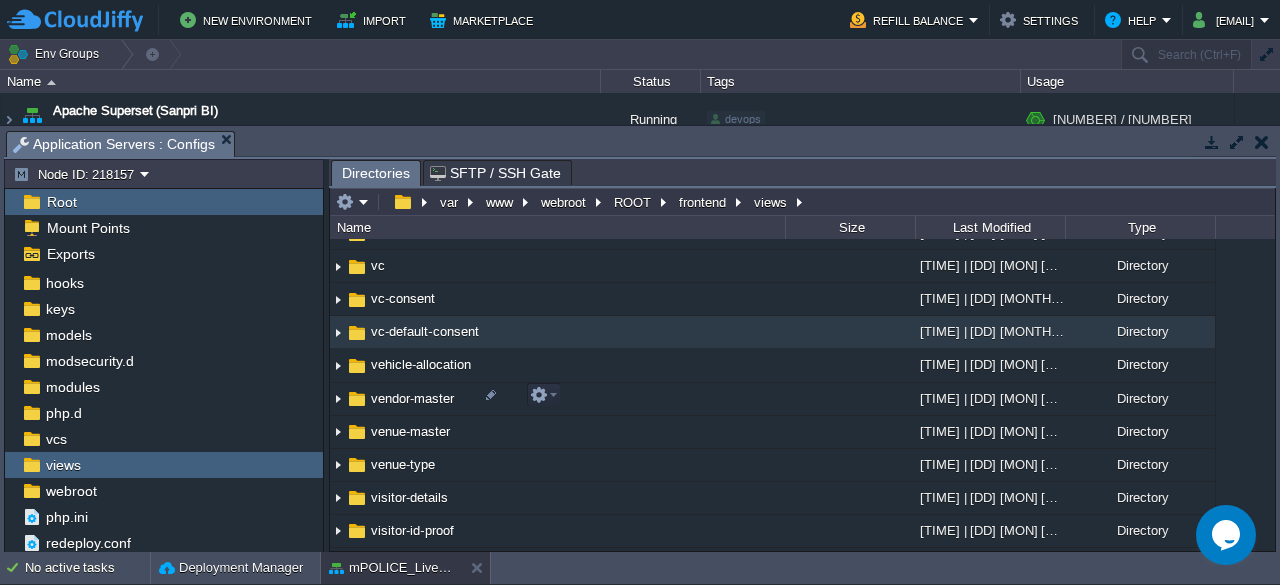 click on "vc-default-consent" at bounding box center [425, 331] 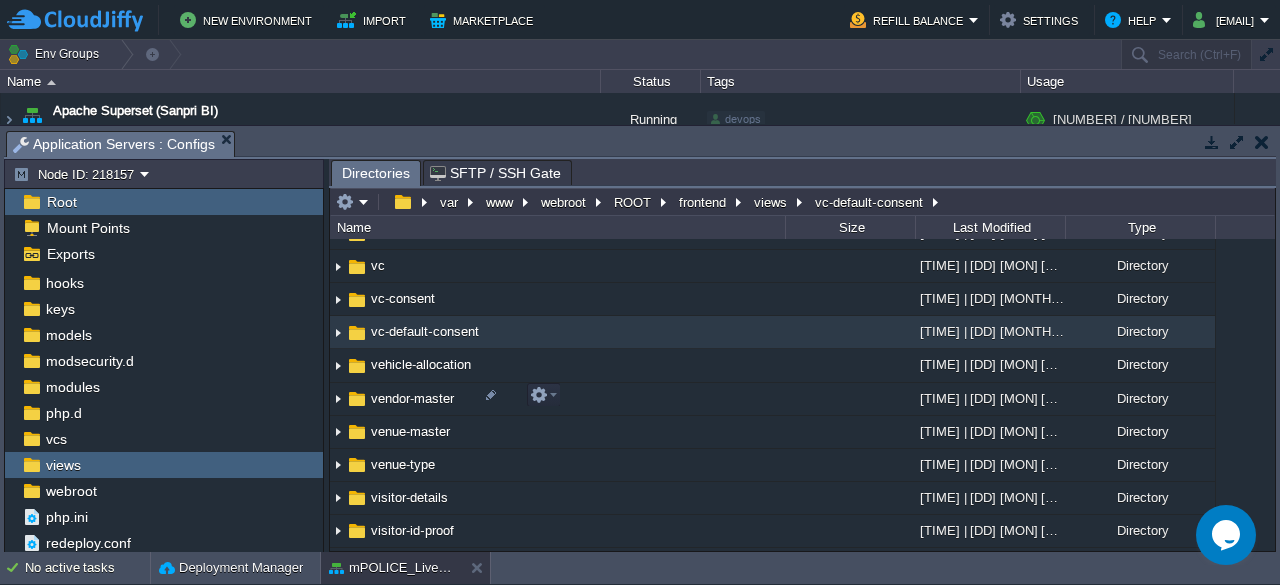 click on "vc-default-consent" at bounding box center [425, 331] 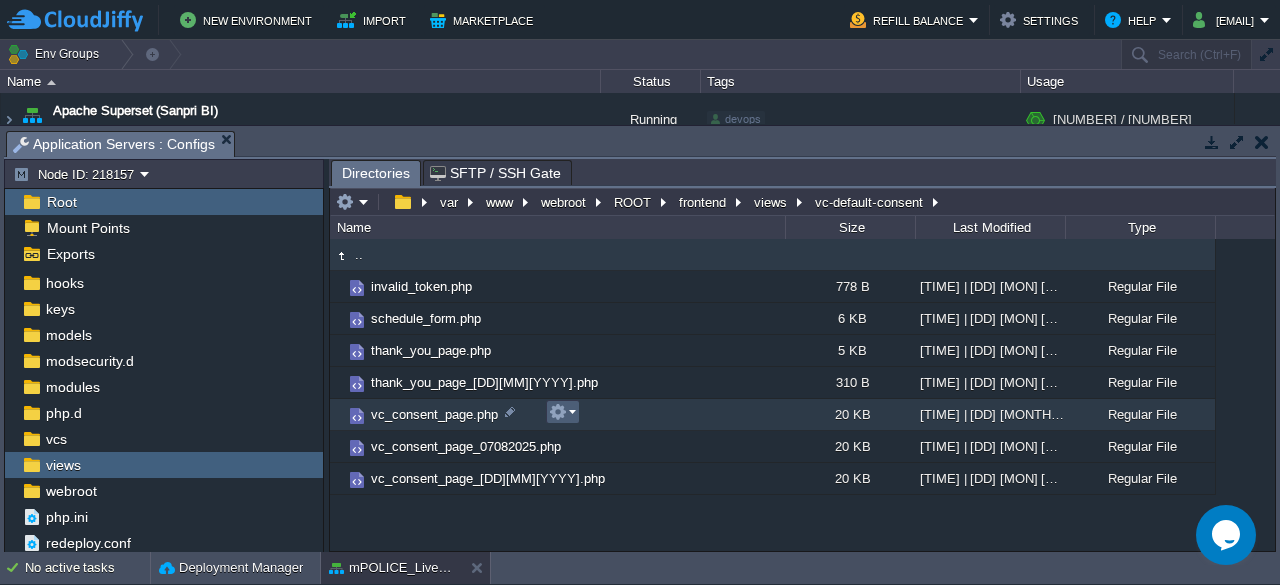 click at bounding box center (562, 412) 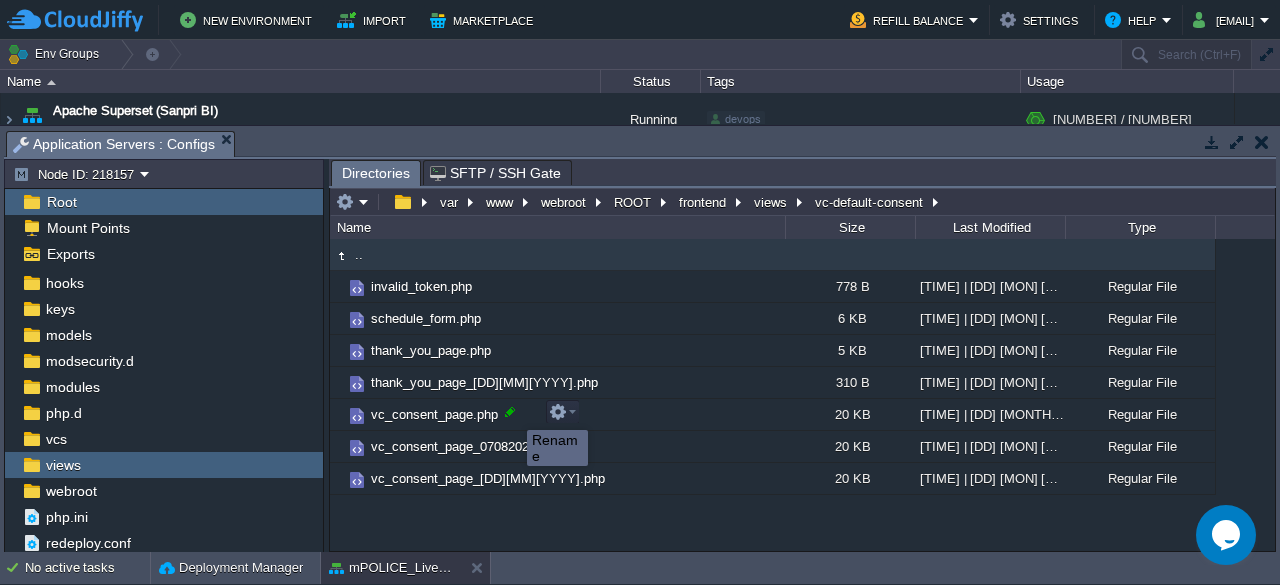 click at bounding box center (510, 412) 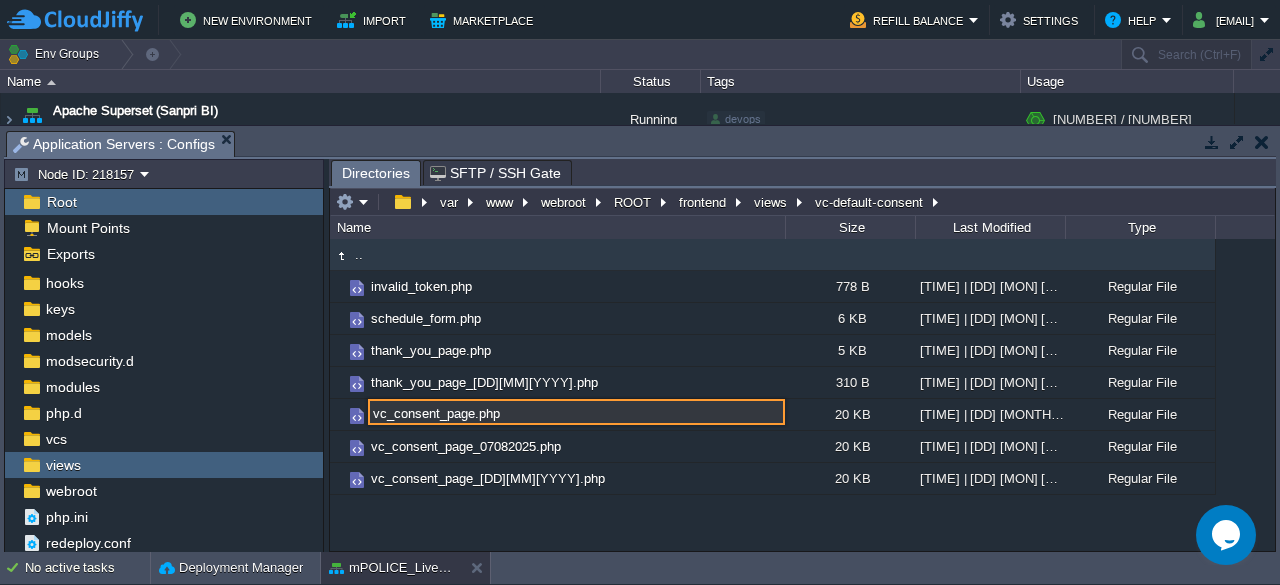 click on "vc_consent_page.php" at bounding box center (576, 412) 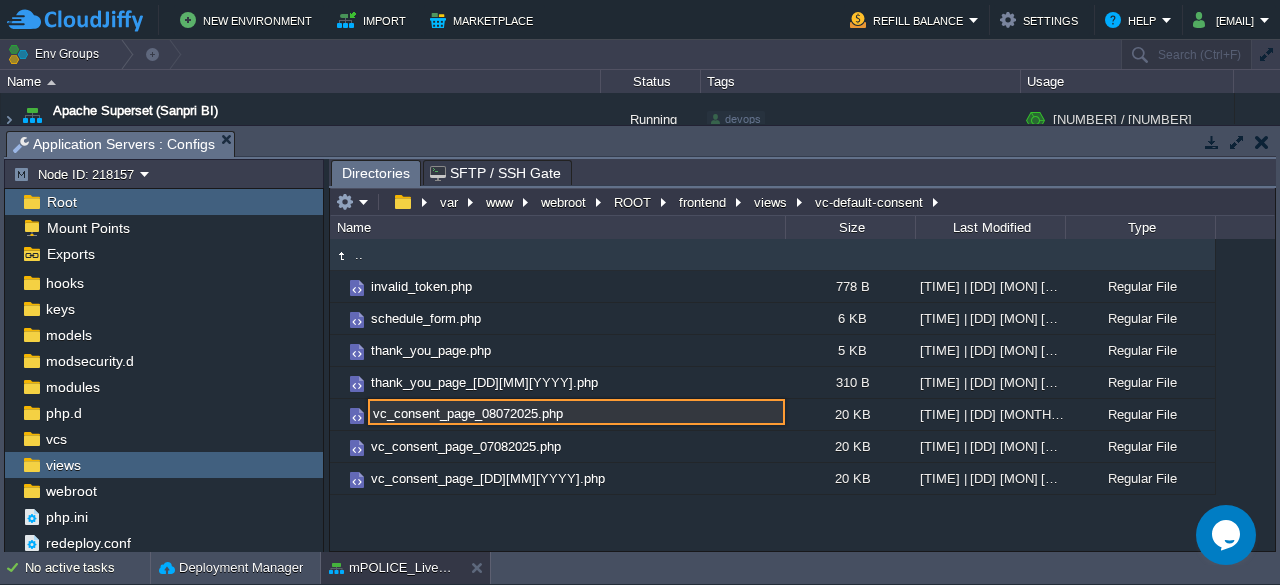 type on "vc_consent_page_08072025.php" 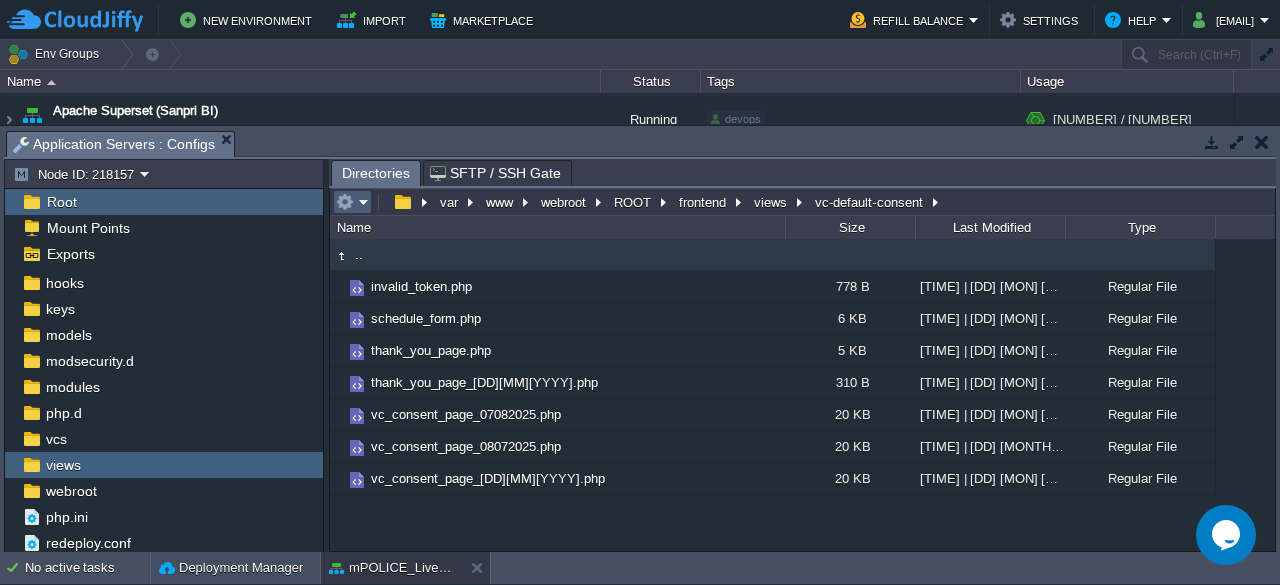 click at bounding box center (352, 202) 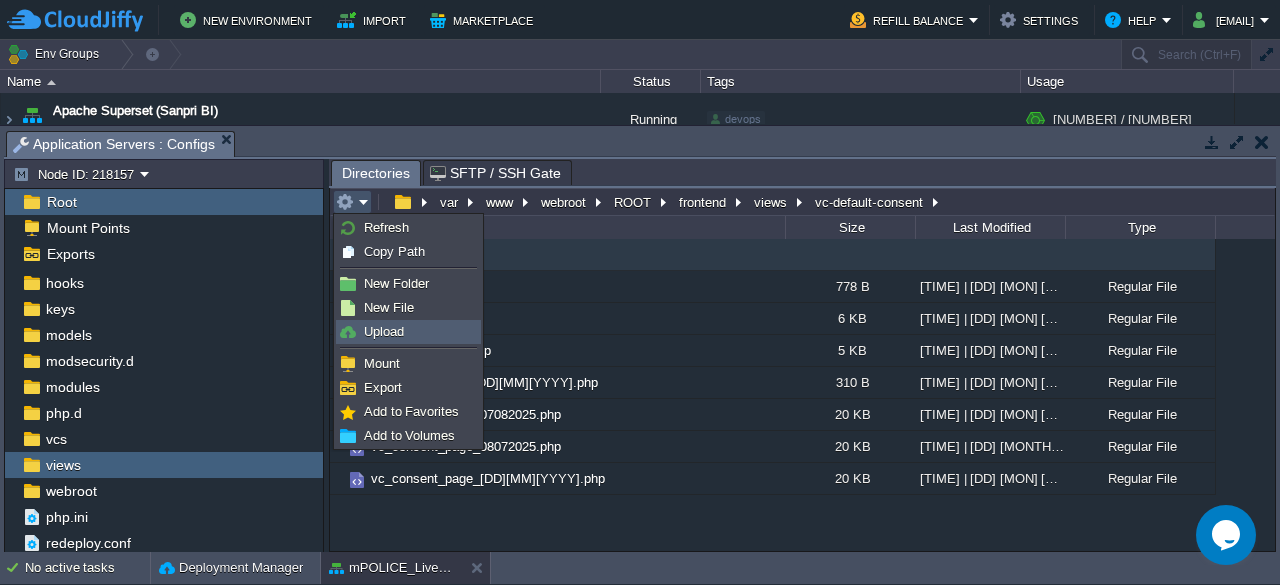 click on "Upload" at bounding box center [384, 331] 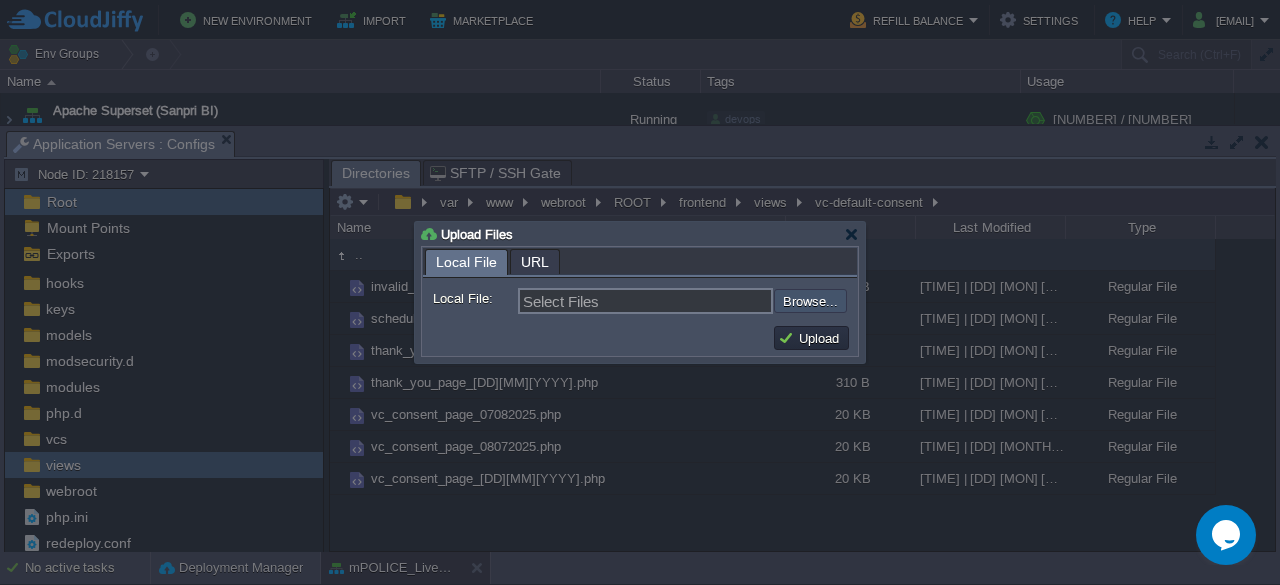 click at bounding box center (720, 300) 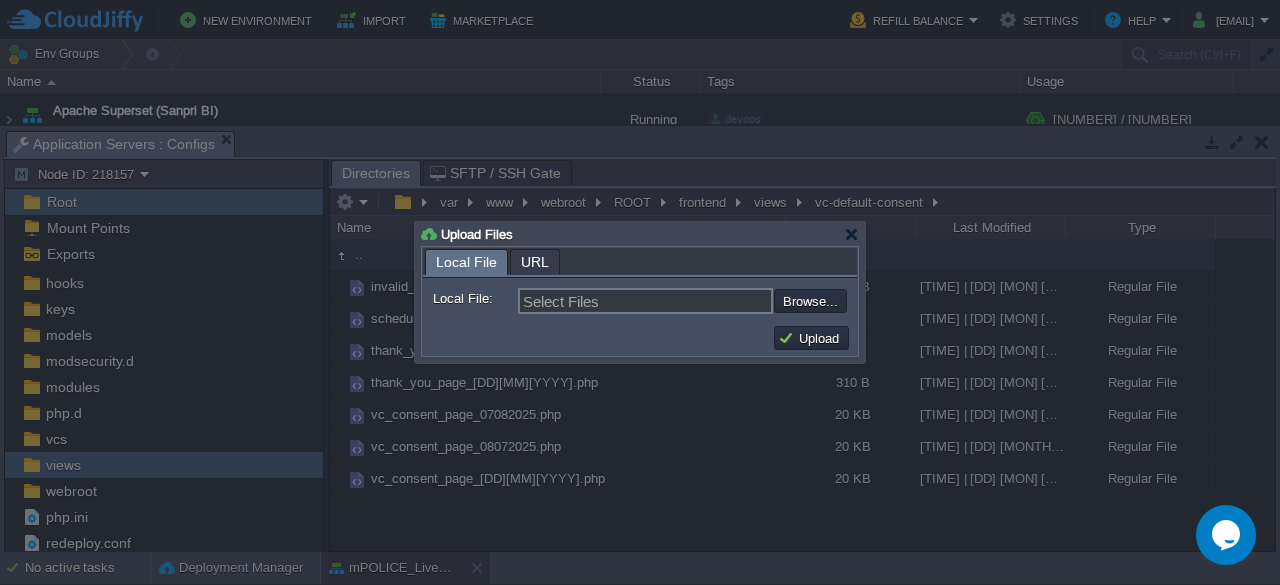 type on "C:\fakepath\vc_consent_page.php" 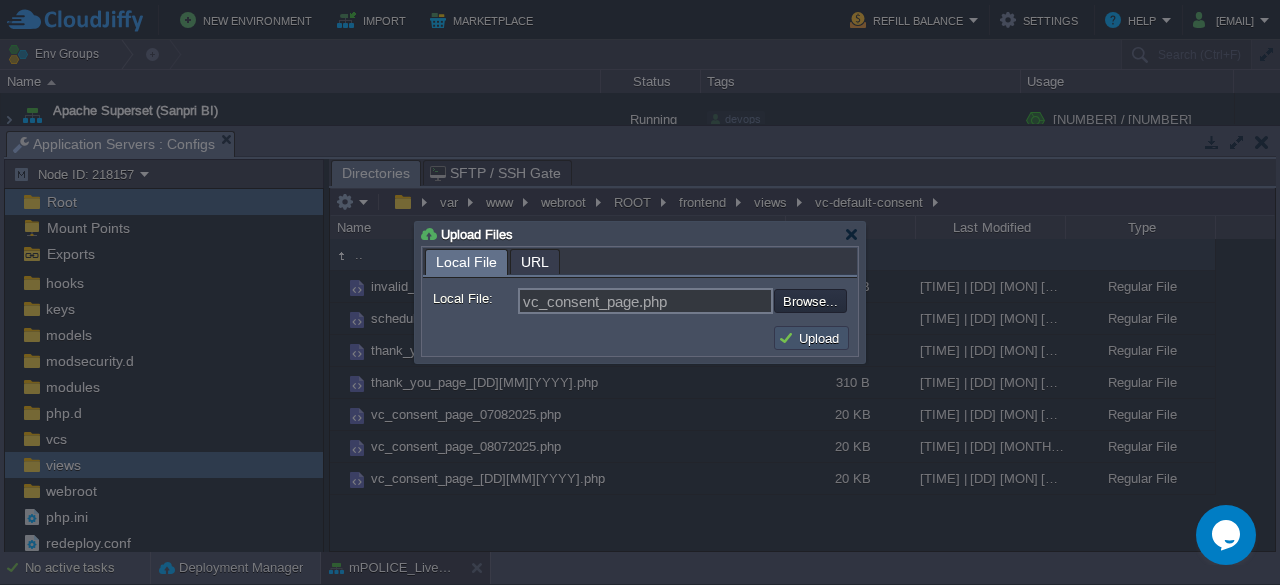 click on "Upload" at bounding box center [811, 338] 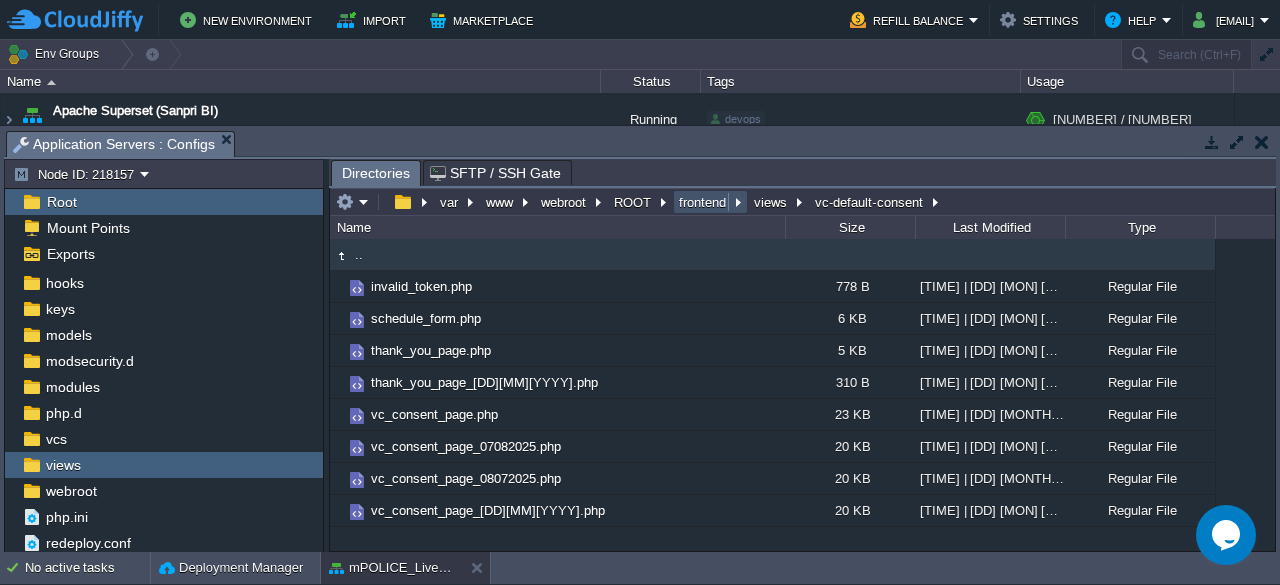 click on "frontend" at bounding box center (703, 202) 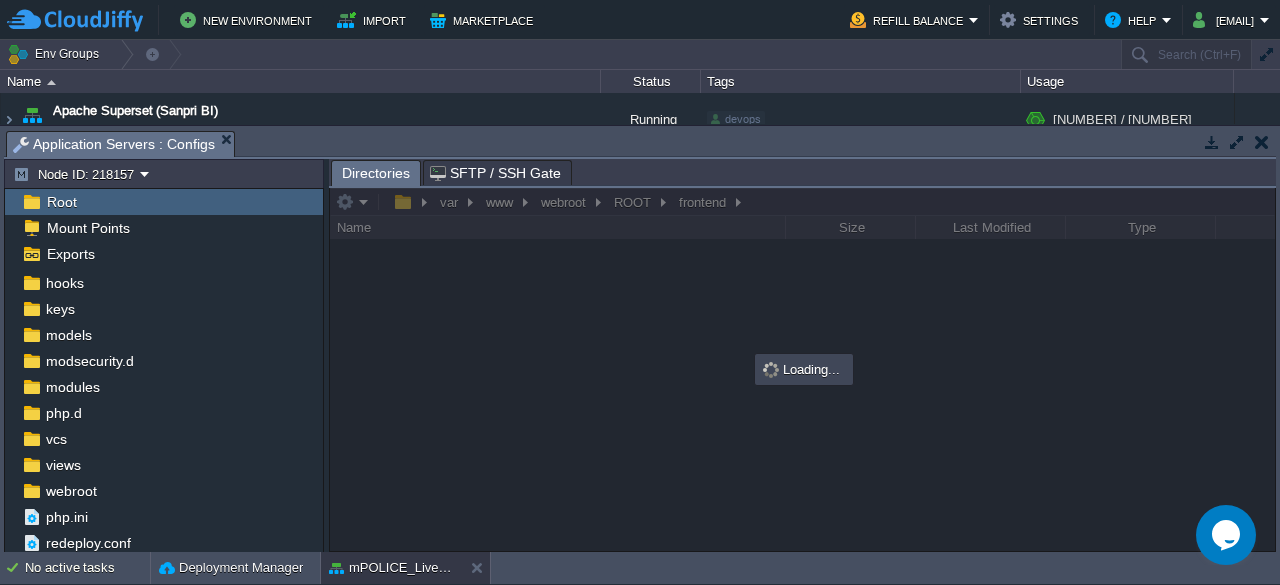 scroll, scrollTop: 79, scrollLeft: 0, axis: vertical 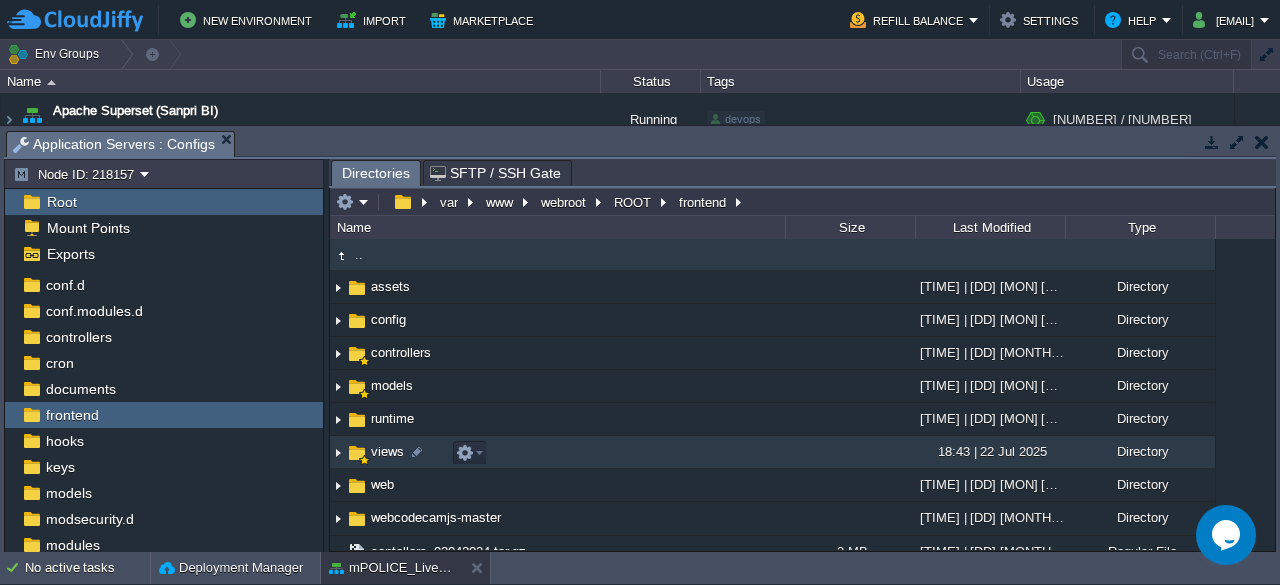 click at bounding box center [357, 453] 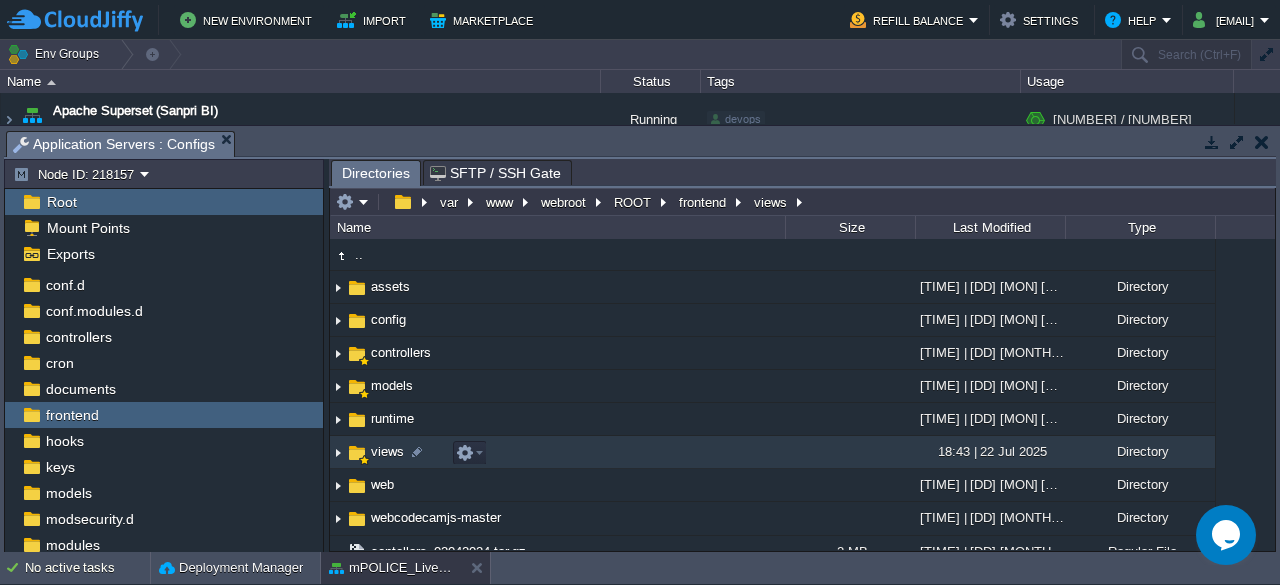 click at bounding box center [357, 453] 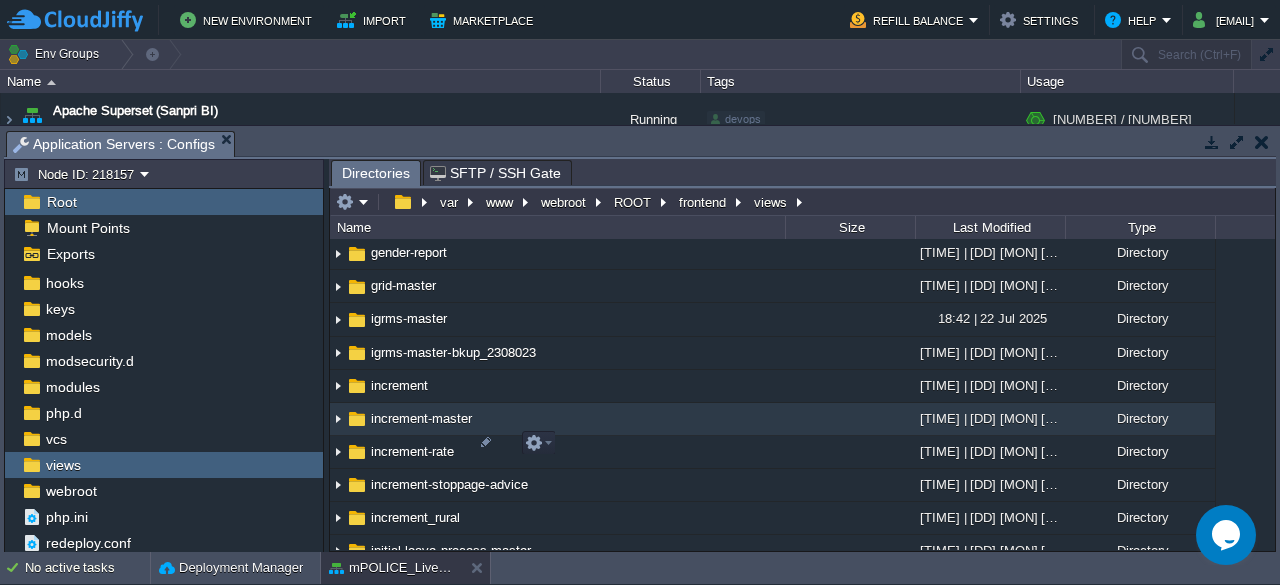 scroll, scrollTop: 3368, scrollLeft: 0, axis: vertical 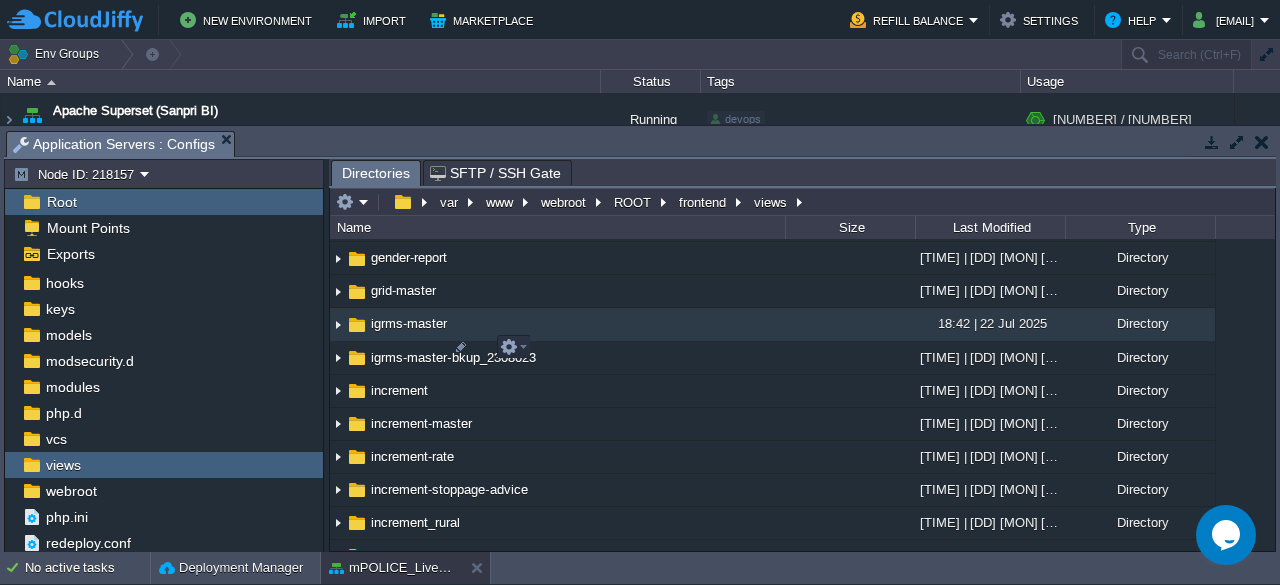 click on "igrms-master" at bounding box center [409, 323] 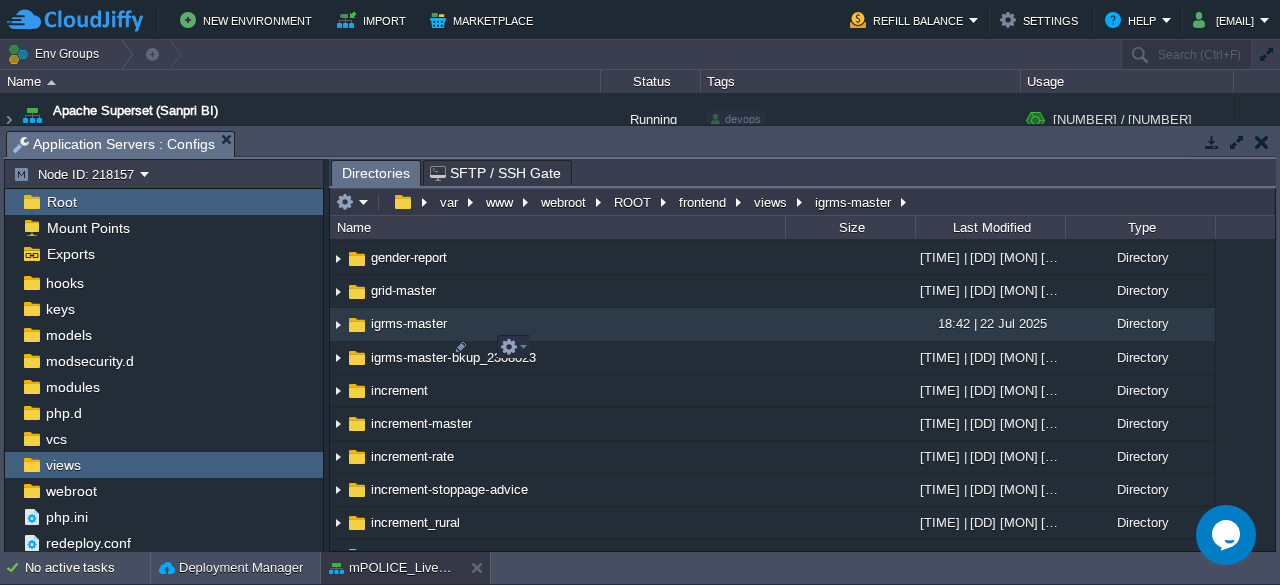 click on "igrms-master" at bounding box center [409, 323] 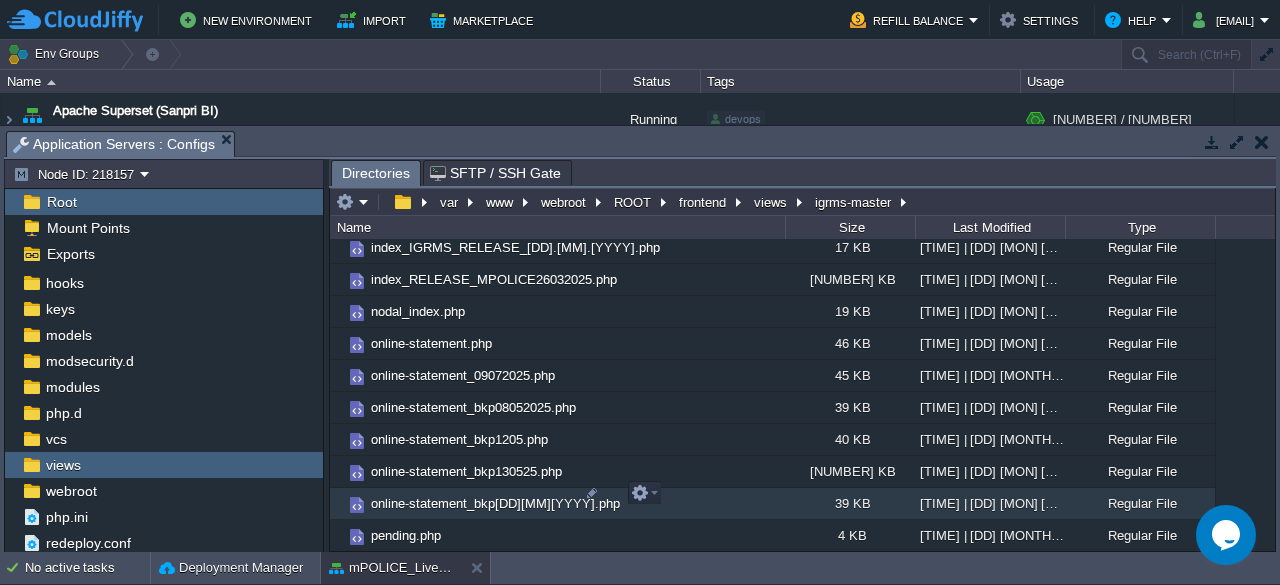 scroll, scrollTop: 735, scrollLeft: 0, axis: vertical 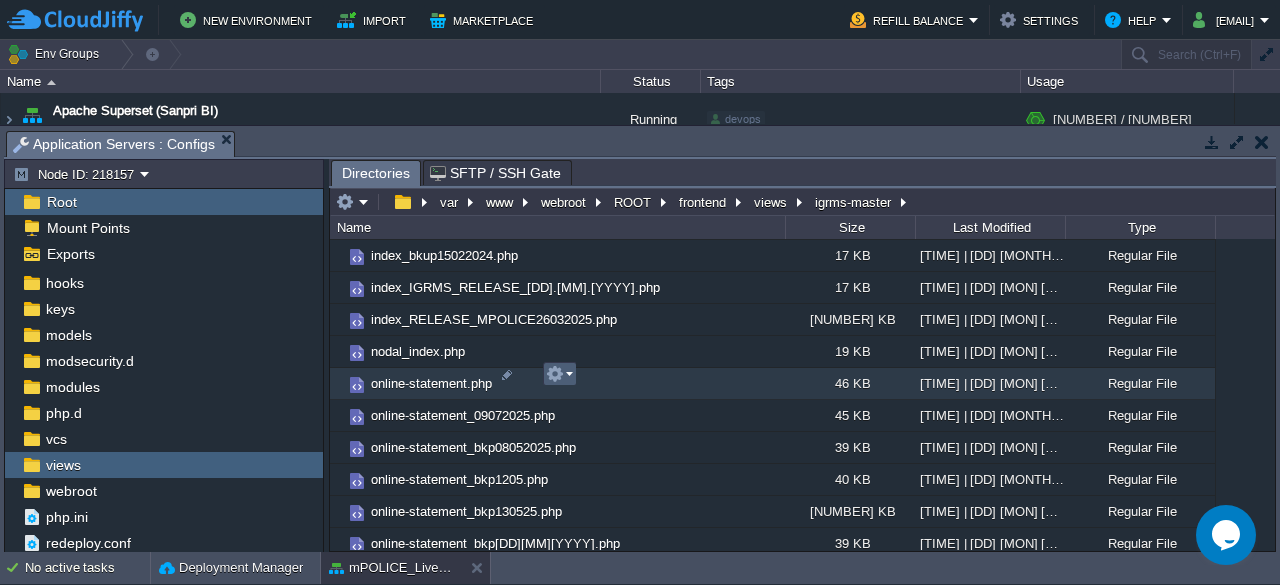 click at bounding box center [560, 374] 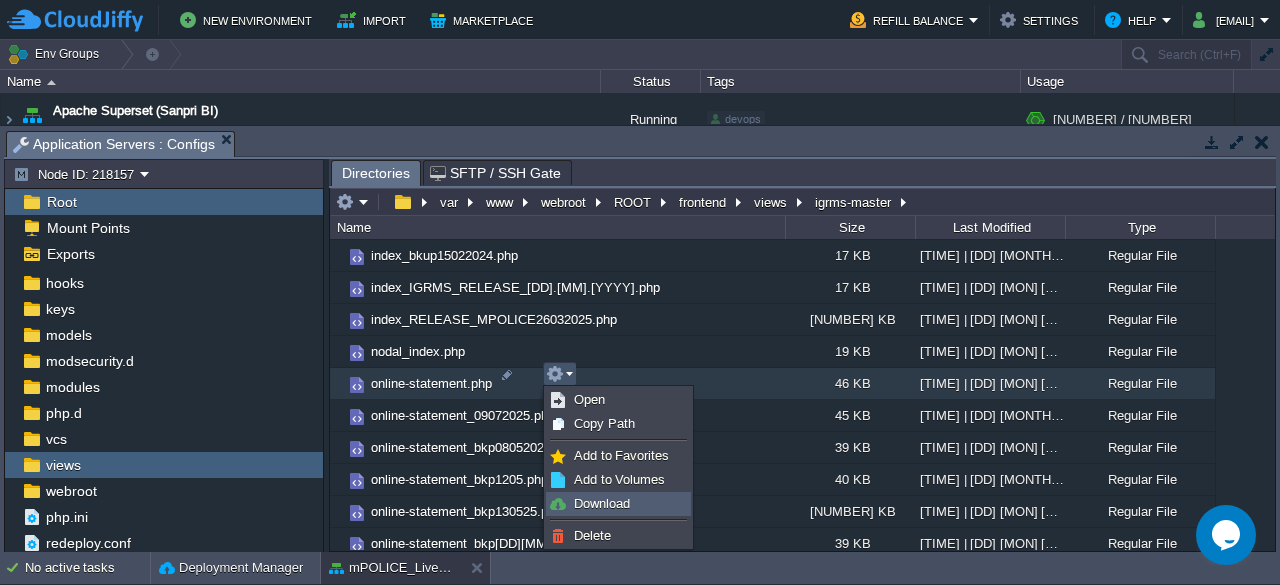 click on "Download" at bounding box center (602, 503) 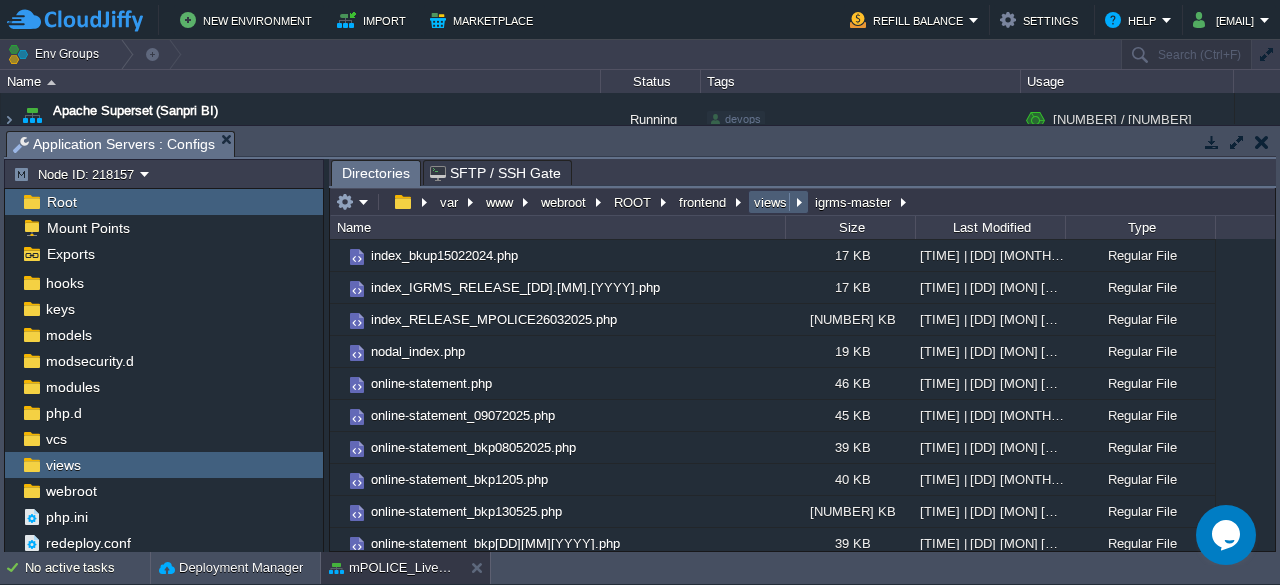 click on "views" at bounding box center [771, 202] 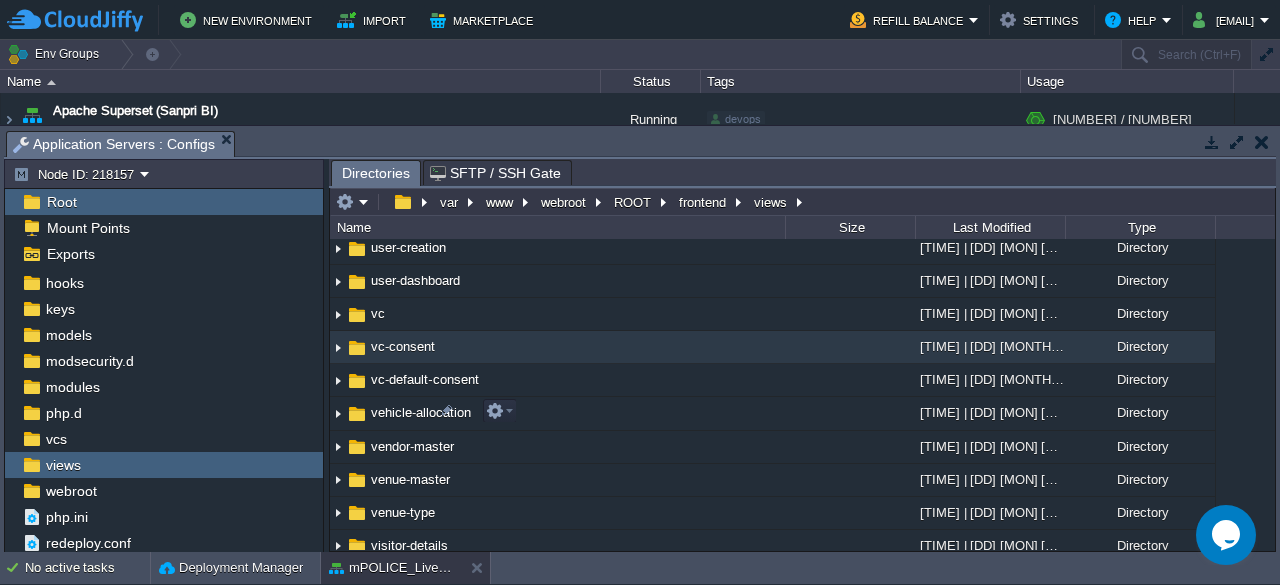scroll, scrollTop: 9097, scrollLeft: 0, axis: vertical 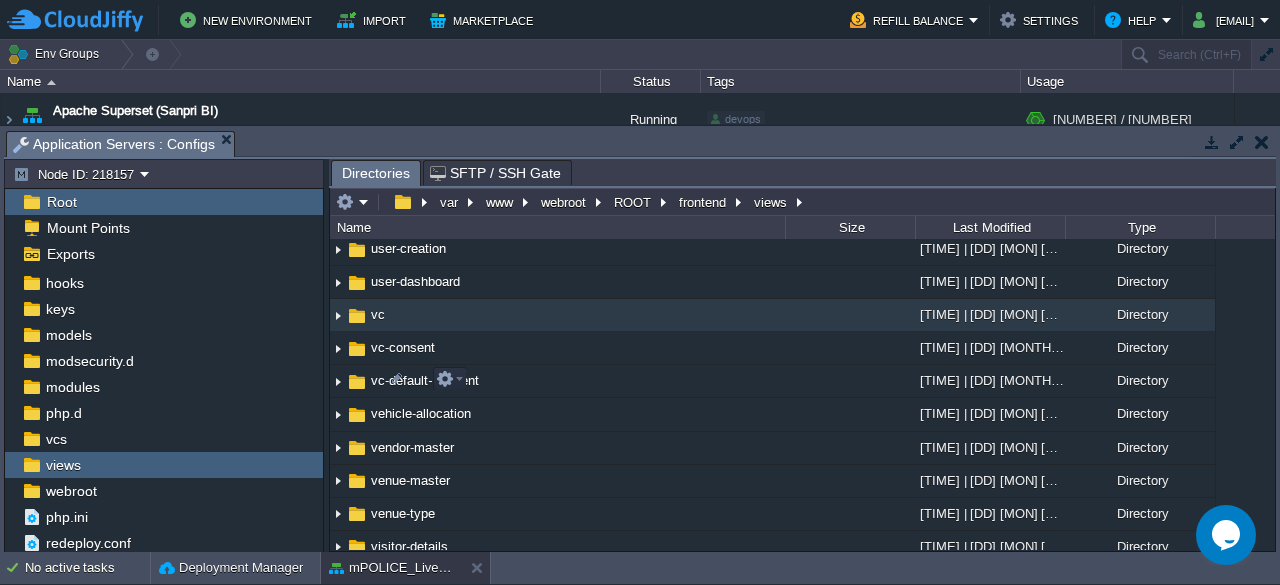 click on "vc" at bounding box center (378, 314) 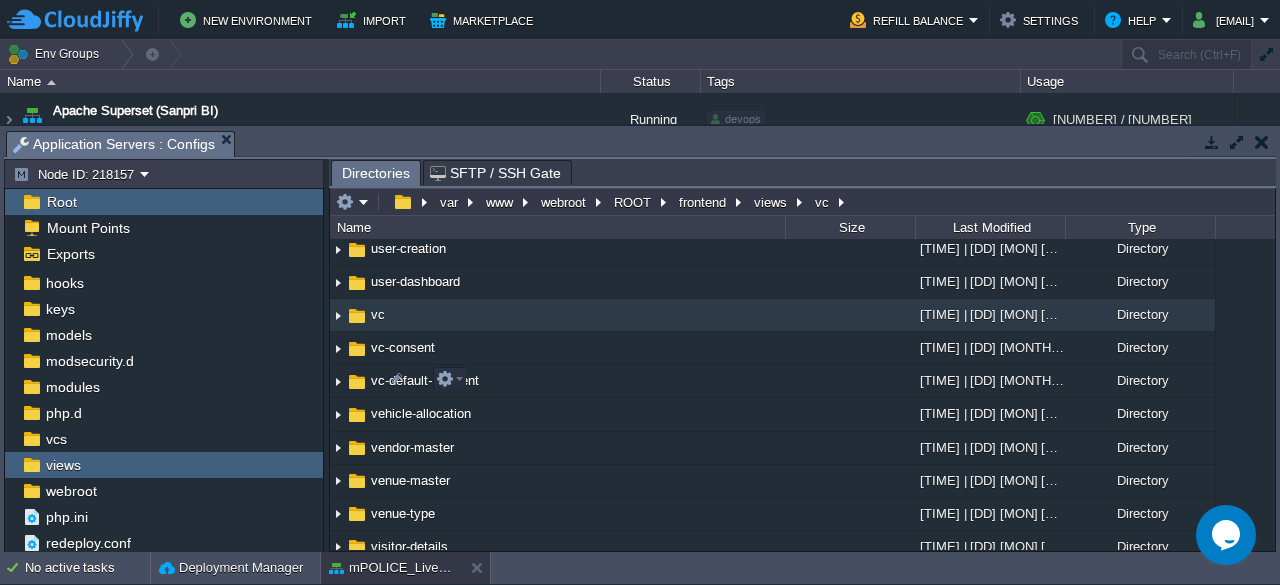 click on "vc" at bounding box center [378, 314] 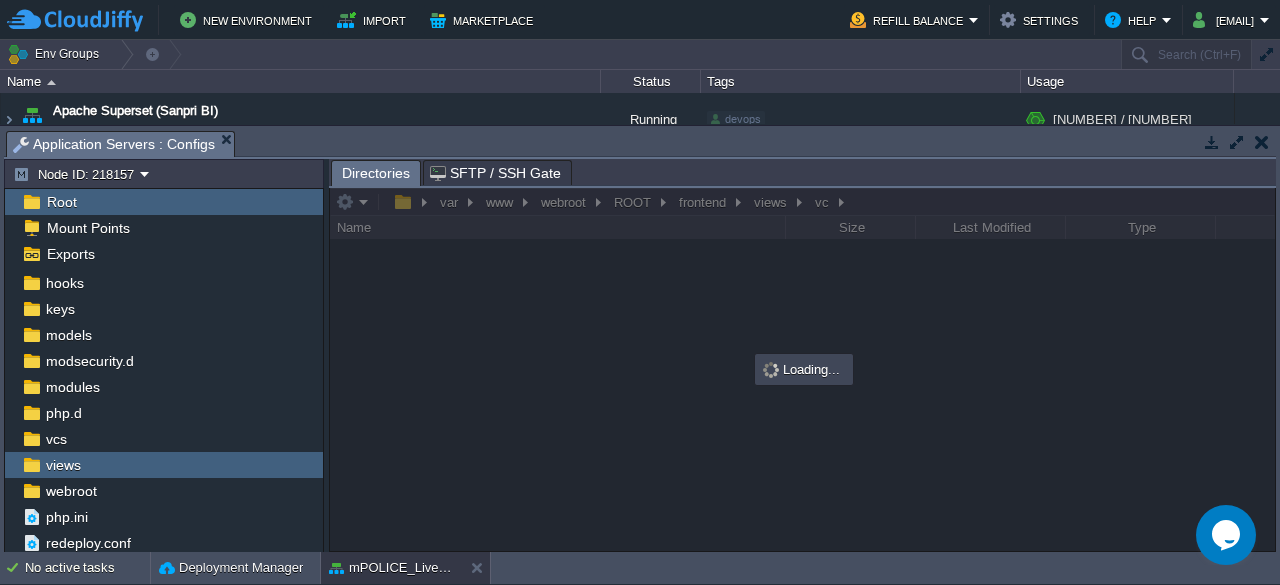 scroll, scrollTop: 0, scrollLeft: 0, axis: both 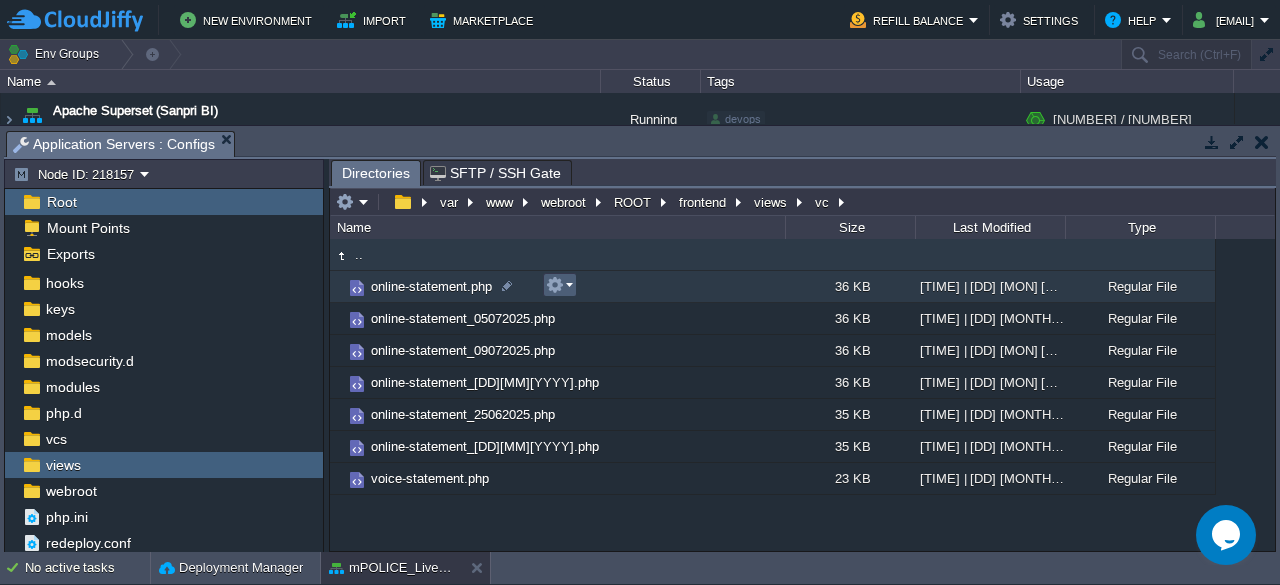 click at bounding box center [559, 285] 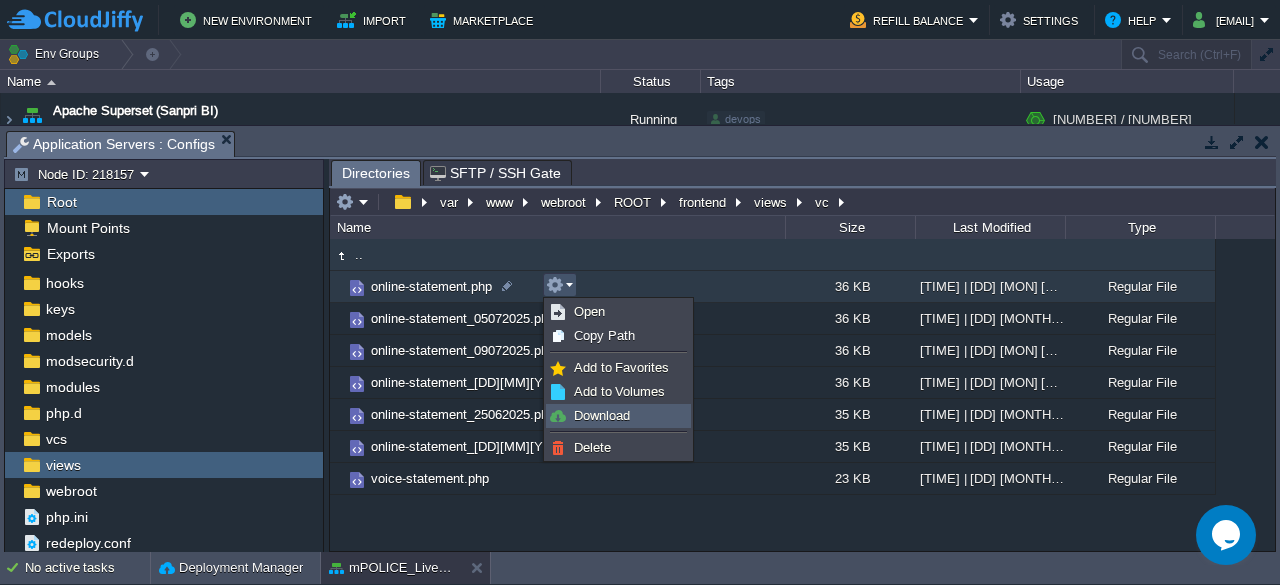 click on "Download" at bounding box center [602, 415] 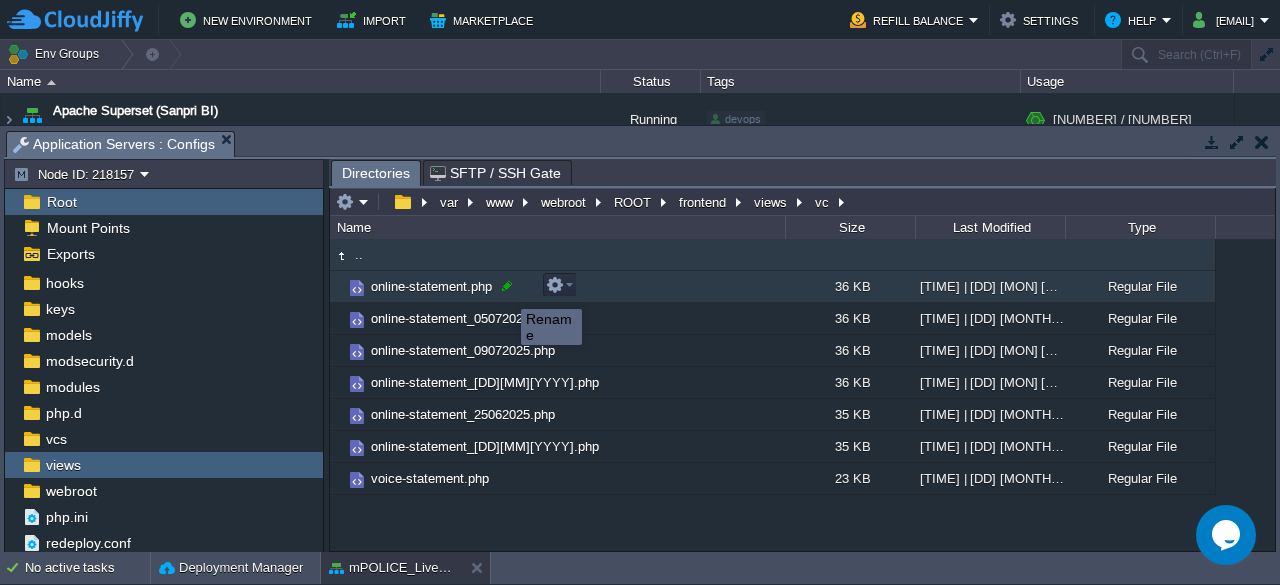 click at bounding box center [507, 286] 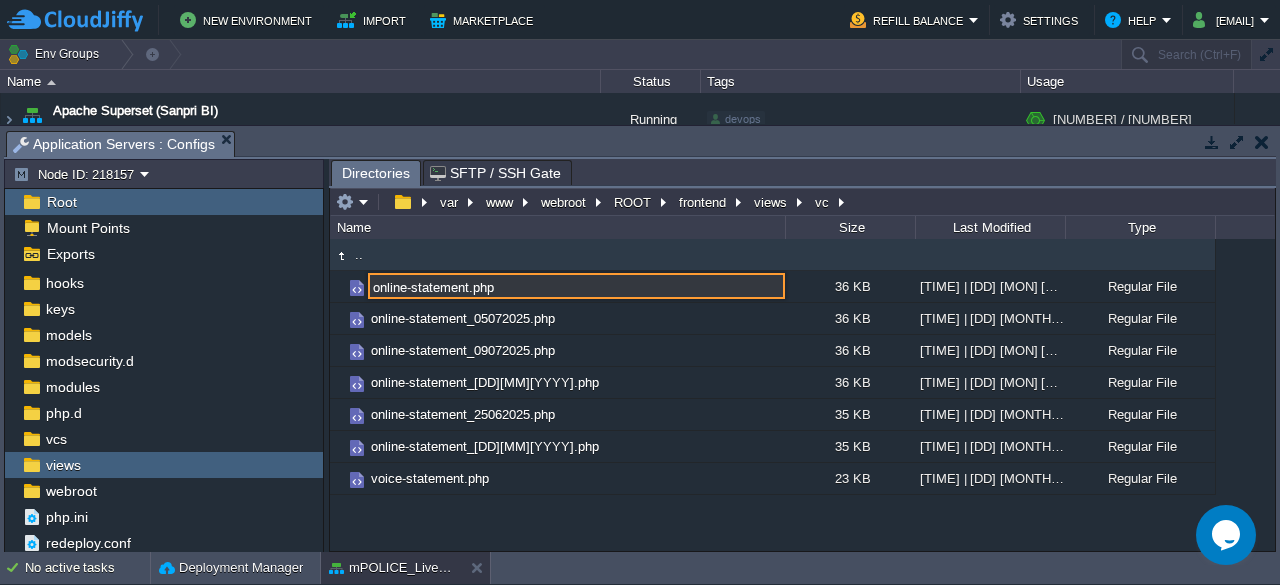 click on "online-statement.php" at bounding box center (576, 286) 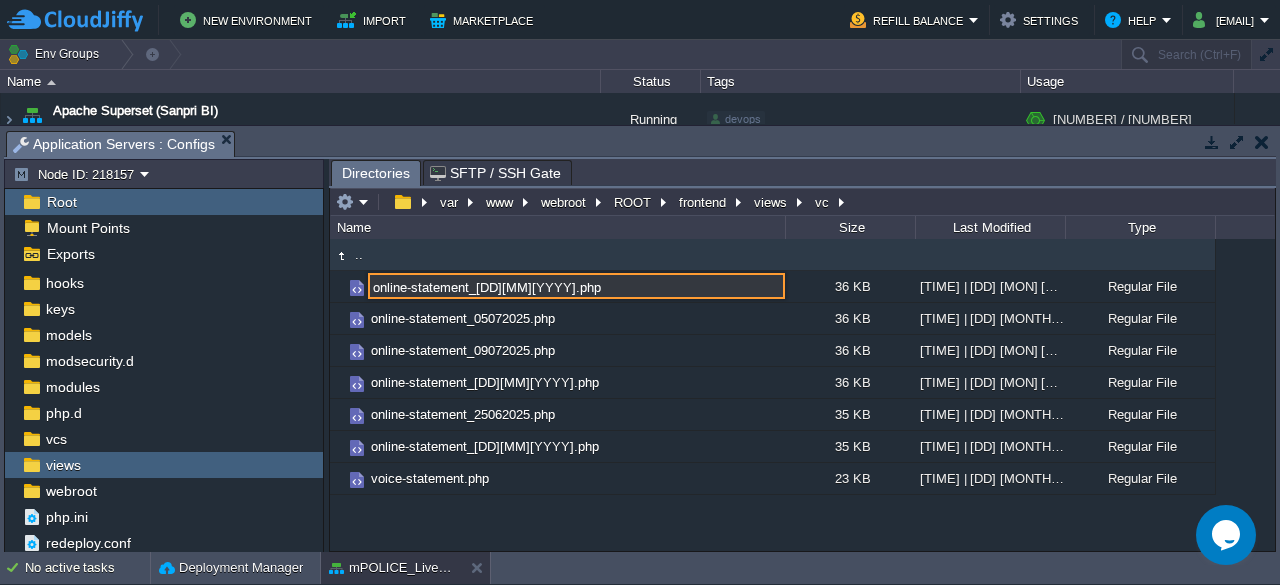 type on "online-statement_07082025.php" 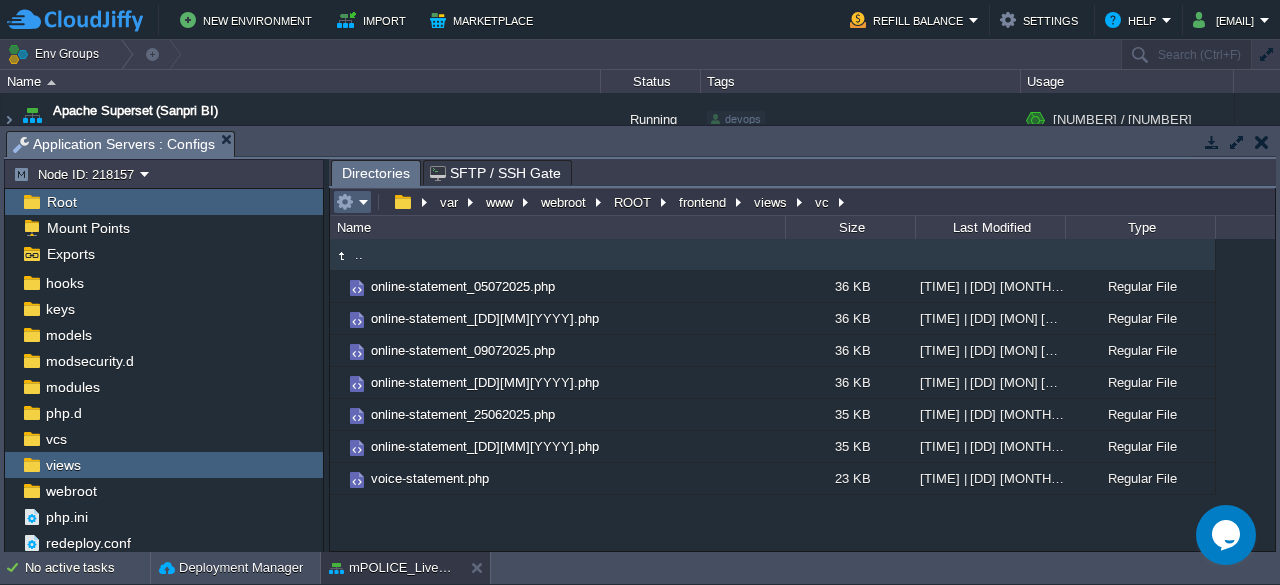 click at bounding box center [352, 202] 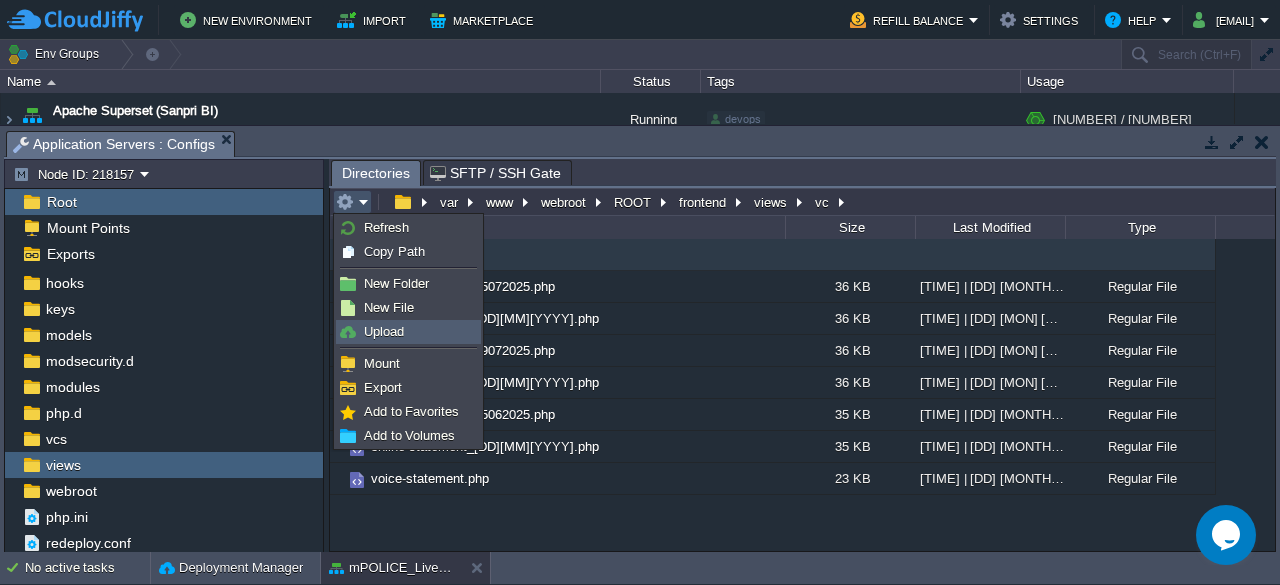 click on "Upload" at bounding box center (384, 331) 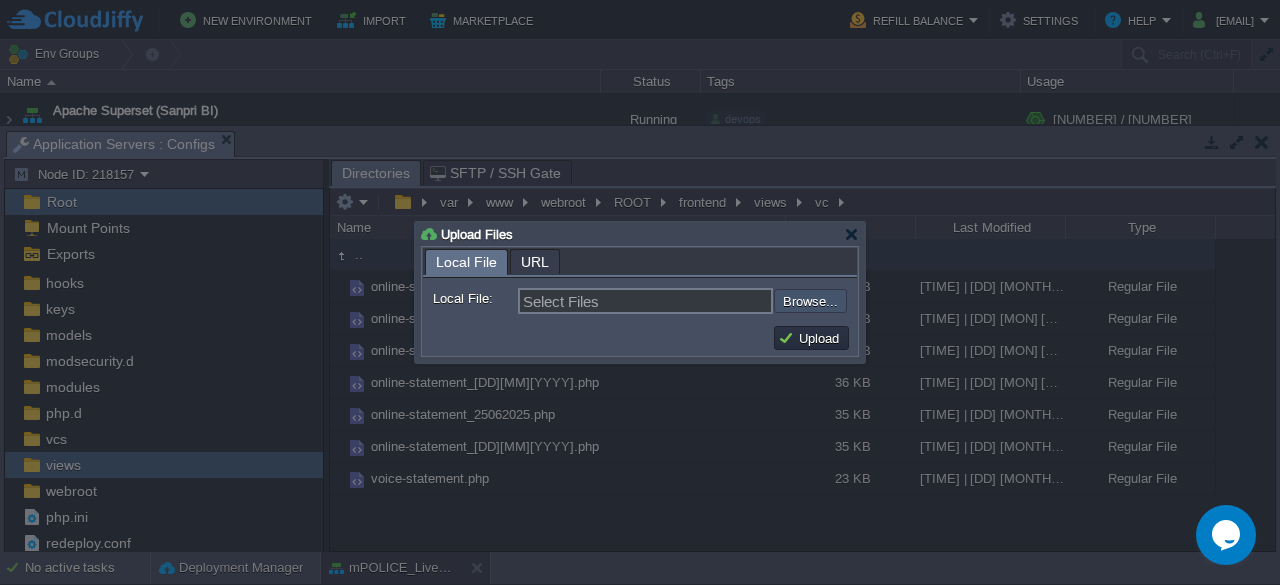 click at bounding box center [720, 300] 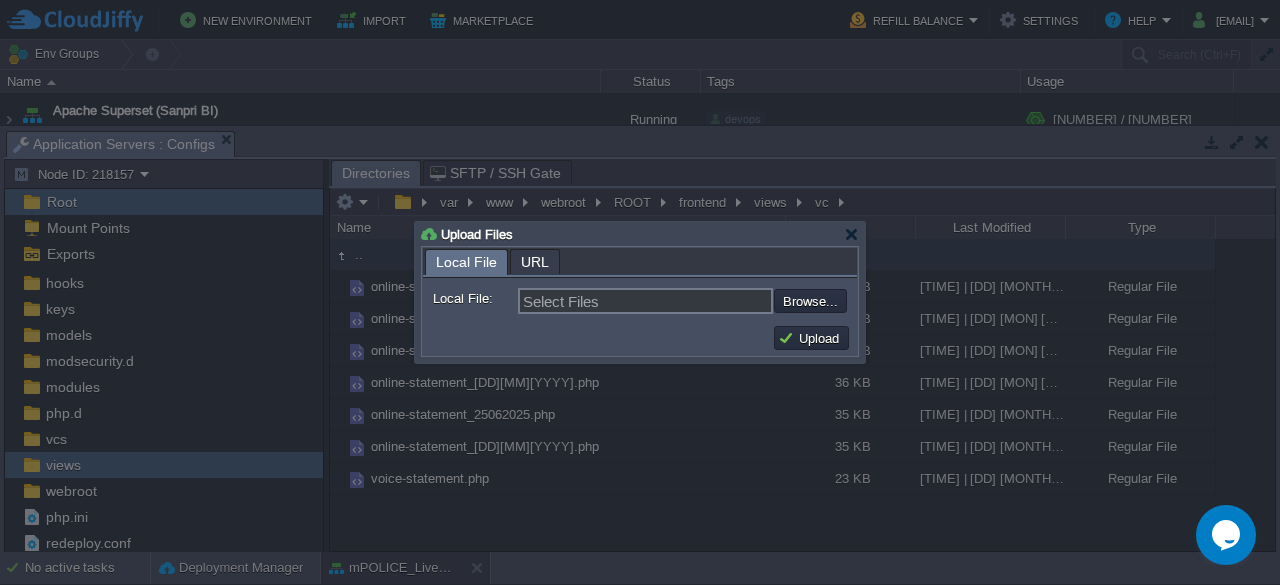 type on "C:\fakepath\online-statement.php" 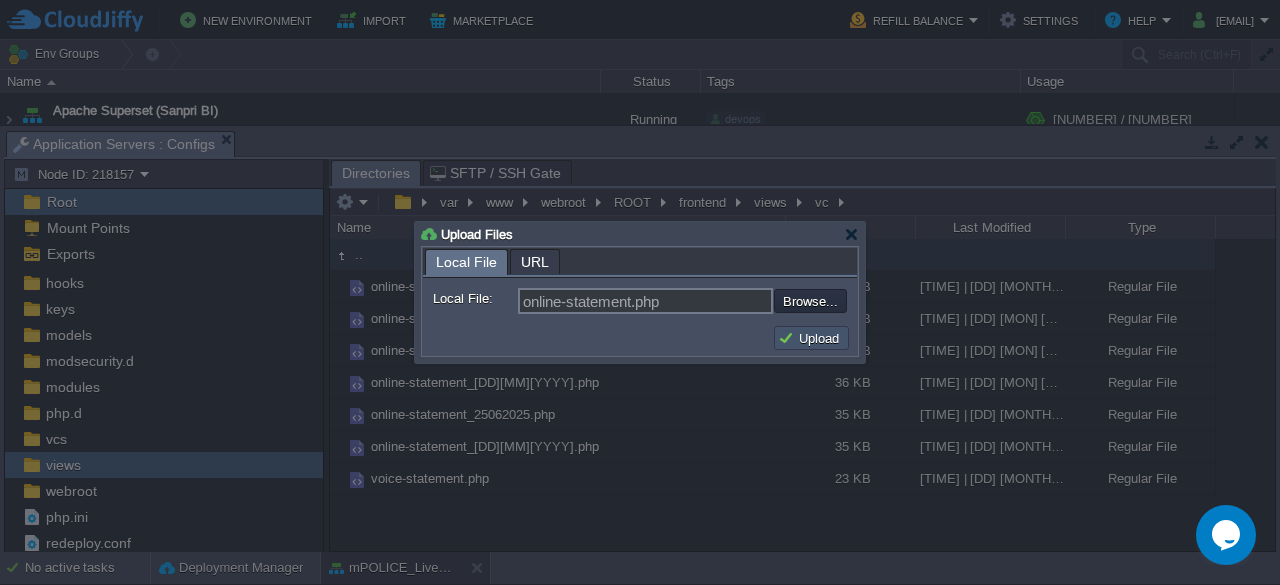 click on "Upload" at bounding box center [811, 338] 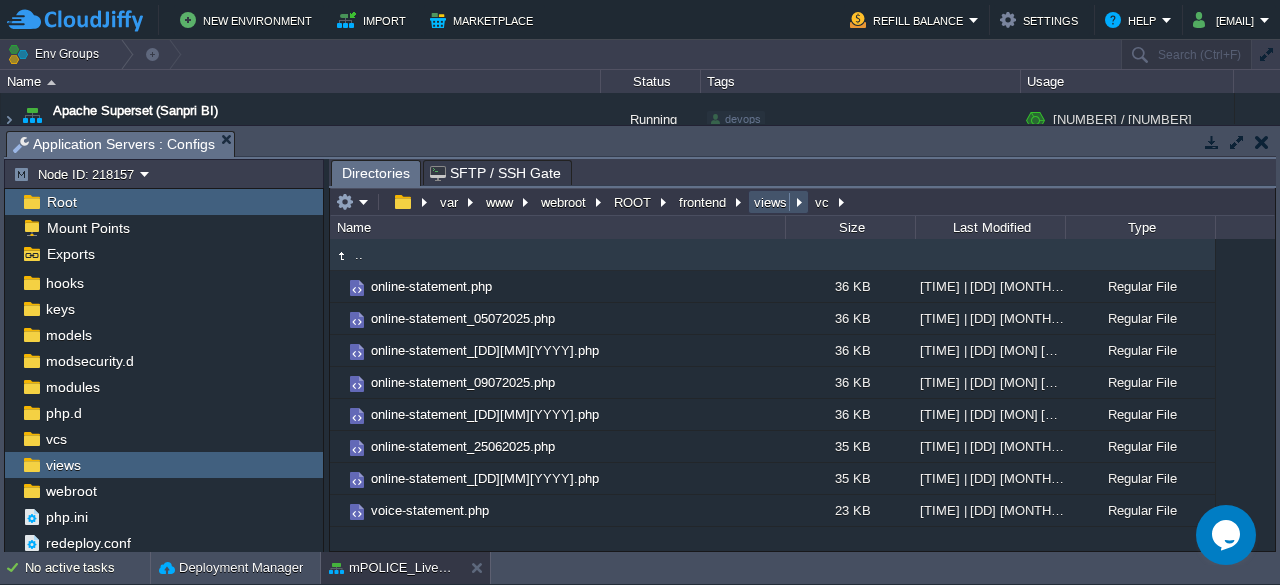 click on "views" at bounding box center (771, 202) 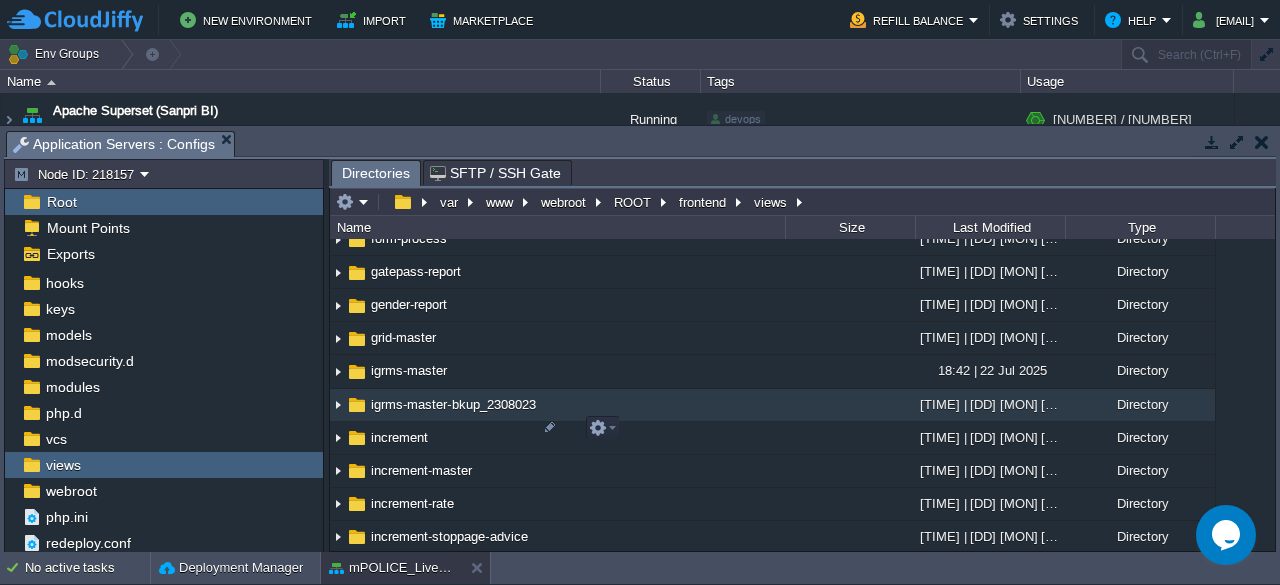 scroll, scrollTop: 3317, scrollLeft: 0, axis: vertical 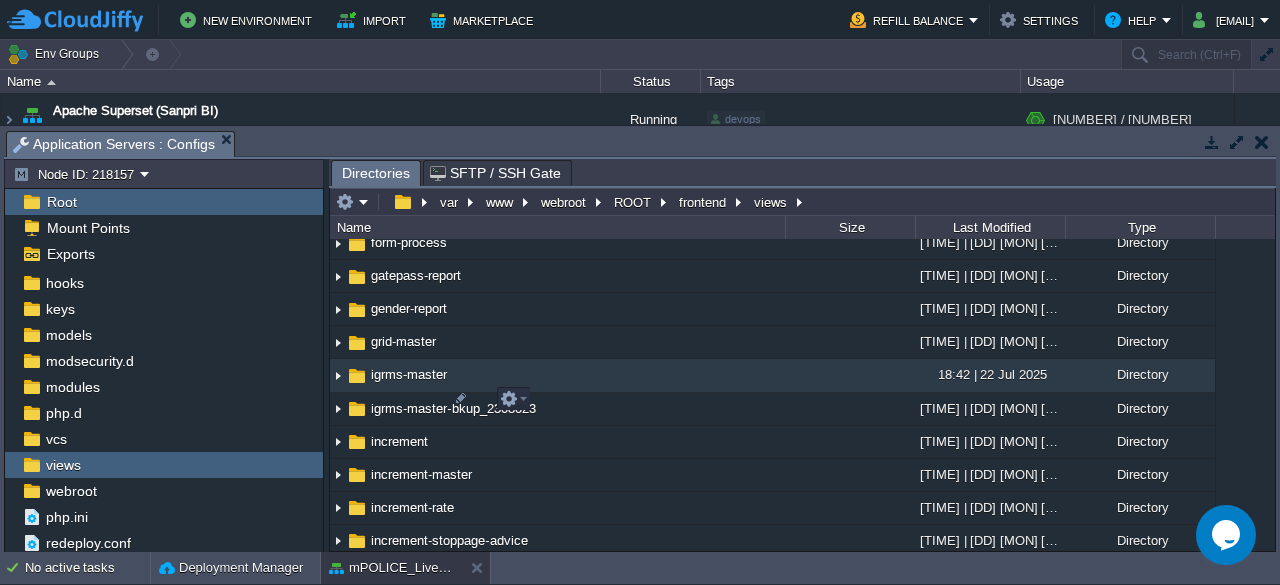 click on "igrms-master" at bounding box center [409, 374] 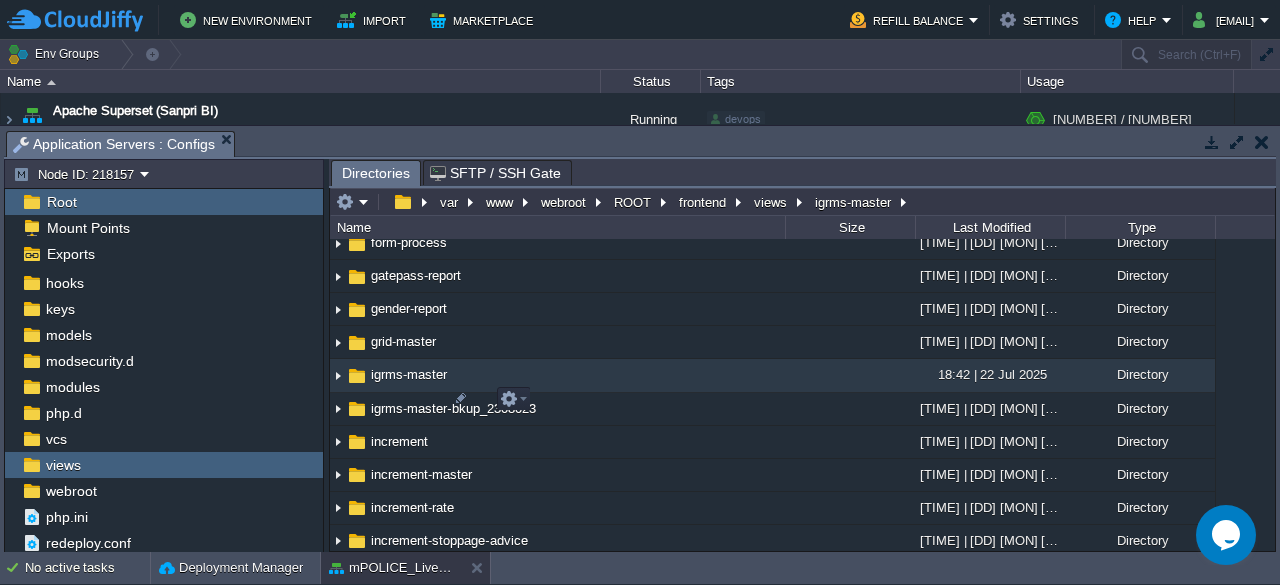 click on "igrms-master" at bounding box center [409, 374] 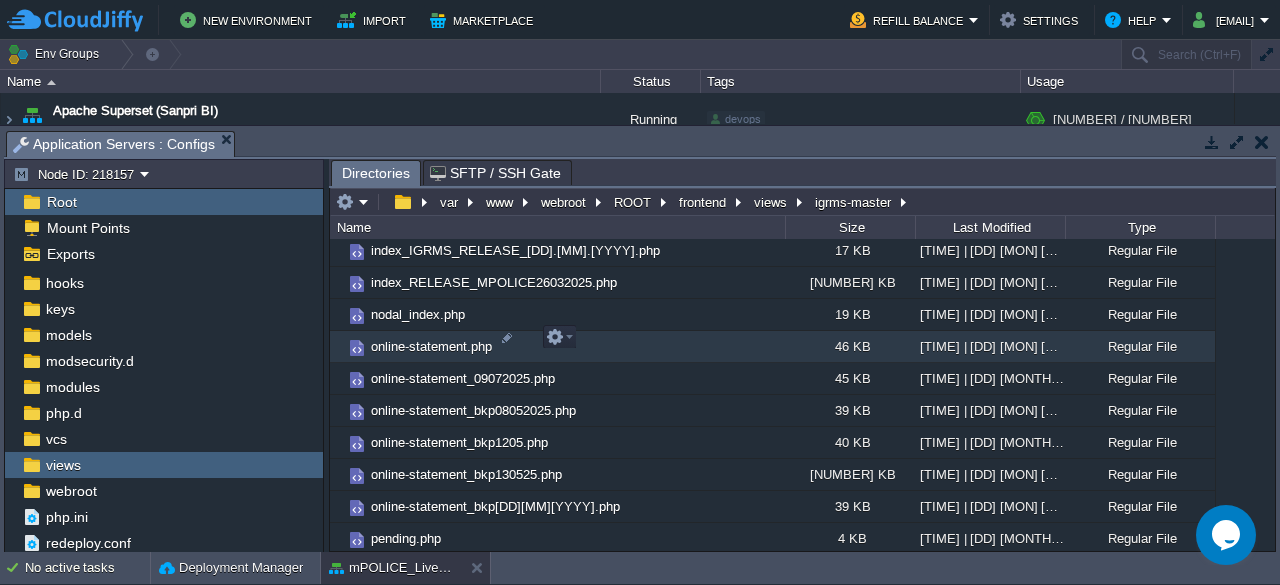 scroll, scrollTop: 771, scrollLeft: 0, axis: vertical 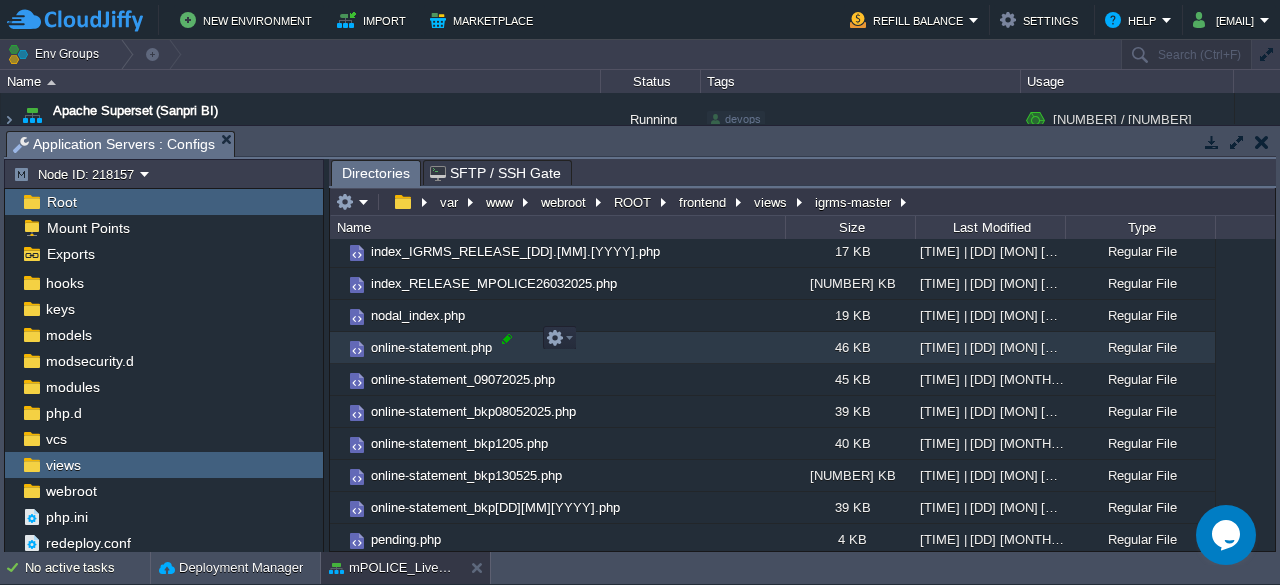 click at bounding box center (507, 339) 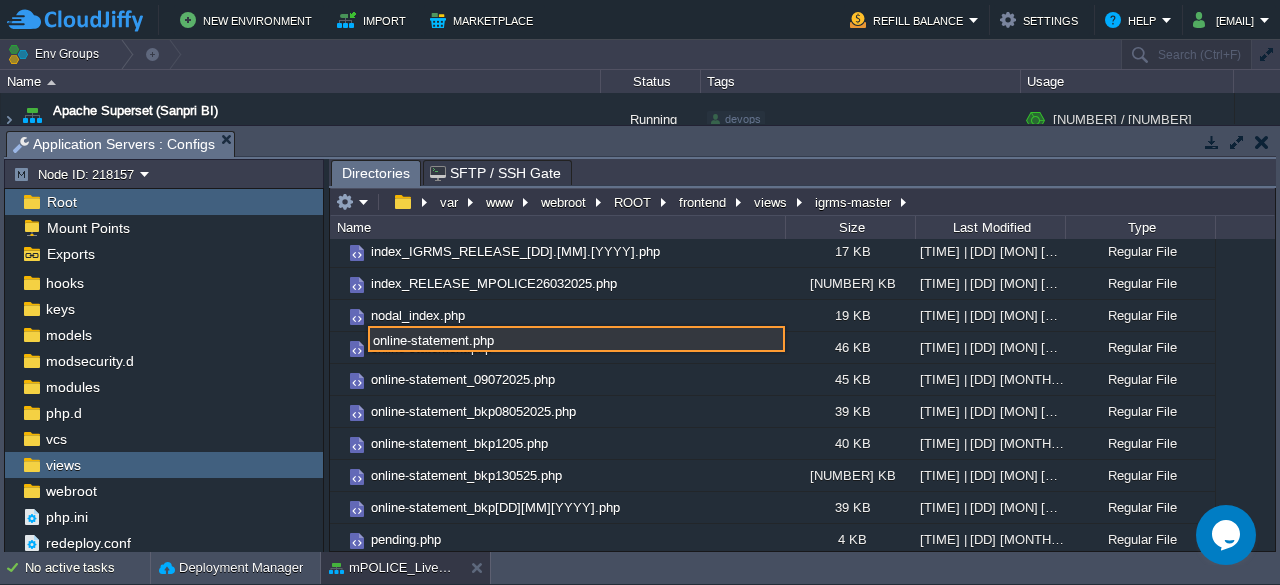 click on "online-statement.php" at bounding box center (576, 339) 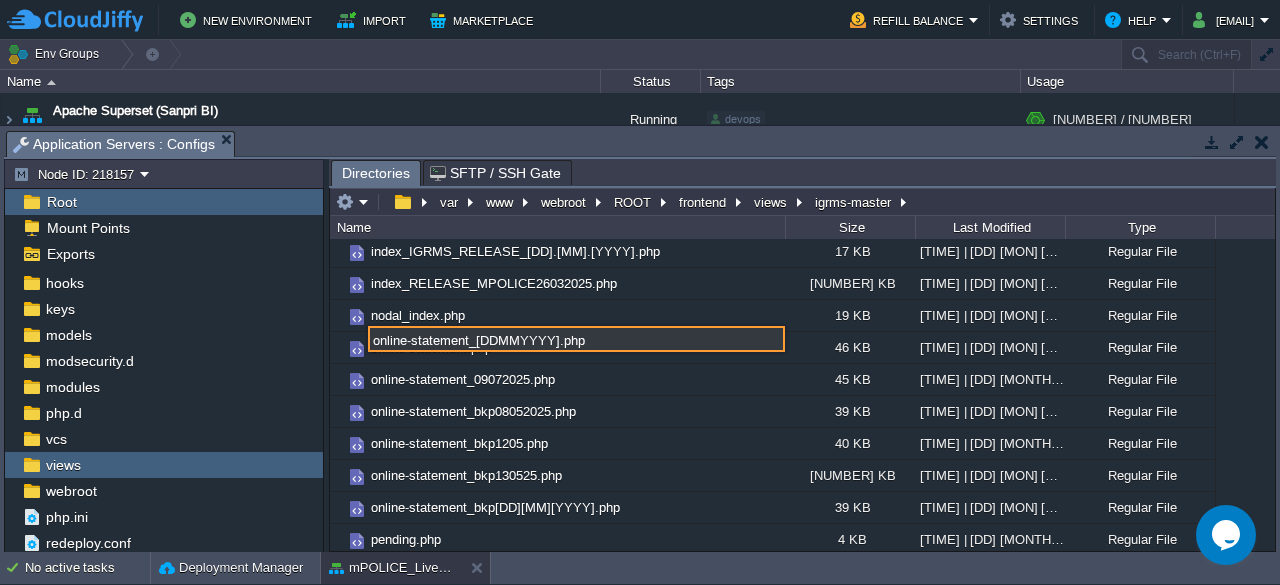 click on "online-statement_08072025.php" at bounding box center [576, 339] 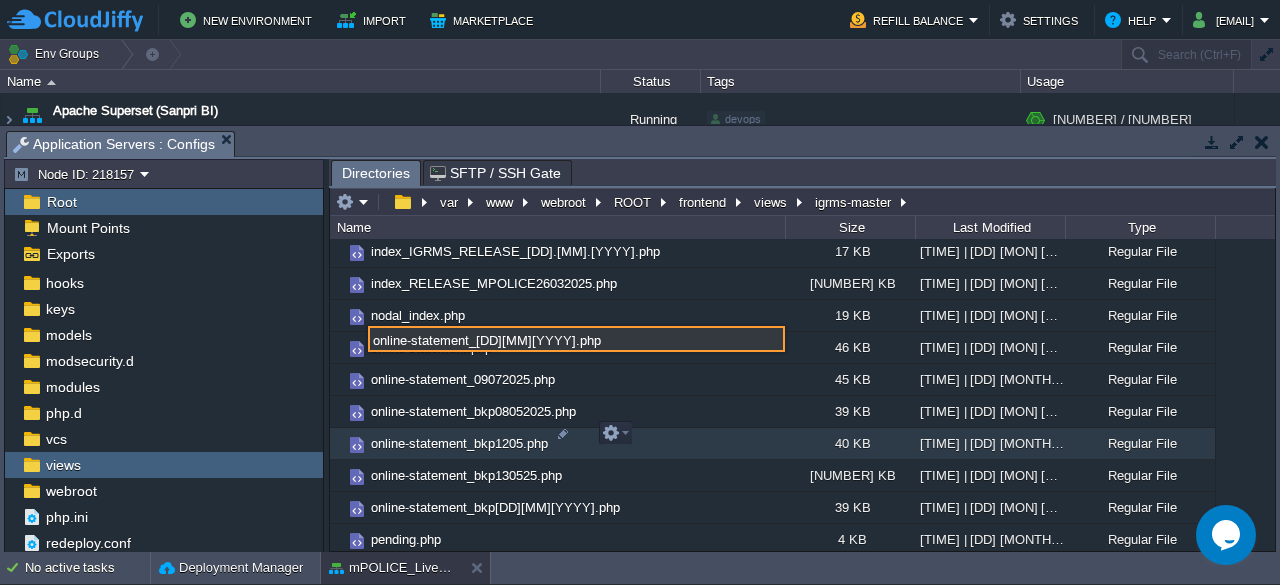 type on "online-statement_07082025.php" 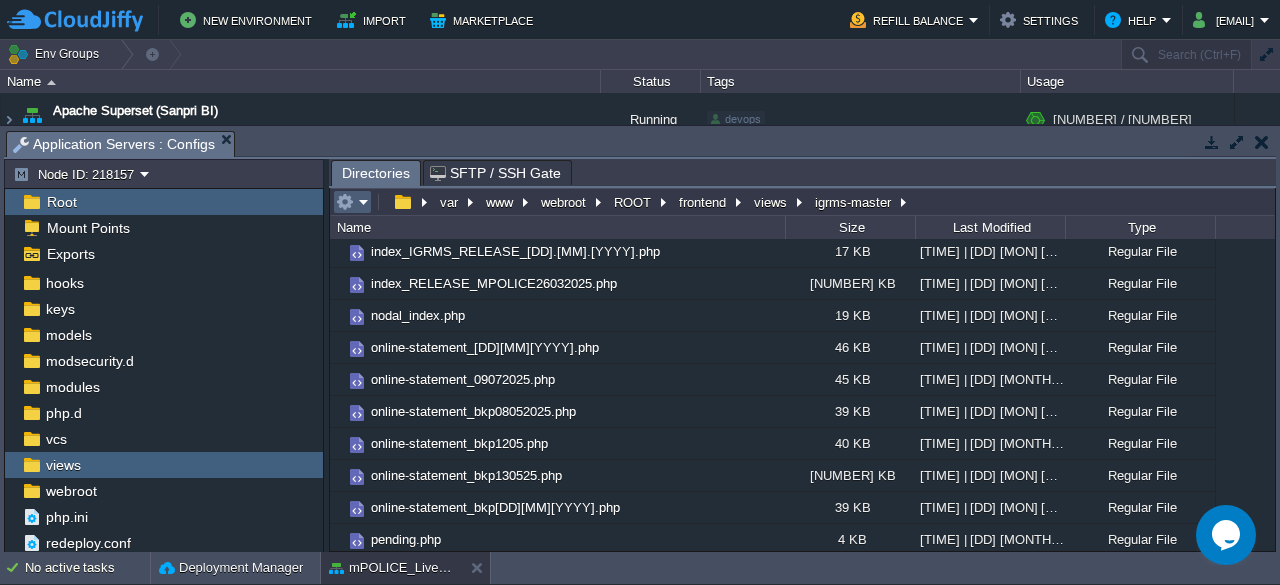click at bounding box center (352, 202) 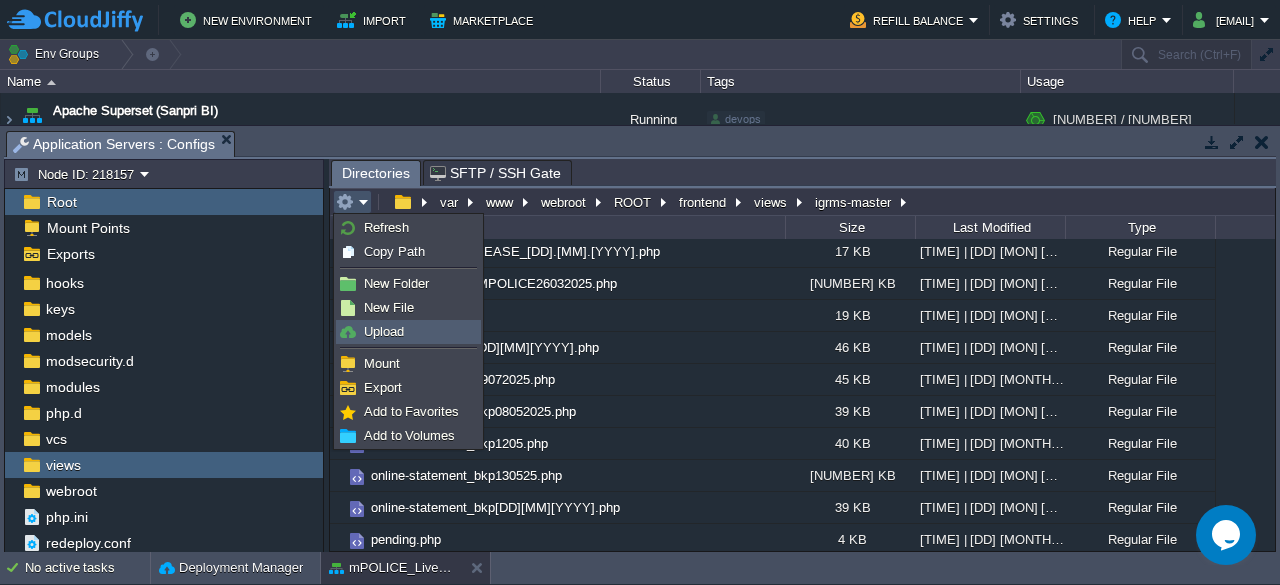 click on "Upload" at bounding box center [384, 331] 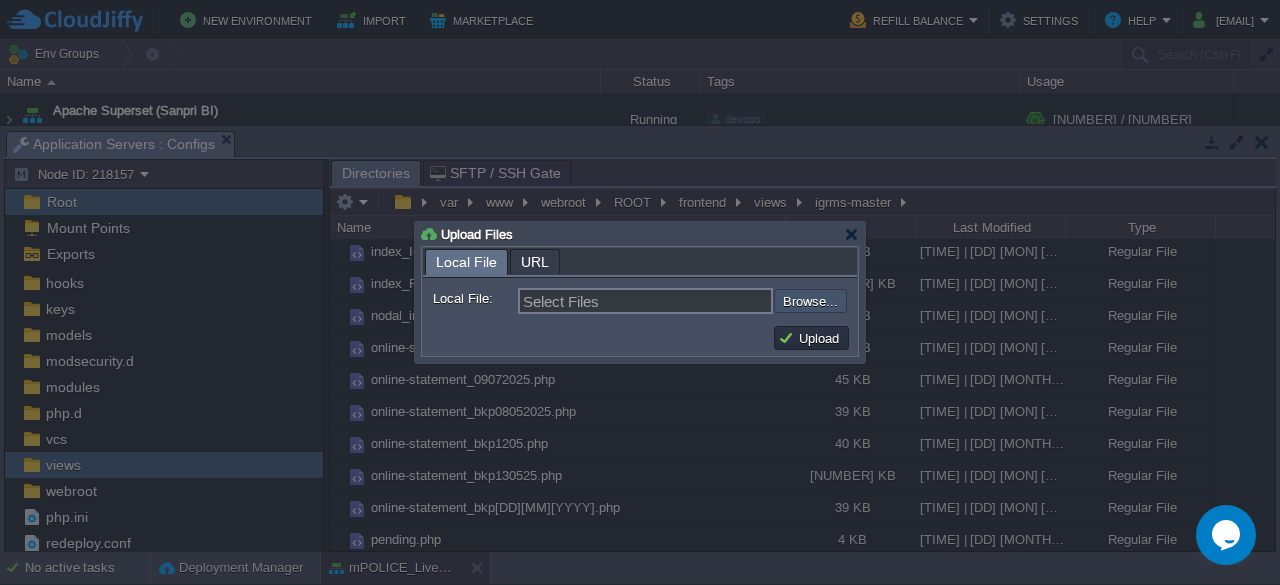click at bounding box center (720, 300) 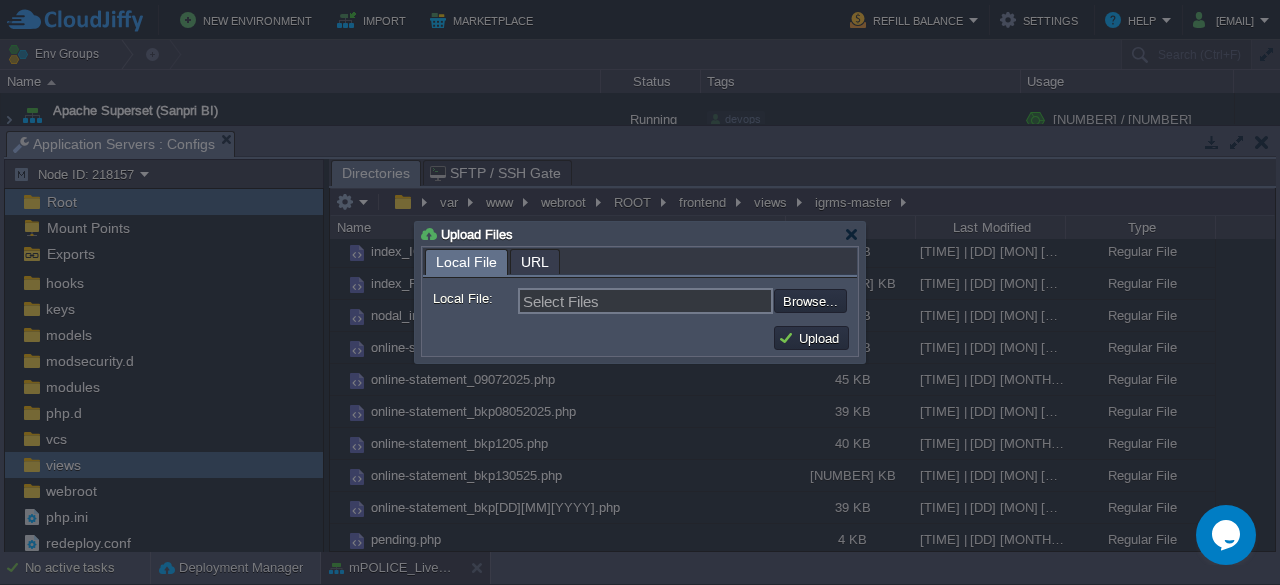 type on "C:\fakepath\online-statement.php" 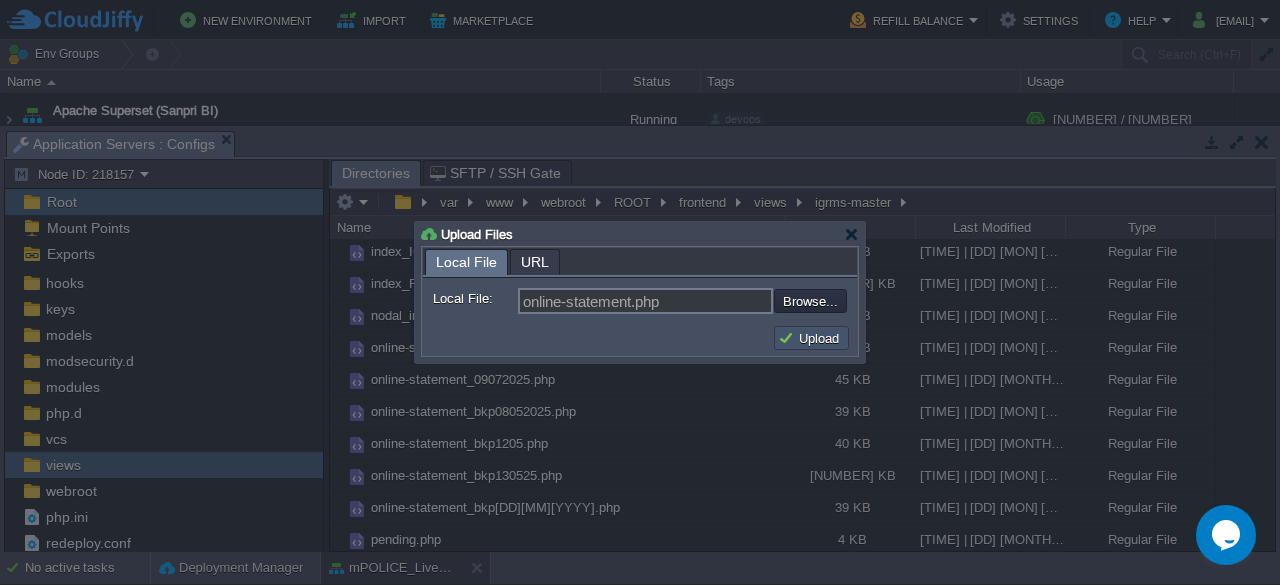 click on "Upload" at bounding box center [811, 338] 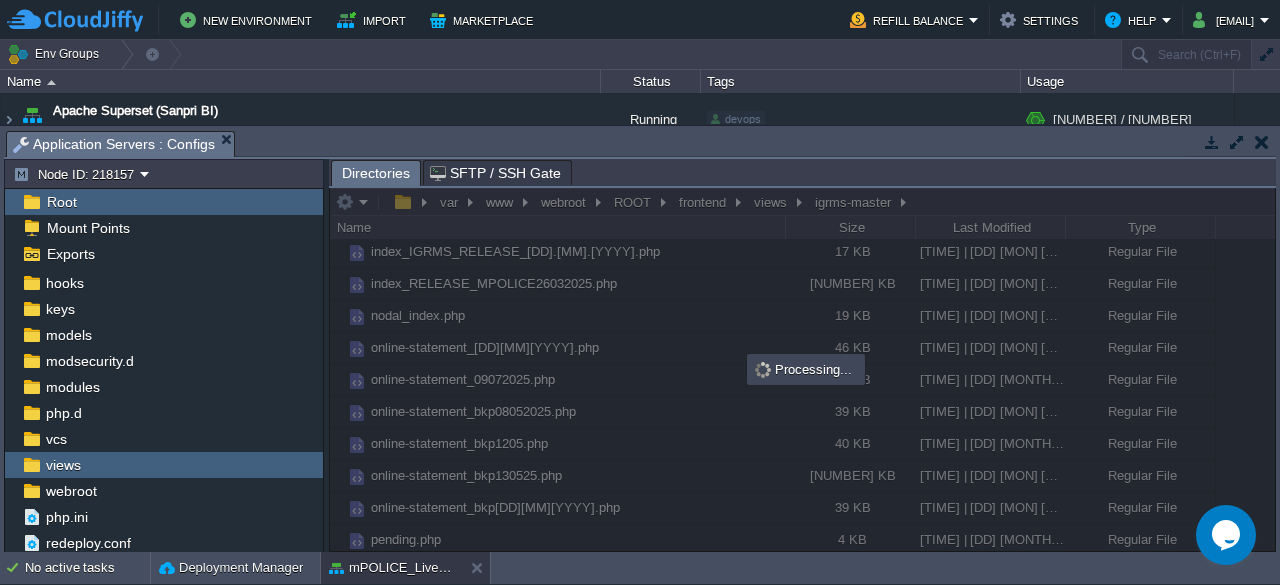 scroll, scrollTop: 0, scrollLeft: 0, axis: both 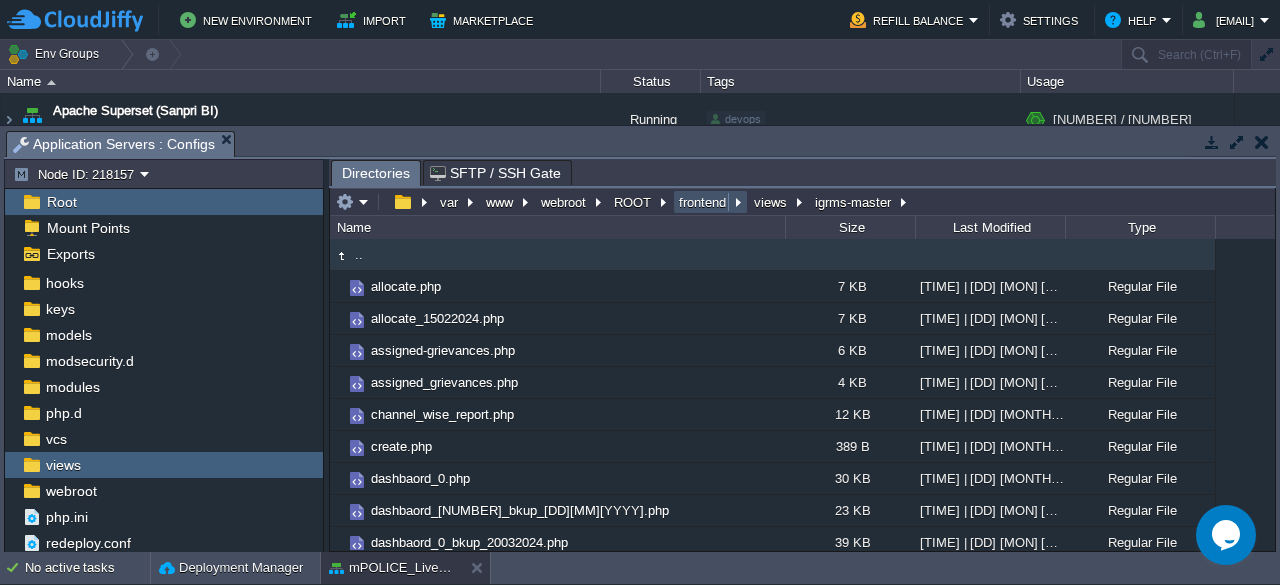 click on "frontend" at bounding box center (703, 202) 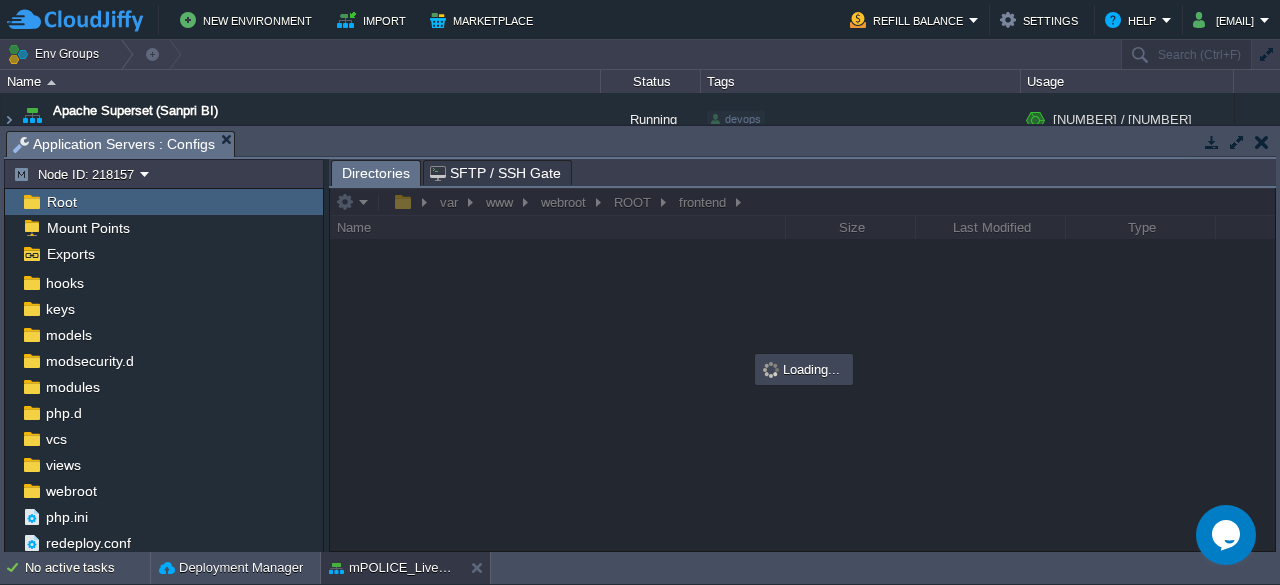 scroll, scrollTop: 79, scrollLeft: 0, axis: vertical 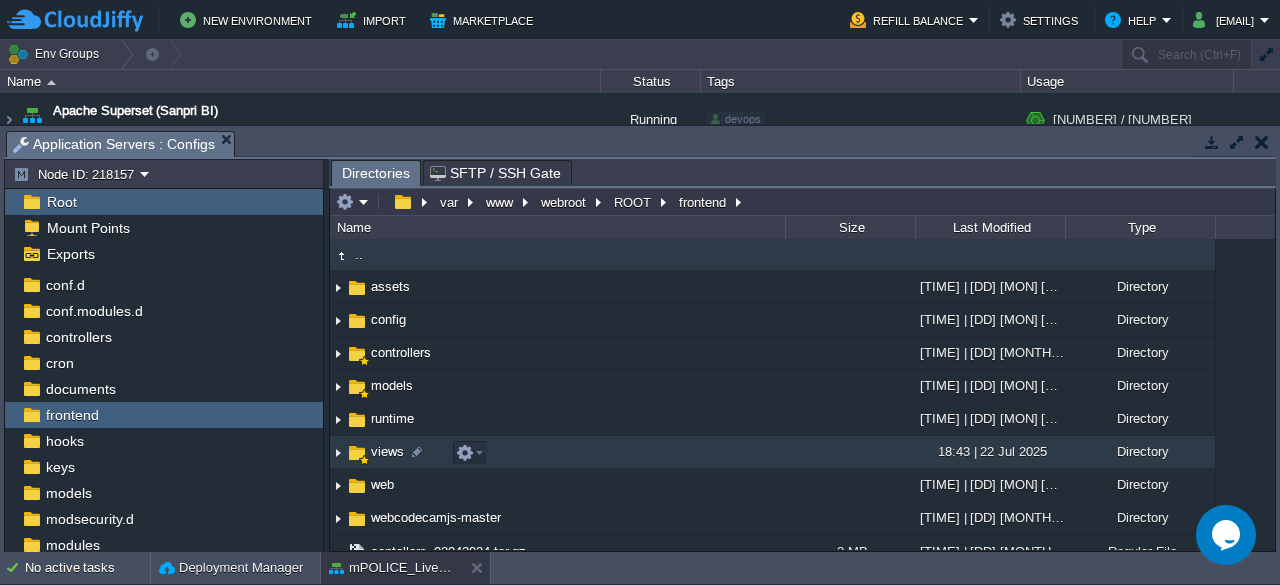 click at bounding box center [357, 453] 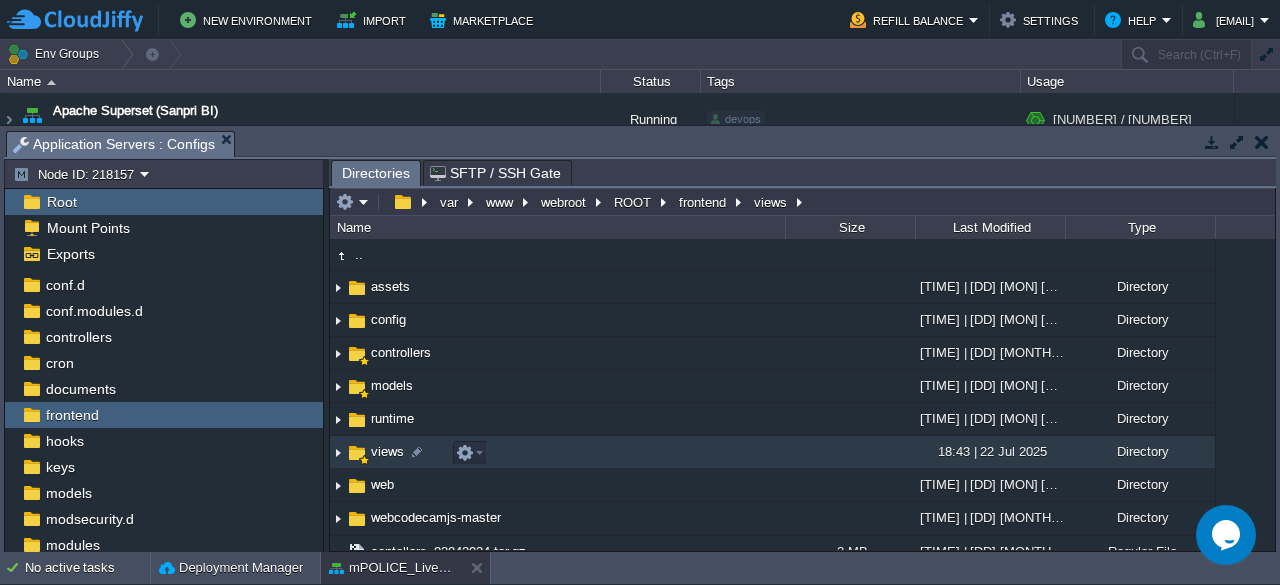 click at bounding box center (357, 453) 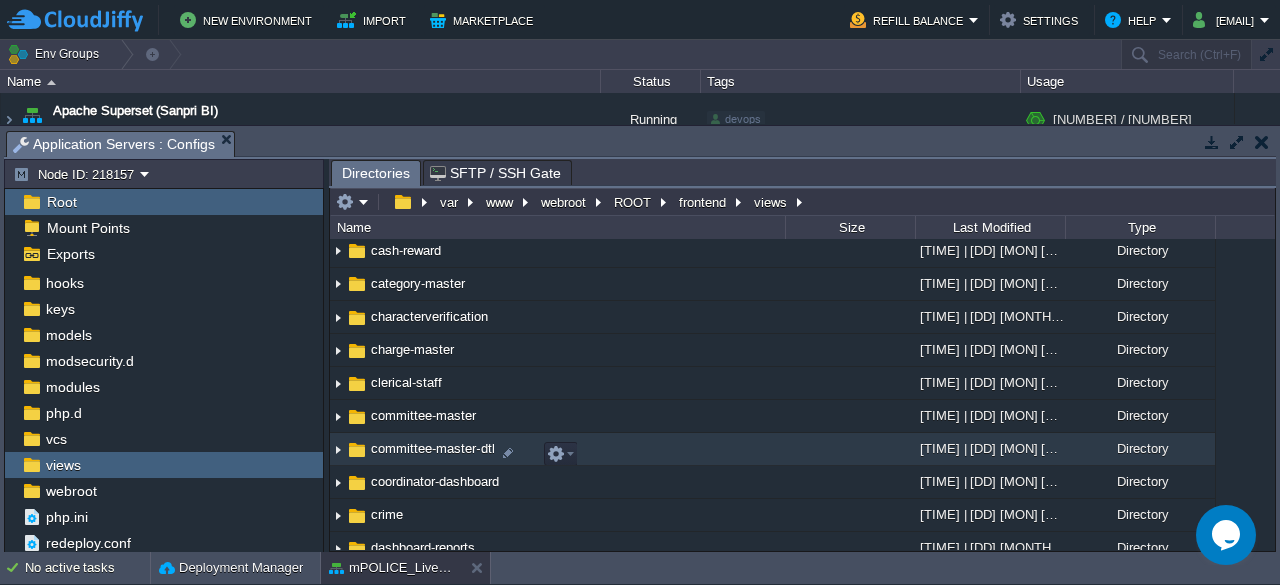 scroll, scrollTop: 465, scrollLeft: 0, axis: vertical 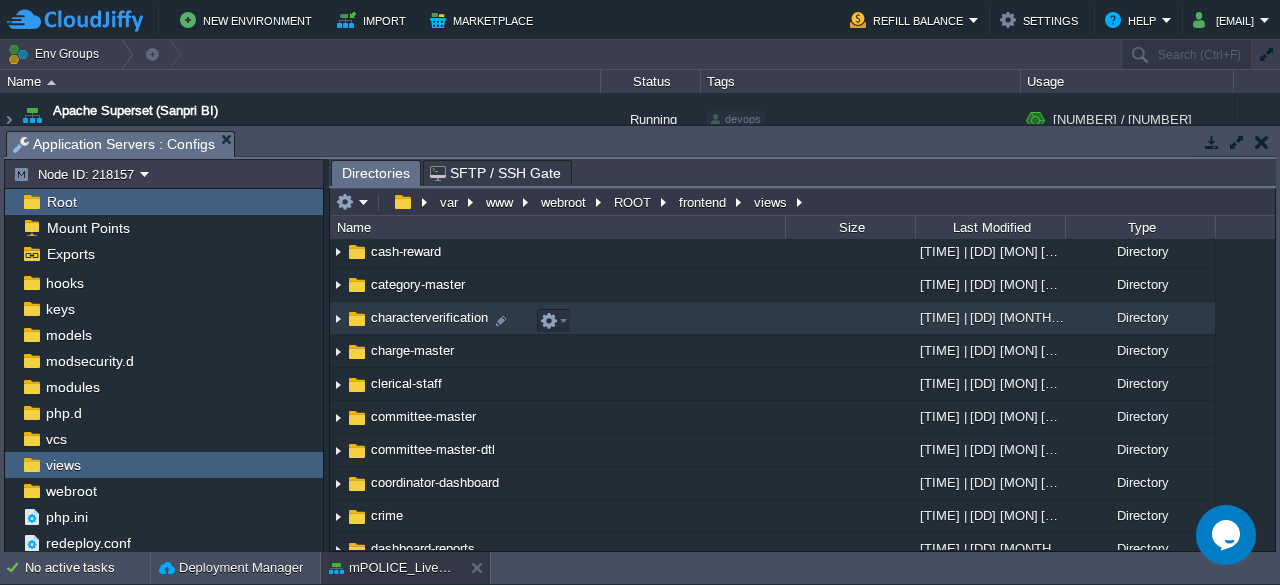 click on "characterverification" at bounding box center (429, 317) 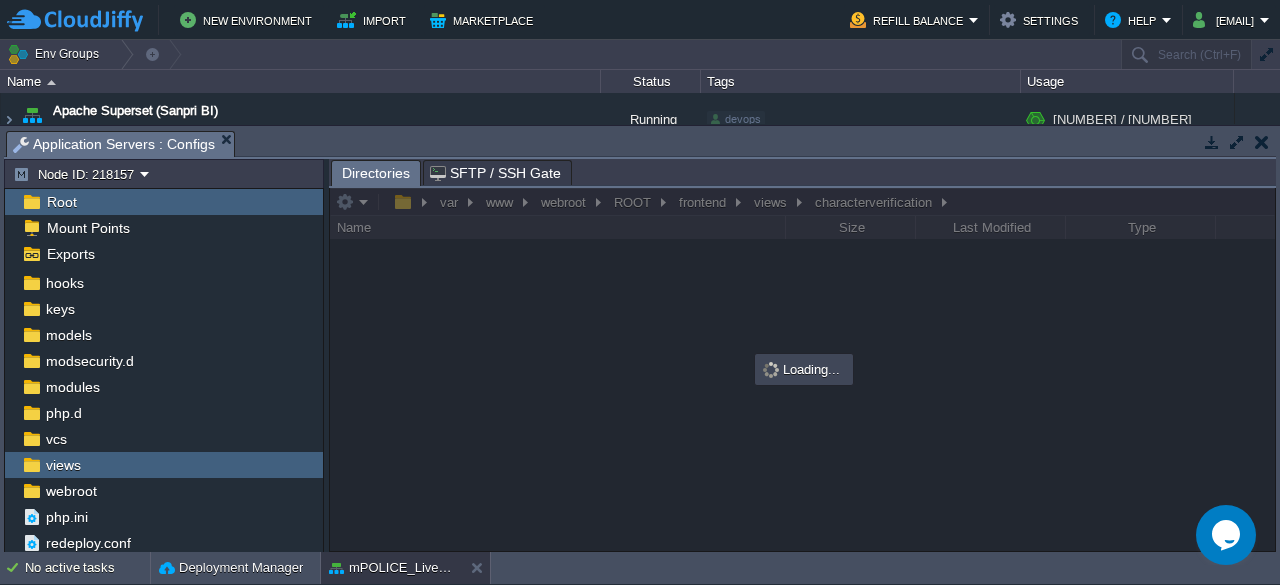 scroll, scrollTop: 0, scrollLeft: 0, axis: both 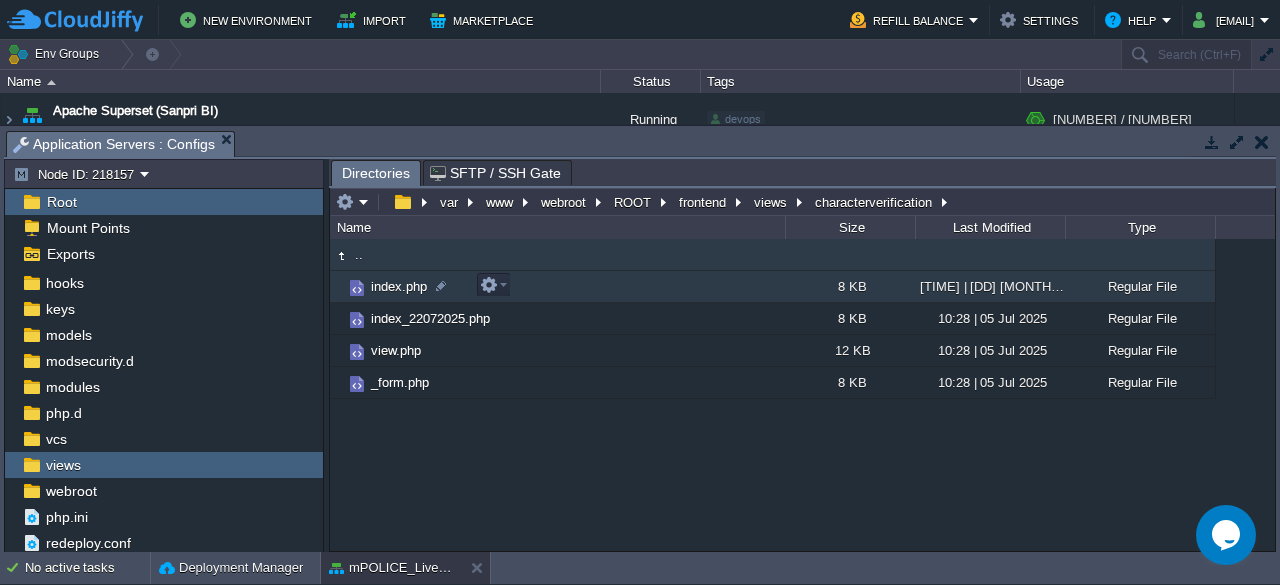 click on "index.php" at bounding box center (399, 286) 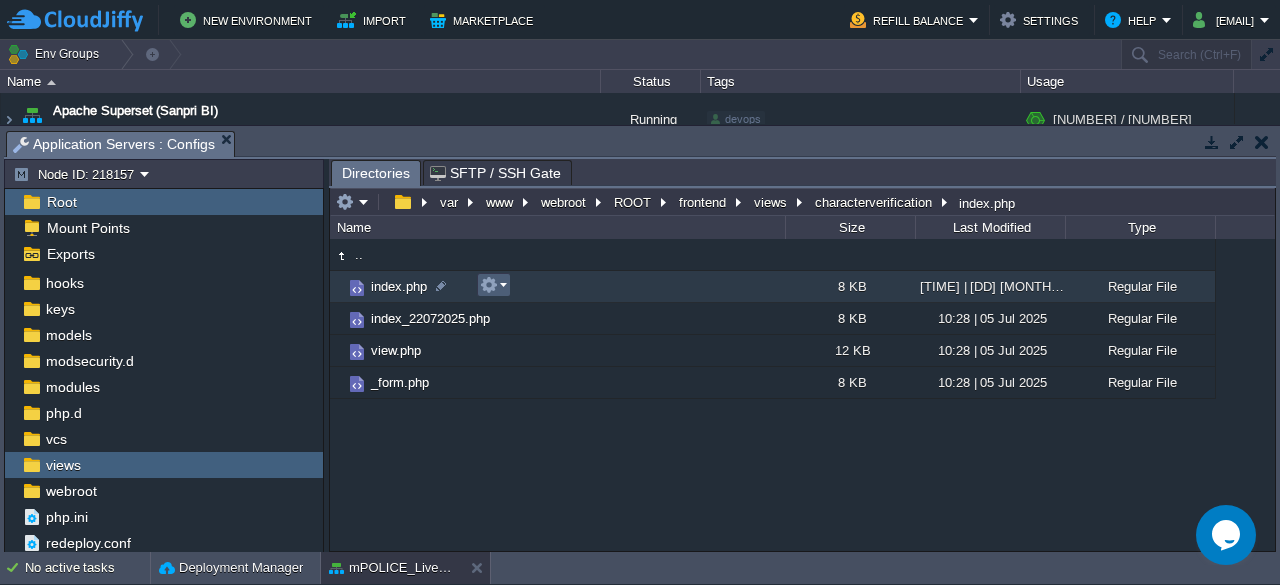 click at bounding box center [494, 285] 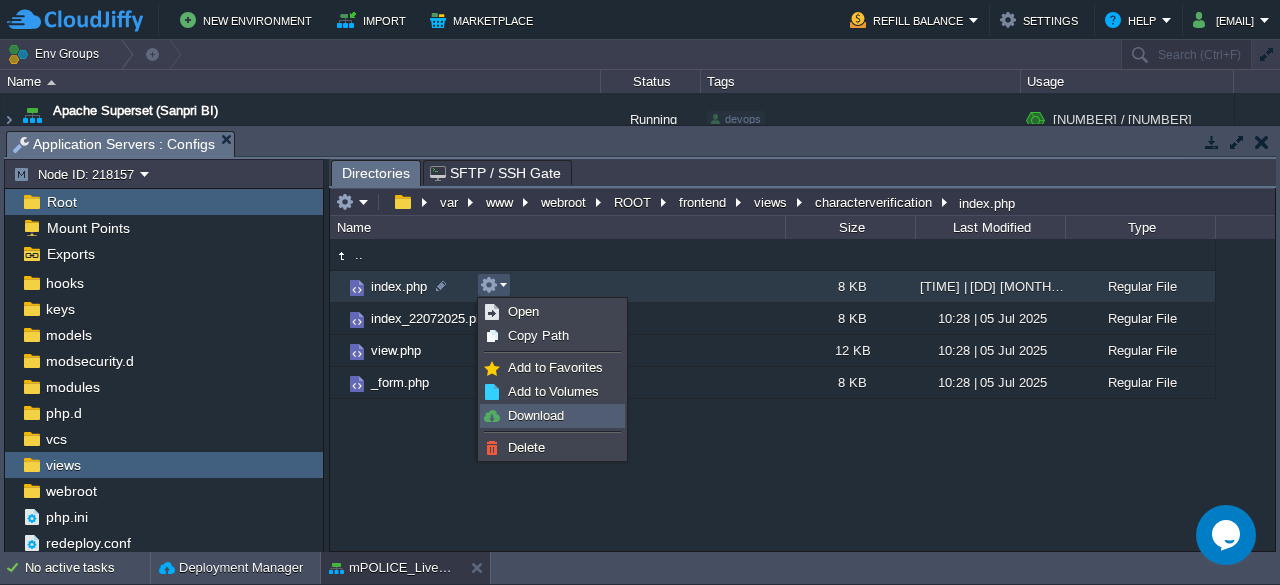 click on "Download" at bounding box center [536, 415] 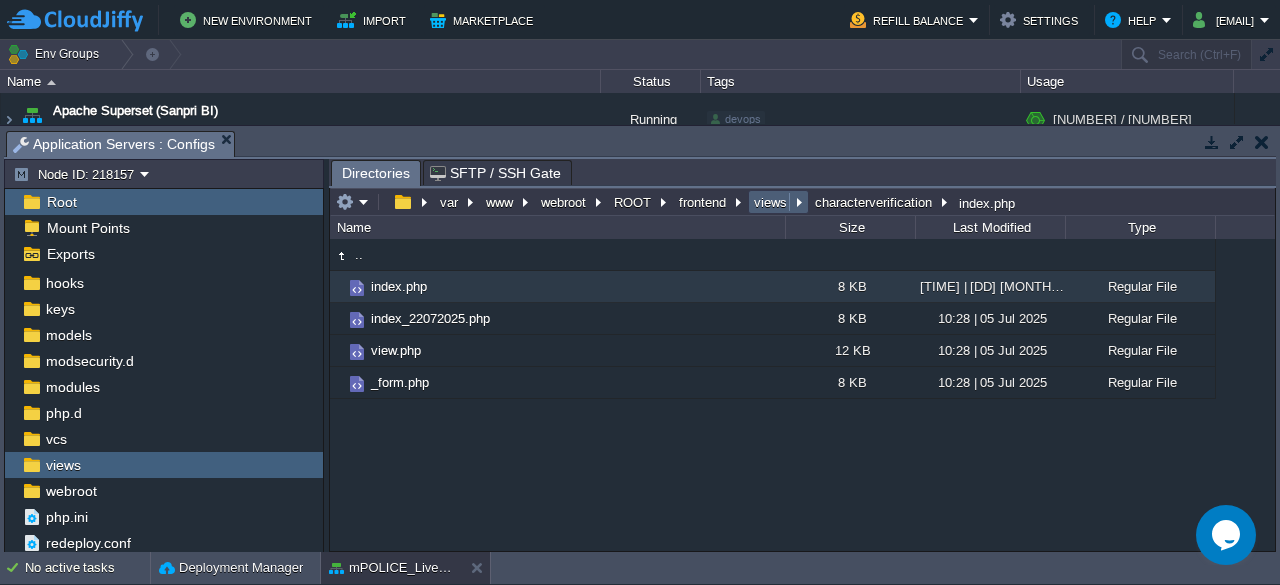 click on "views" at bounding box center [778, 202] 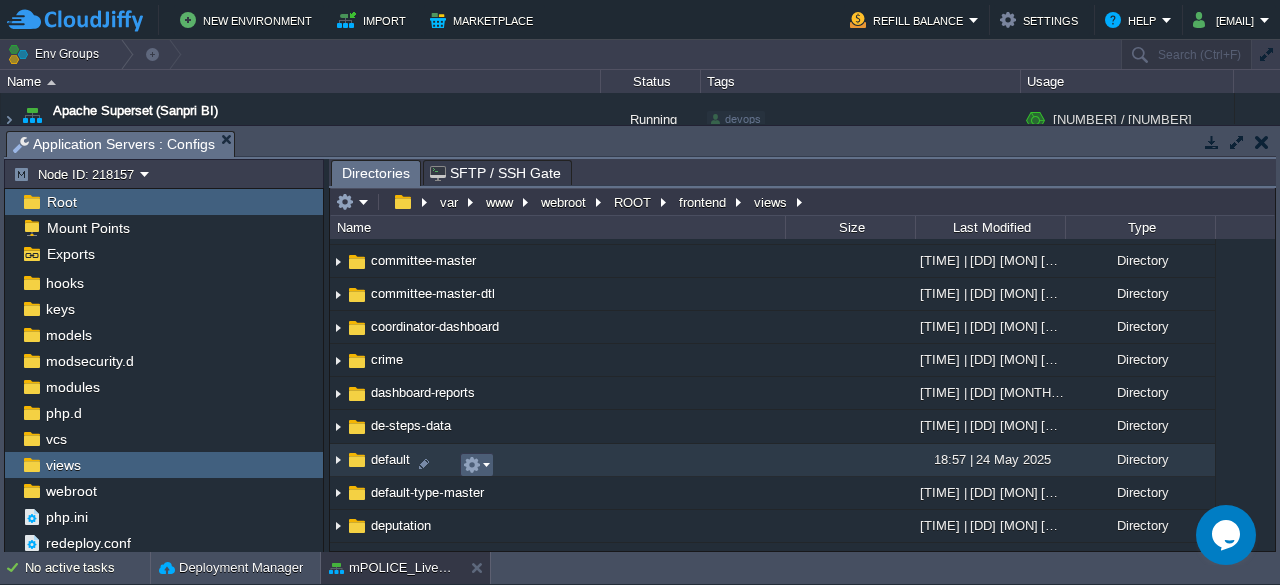 scroll, scrollTop: 622, scrollLeft: 0, axis: vertical 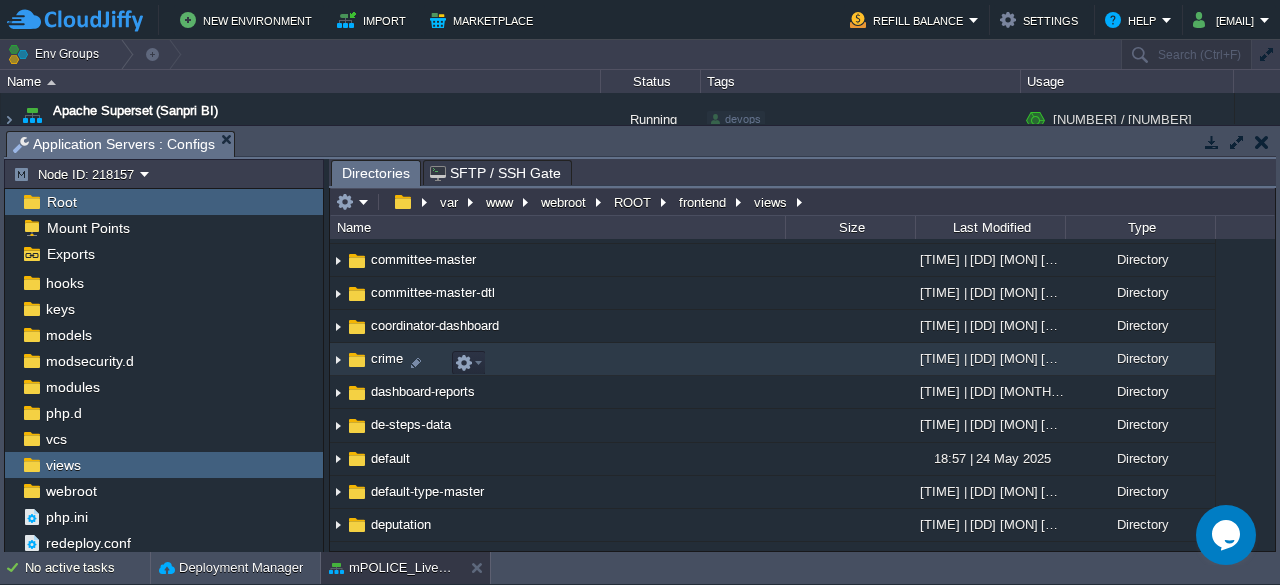 click on "crime" at bounding box center [387, 358] 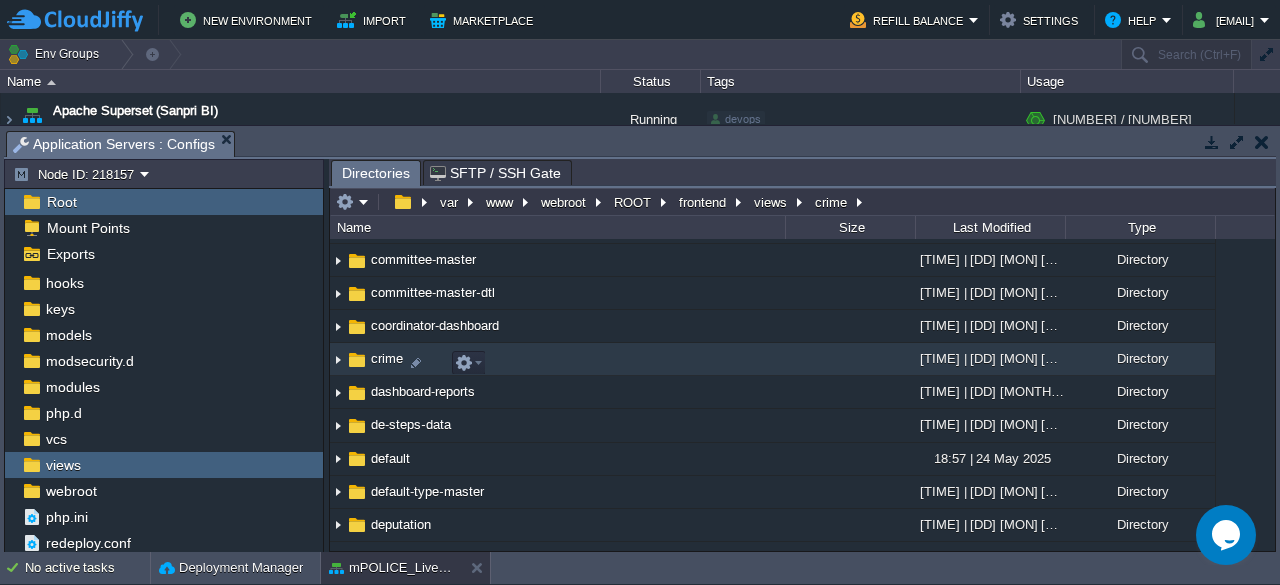 click on "crime" at bounding box center [387, 358] 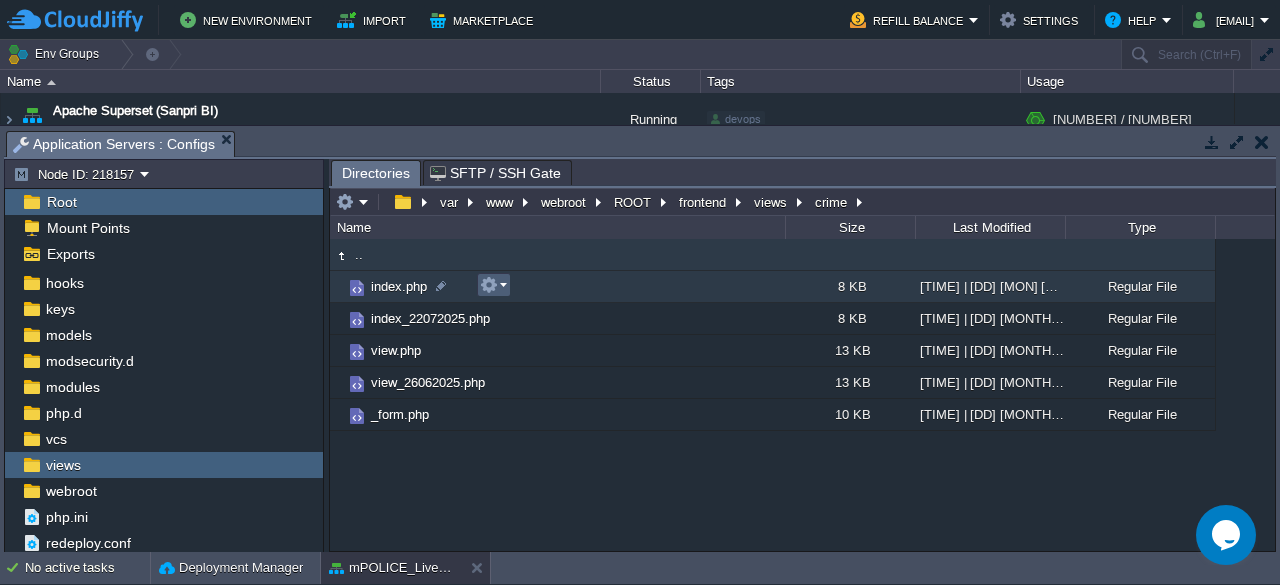 click at bounding box center (493, 285) 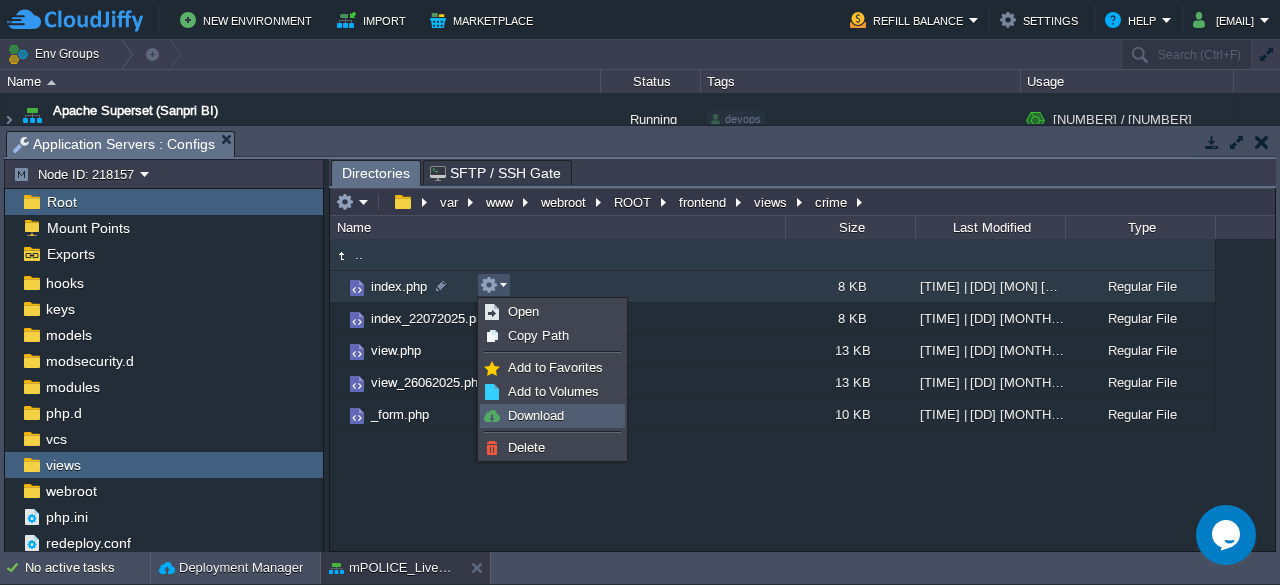 click on "Download" at bounding box center (536, 415) 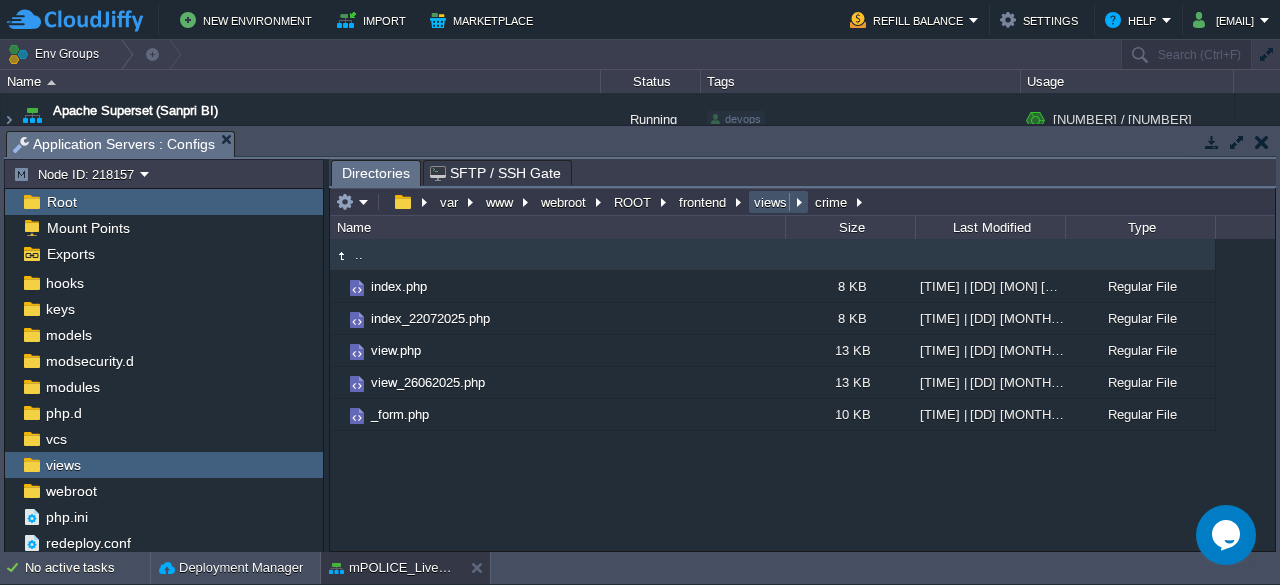 click on "views" at bounding box center [771, 202] 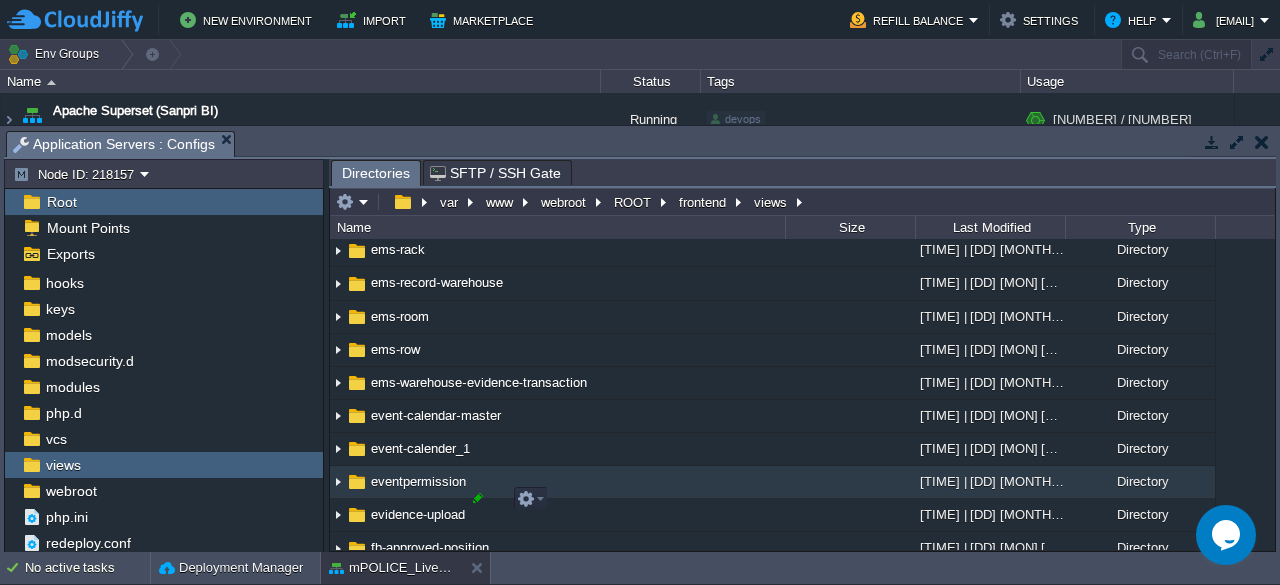 scroll, scrollTop: 2429, scrollLeft: 0, axis: vertical 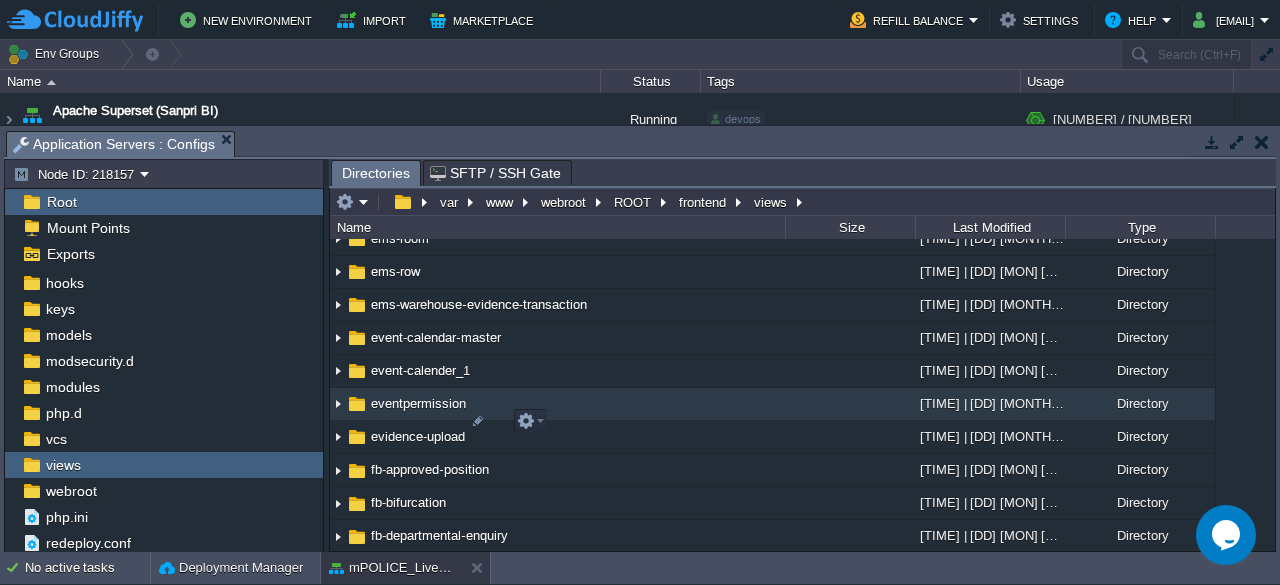 click on "eventpermission" at bounding box center (418, 403) 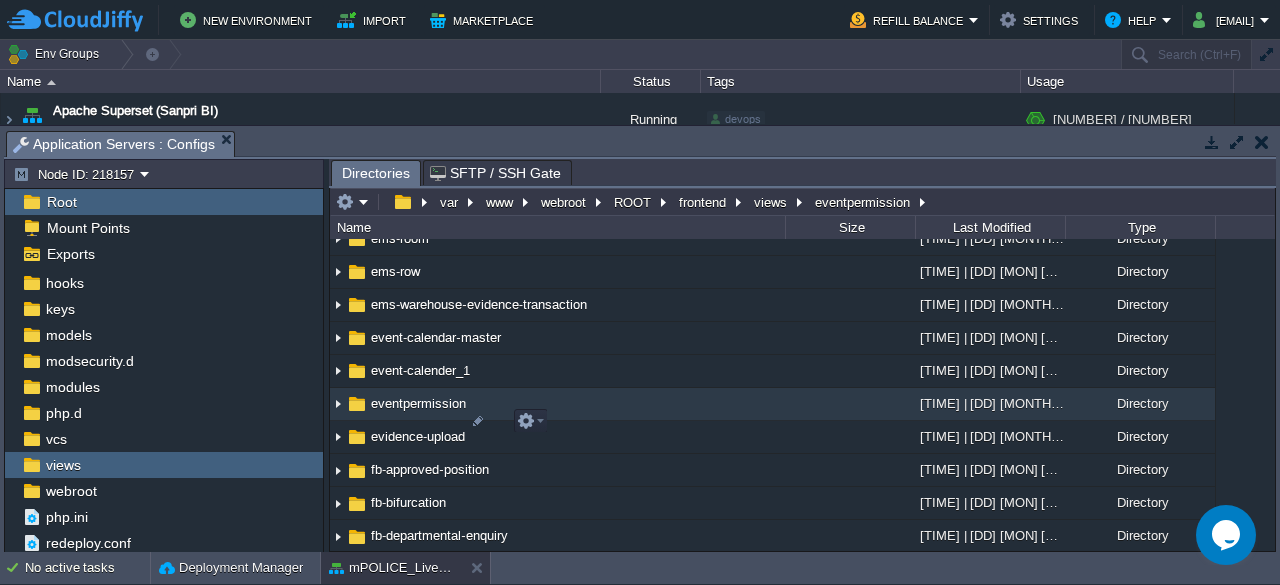 click on "eventpermission" at bounding box center (418, 403) 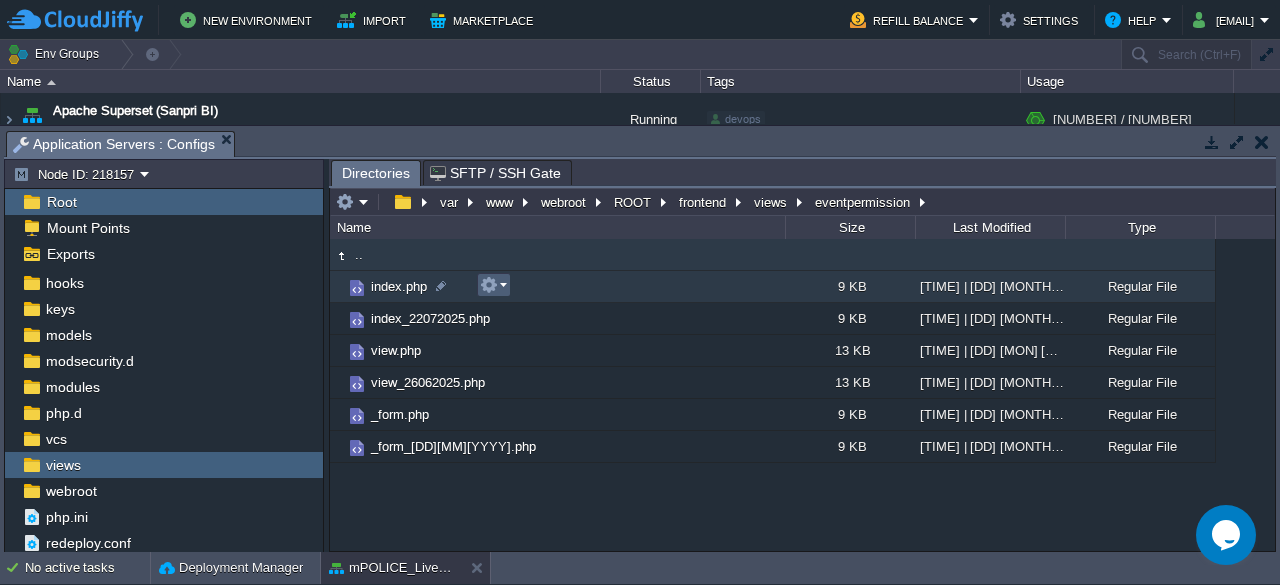 click at bounding box center [493, 285] 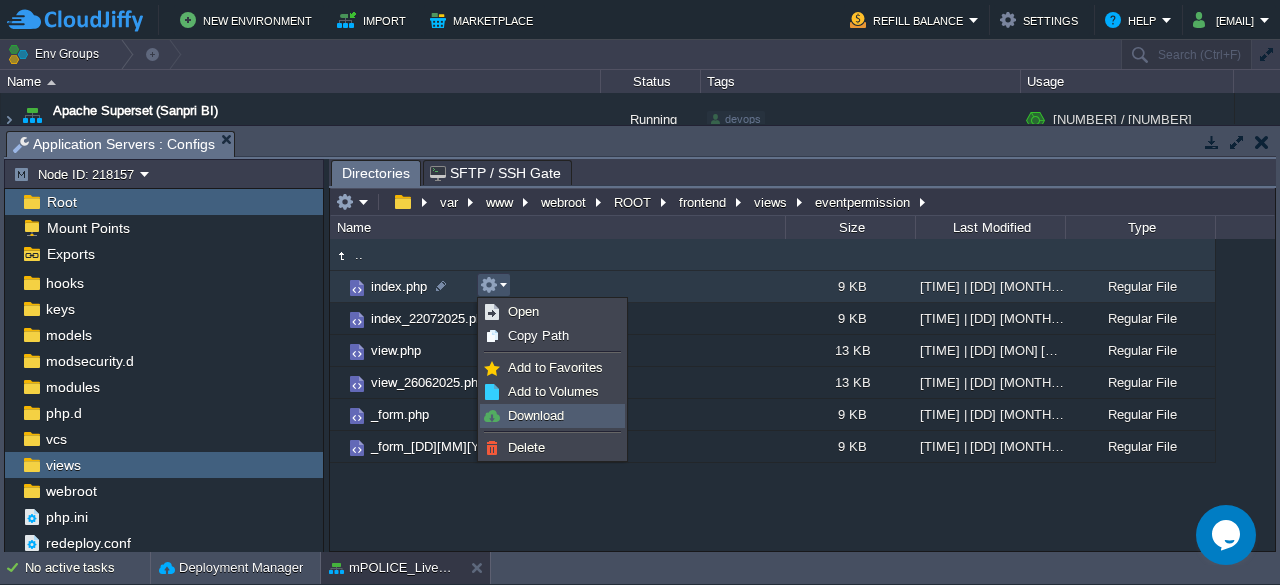 click on "Download" at bounding box center [536, 415] 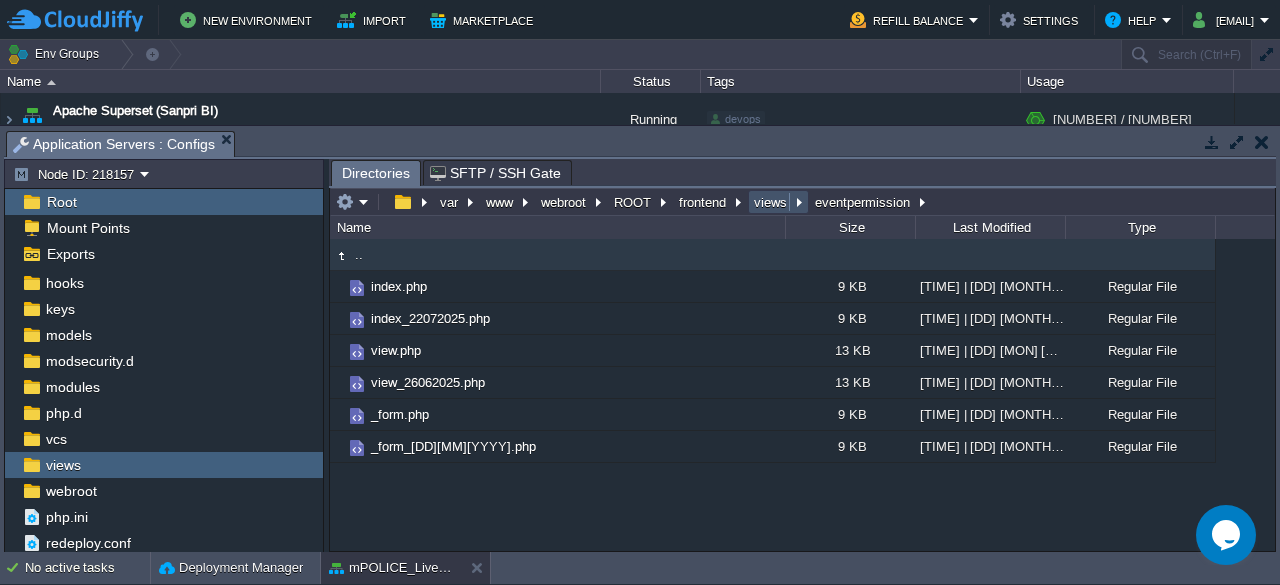 click on "views" at bounding box center (771, 202) 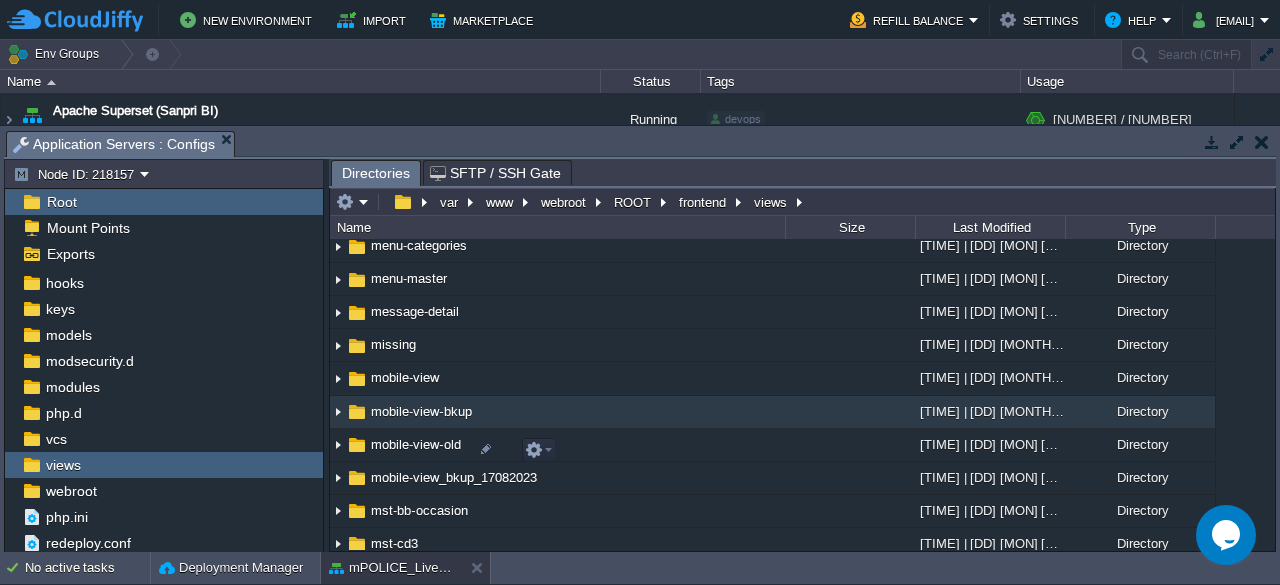 scroll, scrollTop: 5429, scrollLeft: 0, axis: vertical 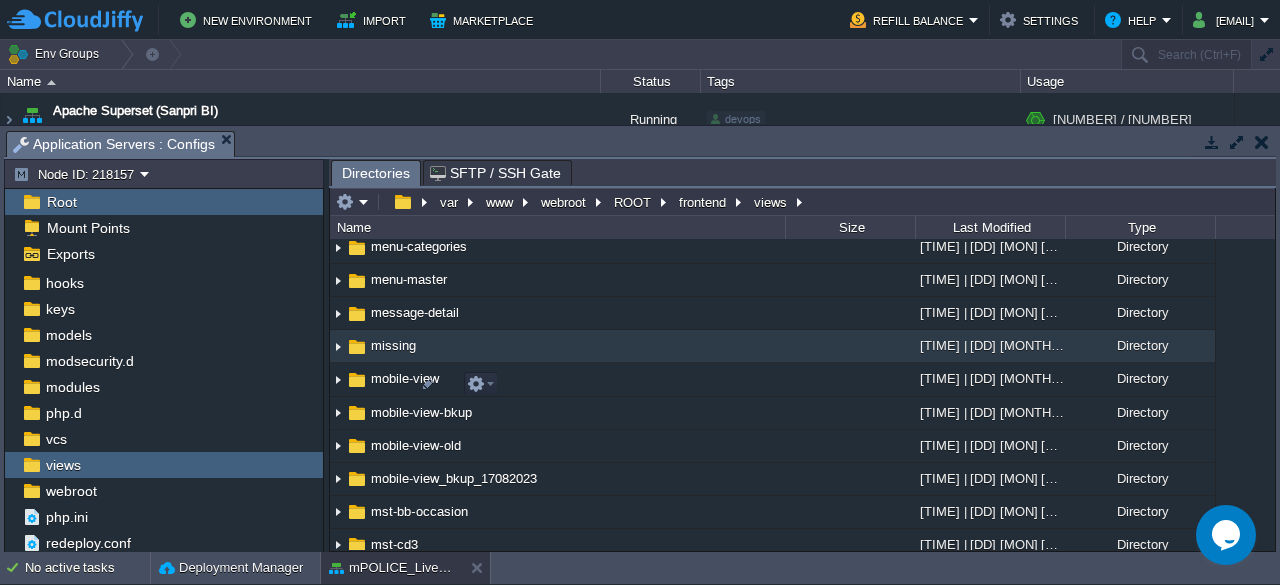click on "missing" at bounding box center (393, 345) 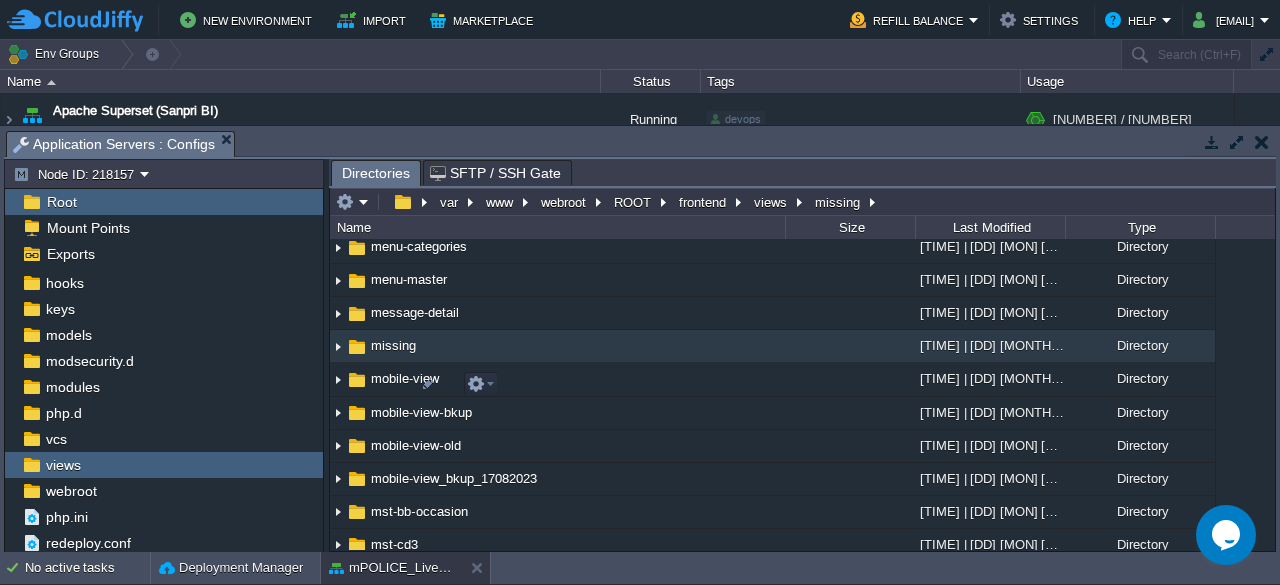 click on "missing" at bounding box center [393, 345] 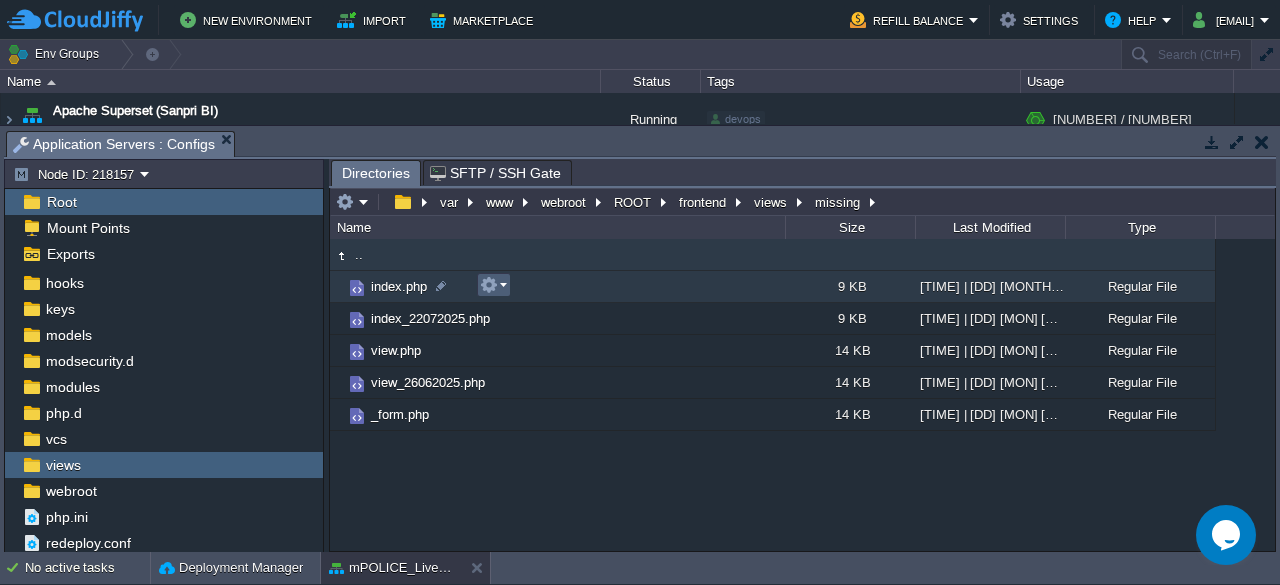 click at bounding box center [493, 285] 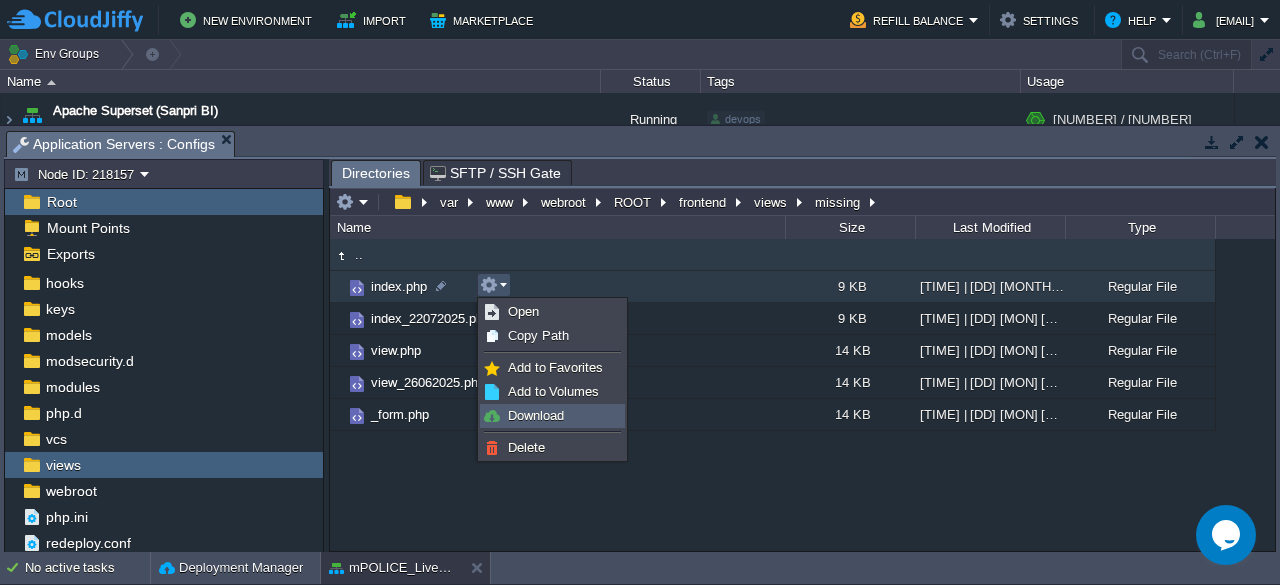 click on "Download" at bounding box center (536, 415) 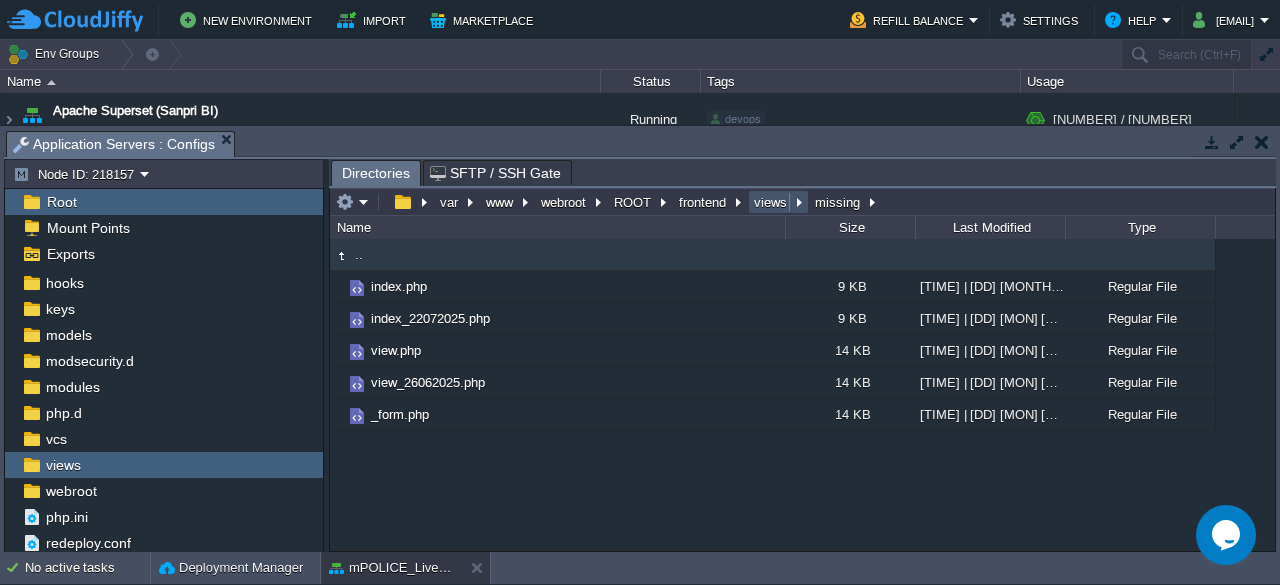 click on "views" at bounding box center (771, 202) 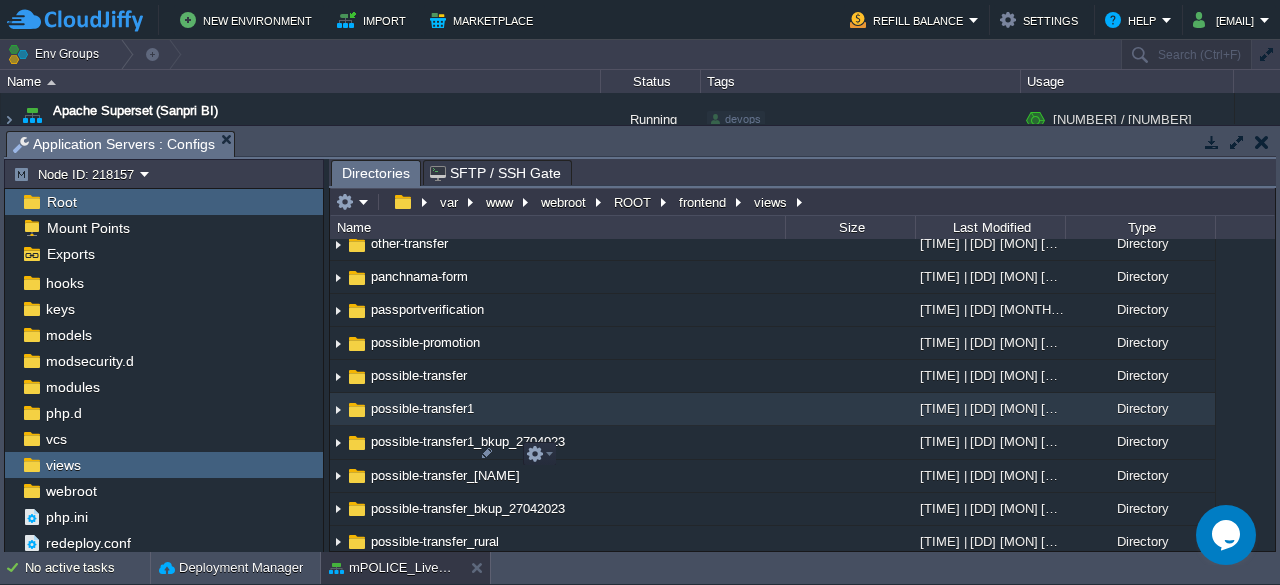 scroll, scrollTop: 6420, scrollLeft: 0, axis: vertical 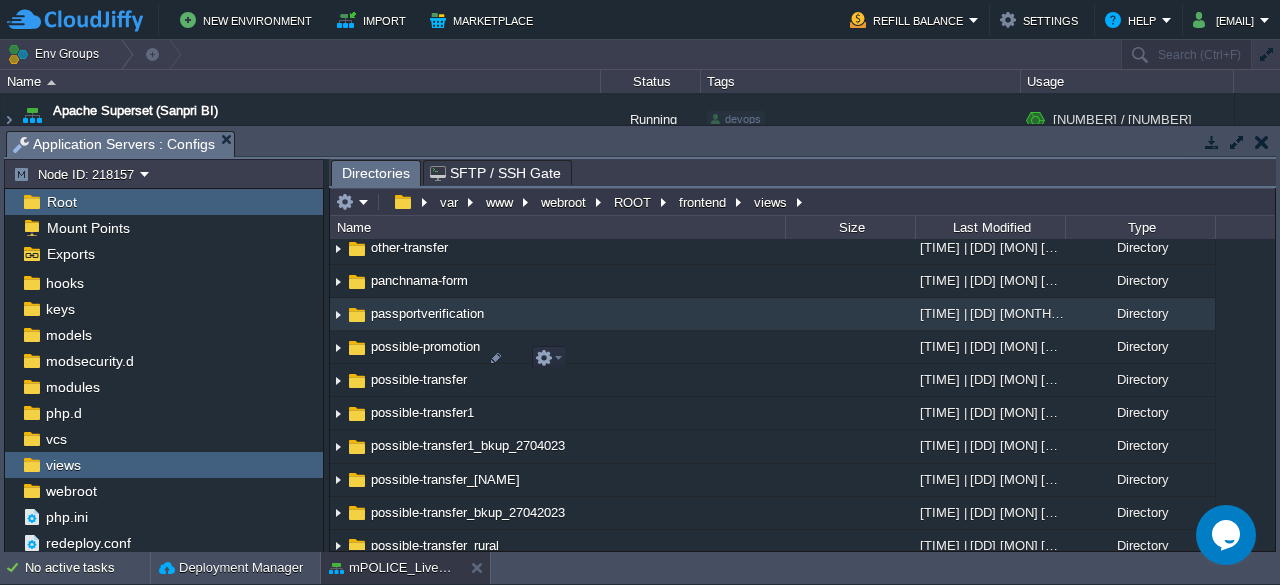 click on "passportverification" at bounding box center (427, 313) 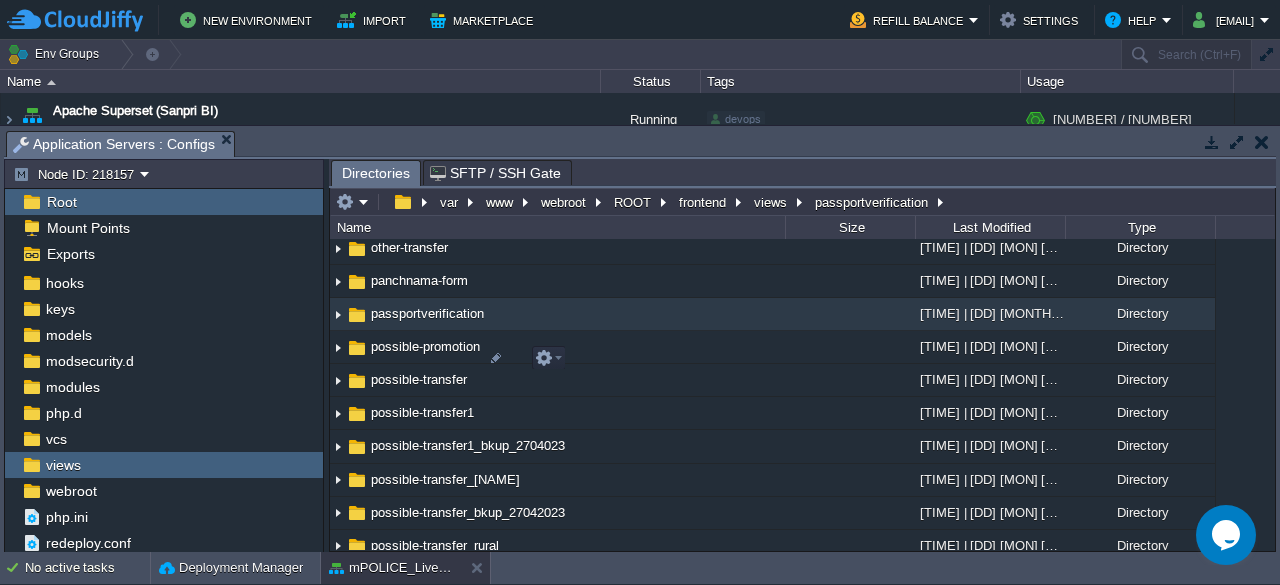 click on "passportverification" at bounding box center [427, 313] 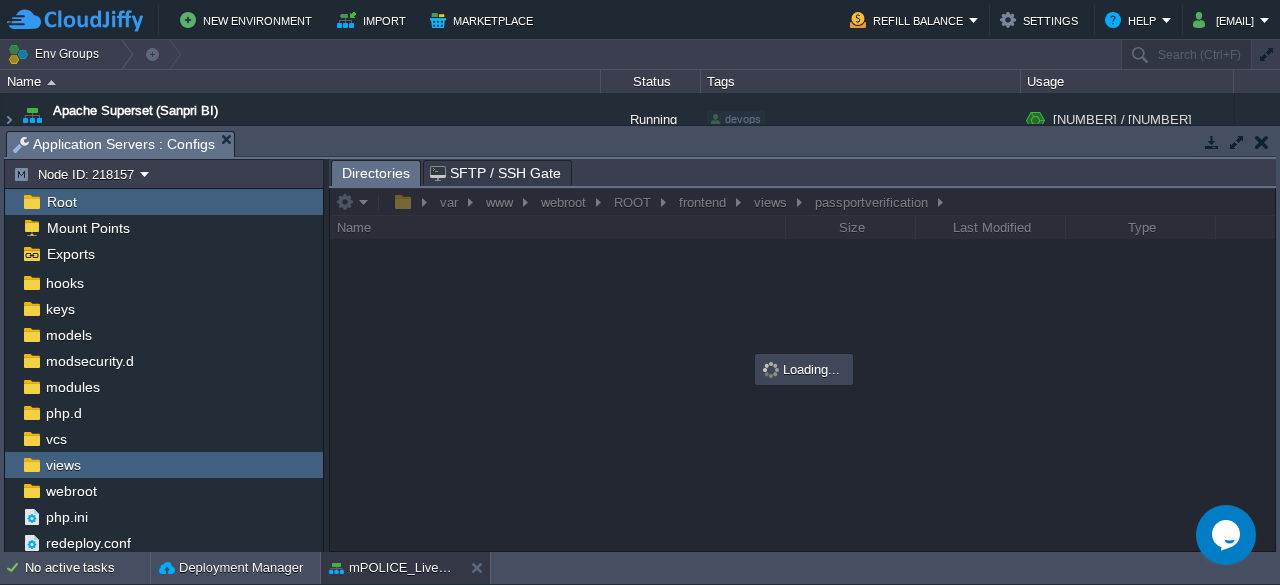 scroll, scrollTop: 0, scrollLeft: 0, axis: both 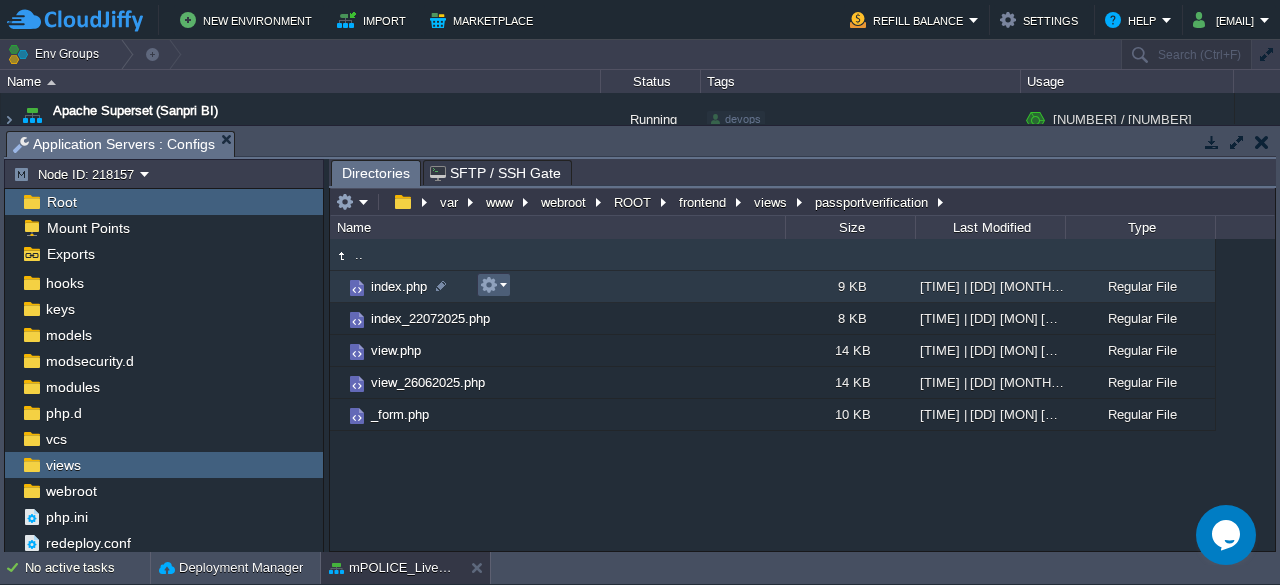 click at bounding box center (493, 285) 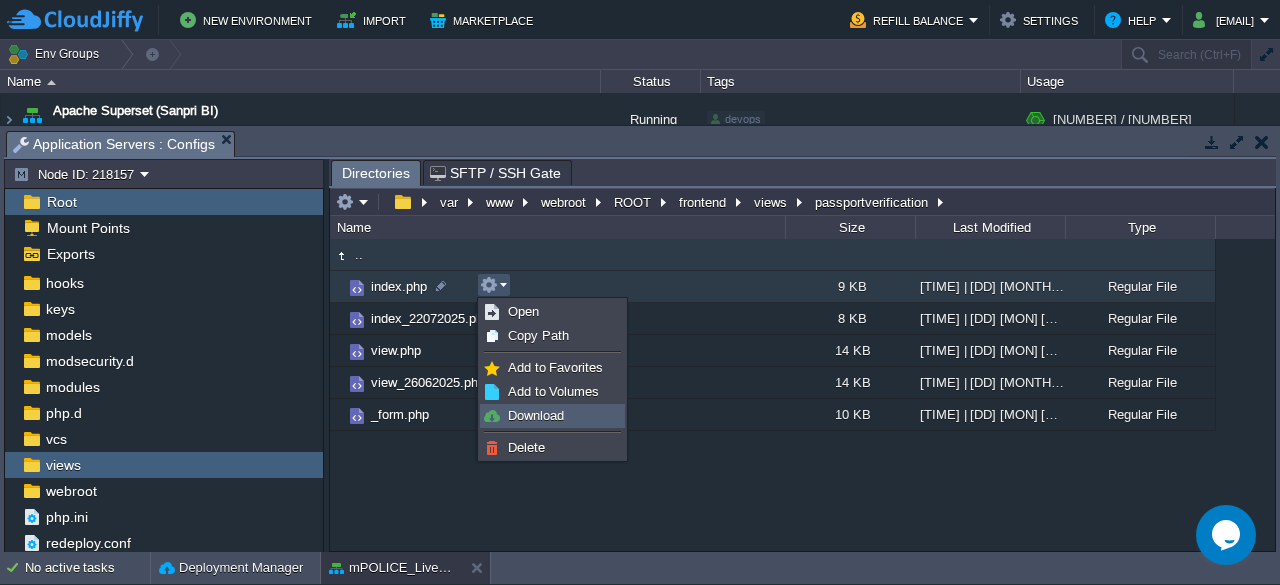 click on "Download" at bounding box center [536, 415] 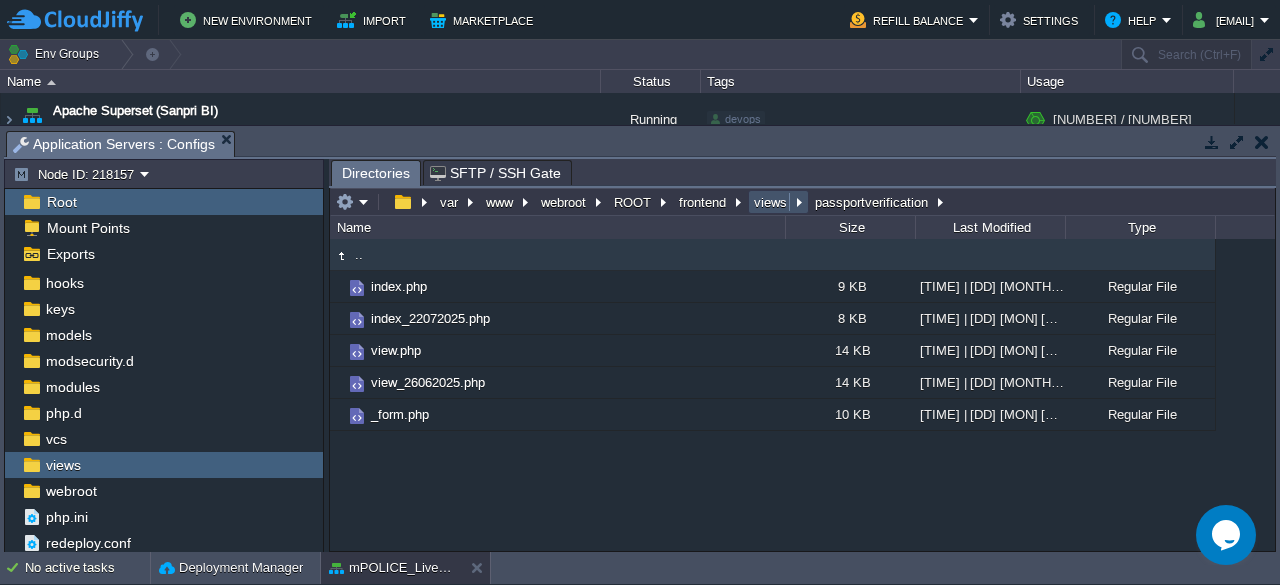 click on "views" at bounding box center (771, 202) 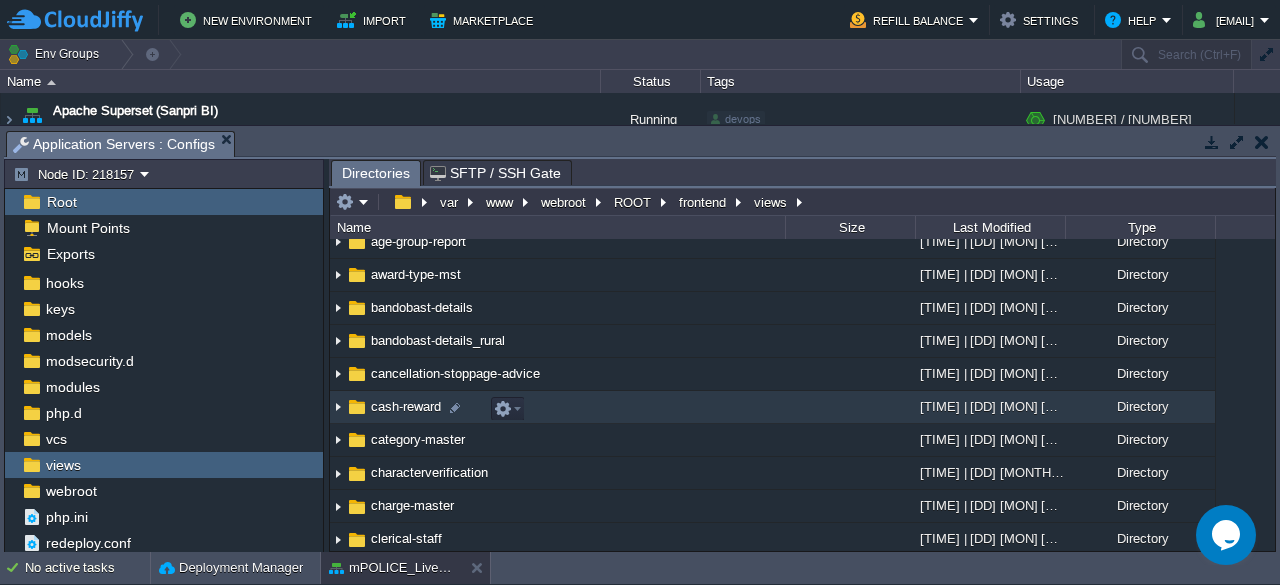scroll, scrollTop: 309, scrollLeft: 0, axis: vertical 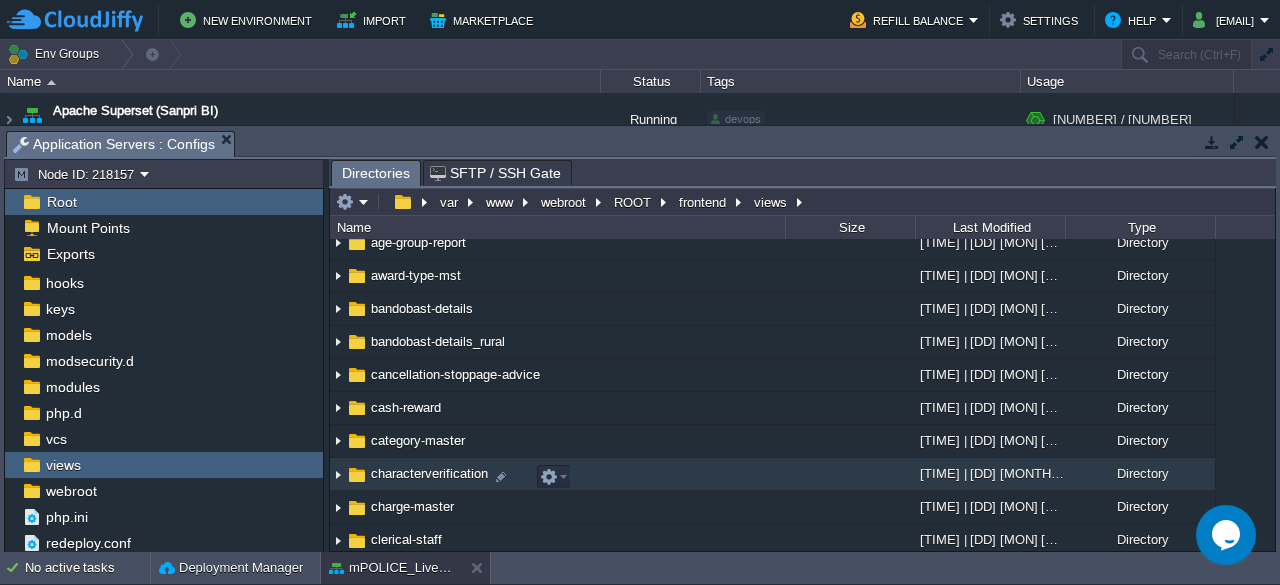 click on "characterverification" at bounding box center [429, 473] 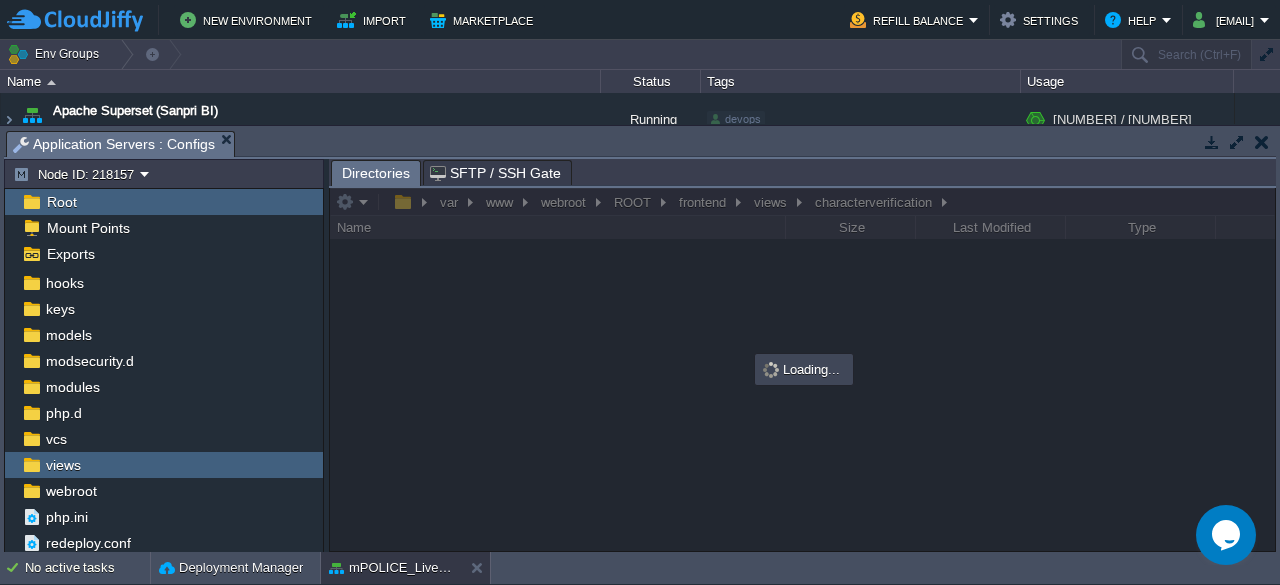 scroll, scrollTop: 0, scrollLeft: 0, axis: both 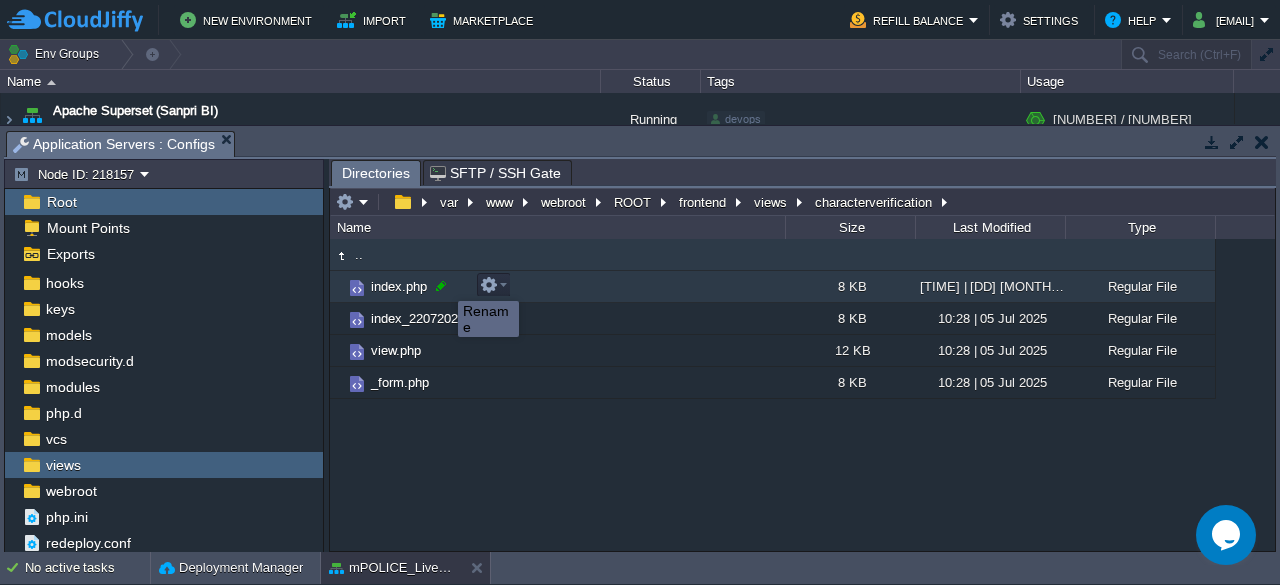 click at bounding box center [441, 286] 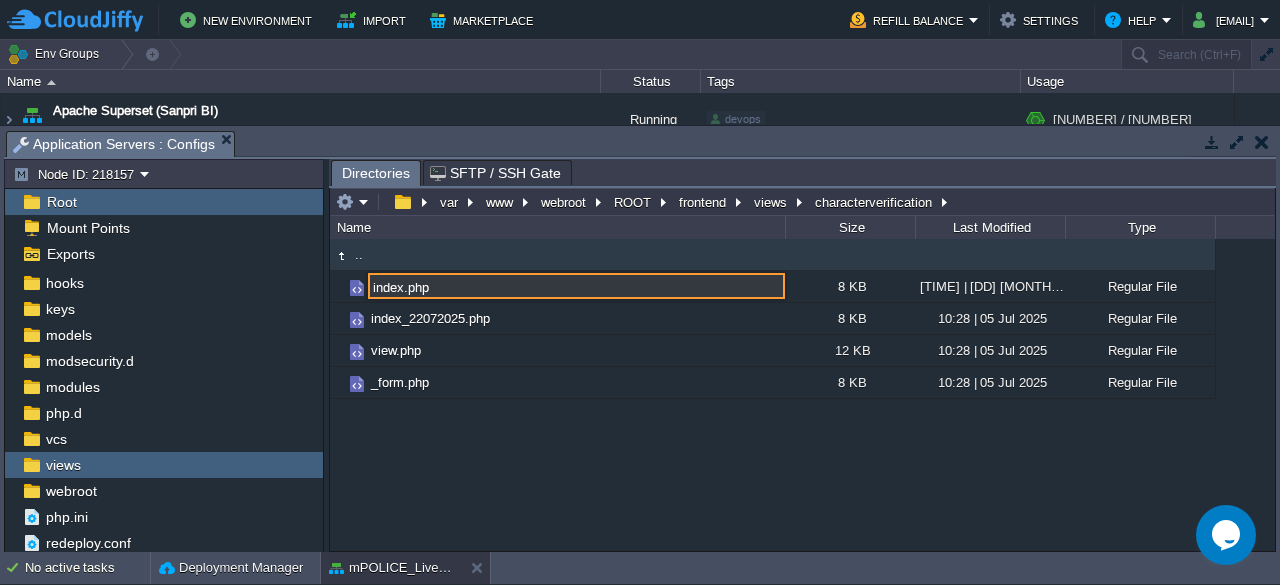 click on "index.php" at bounding box center (576, 286) 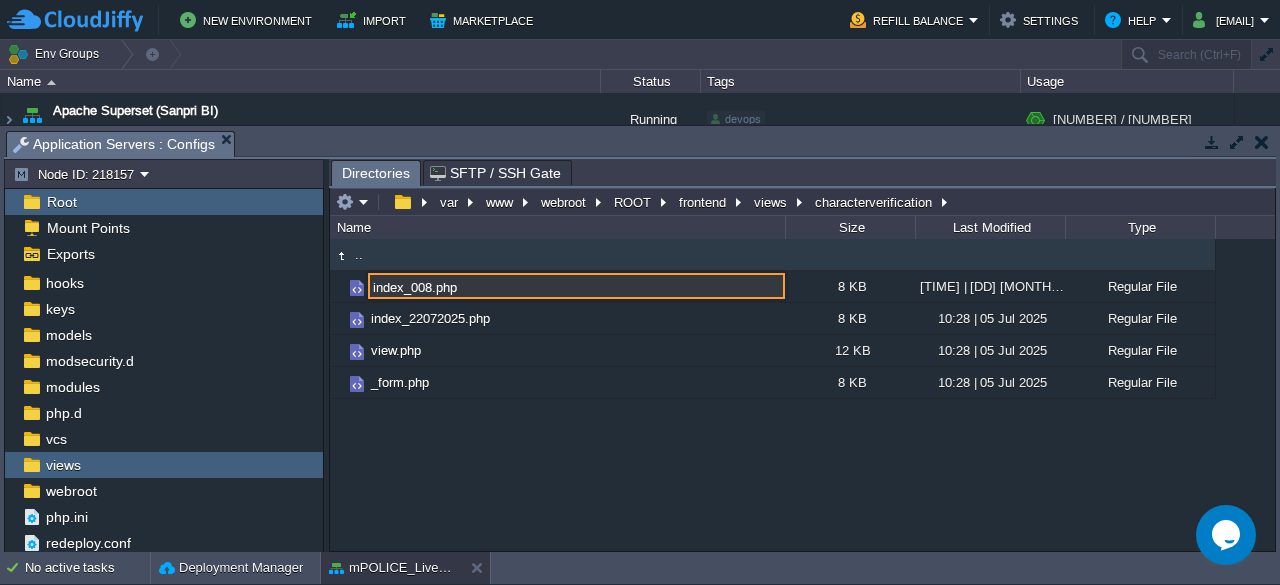 click on "index_008.php" at bounding box center (576, 286) 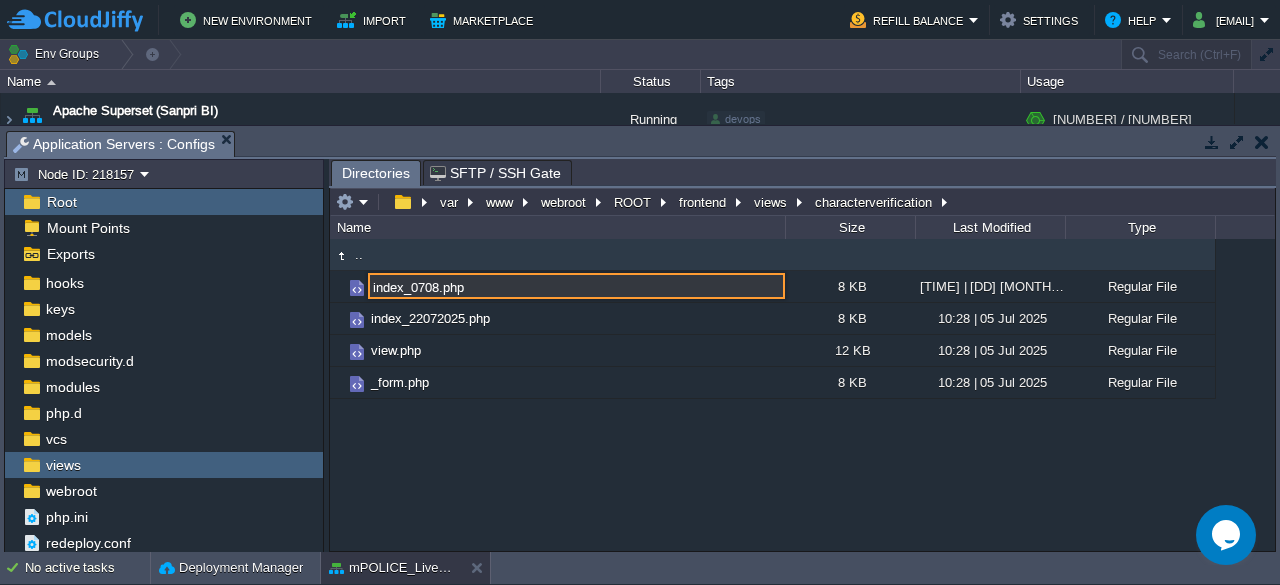 click on "index_0708.php" at bounding box center (576, 286) 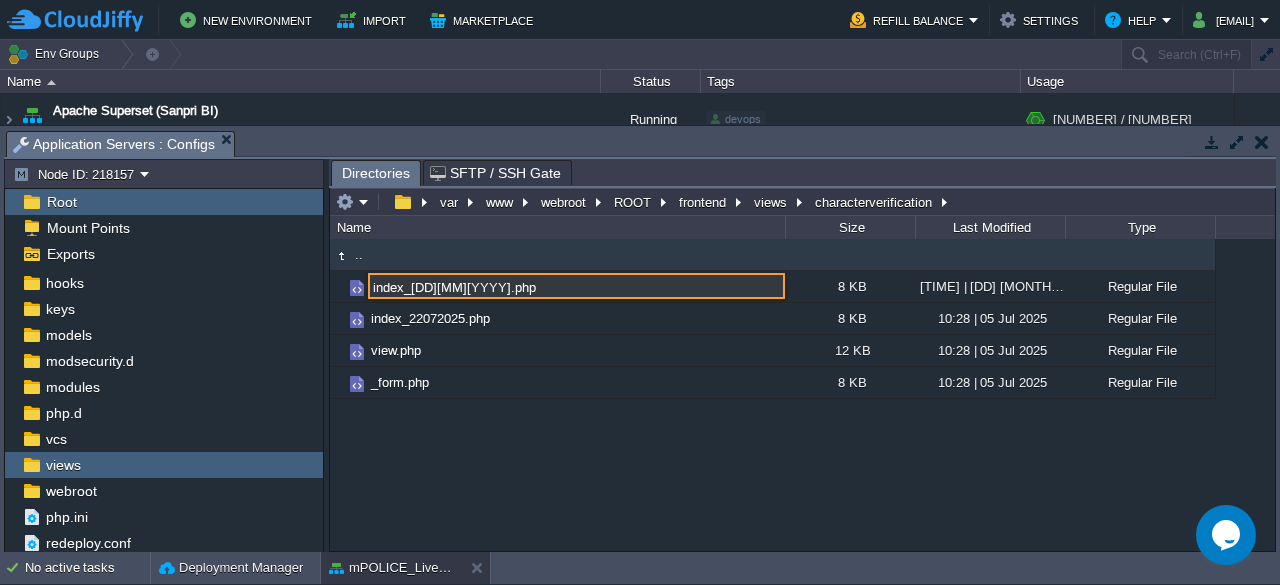 type on "index_07082025.php" 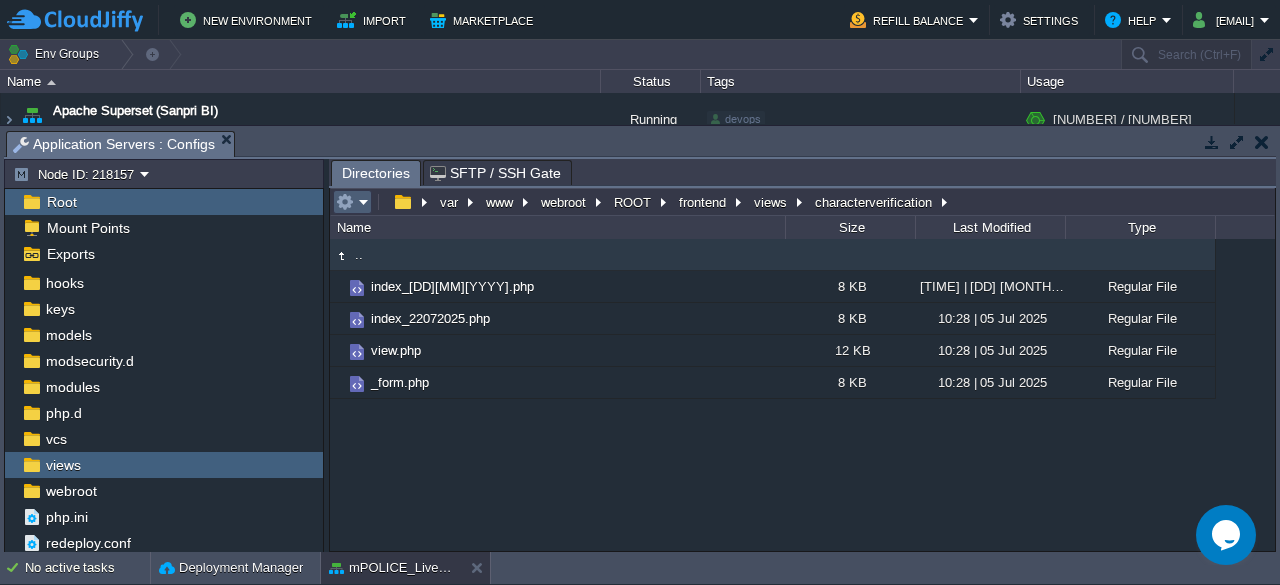 click at bounding box center (352, 202) 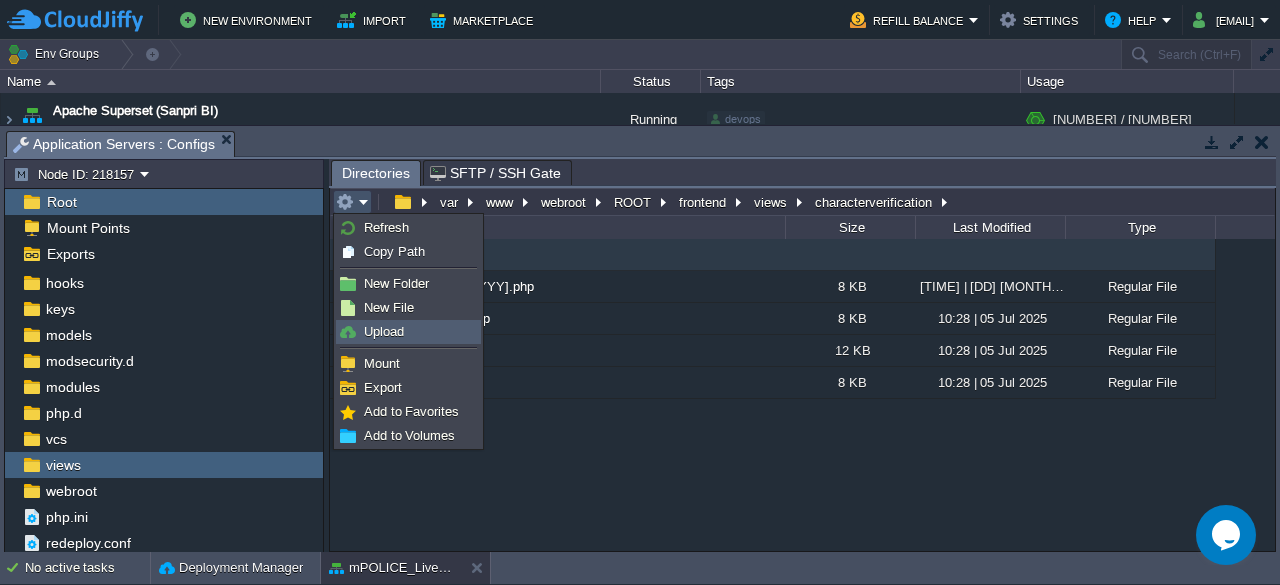 click on "Upload" at bounding box center [384, 331] 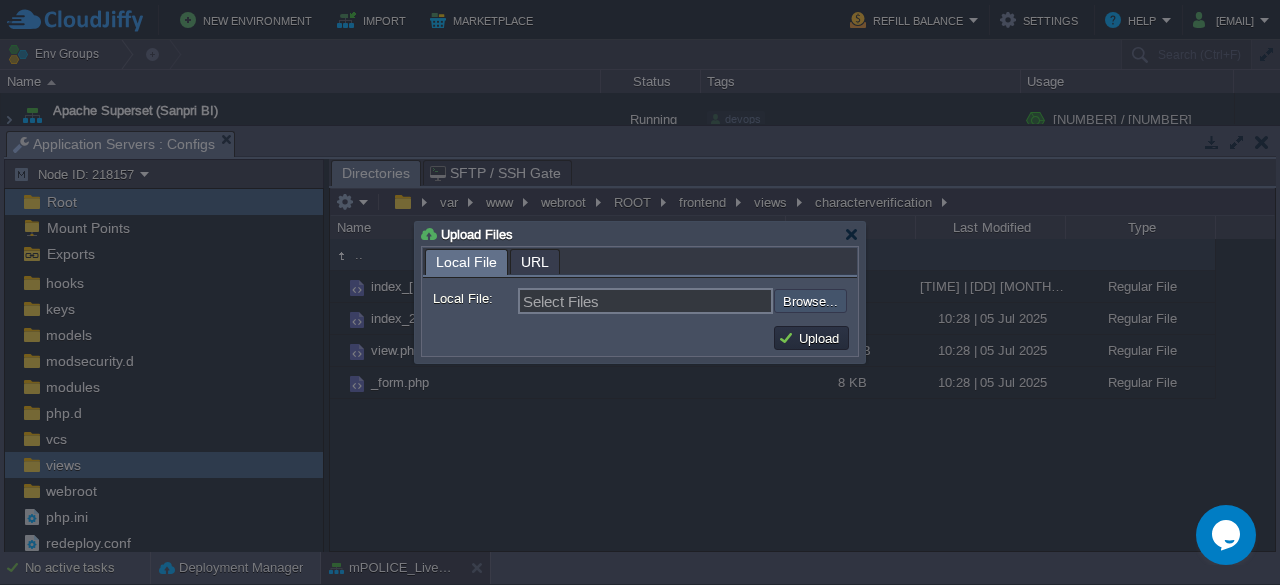 click at bounding box center [720, 300] 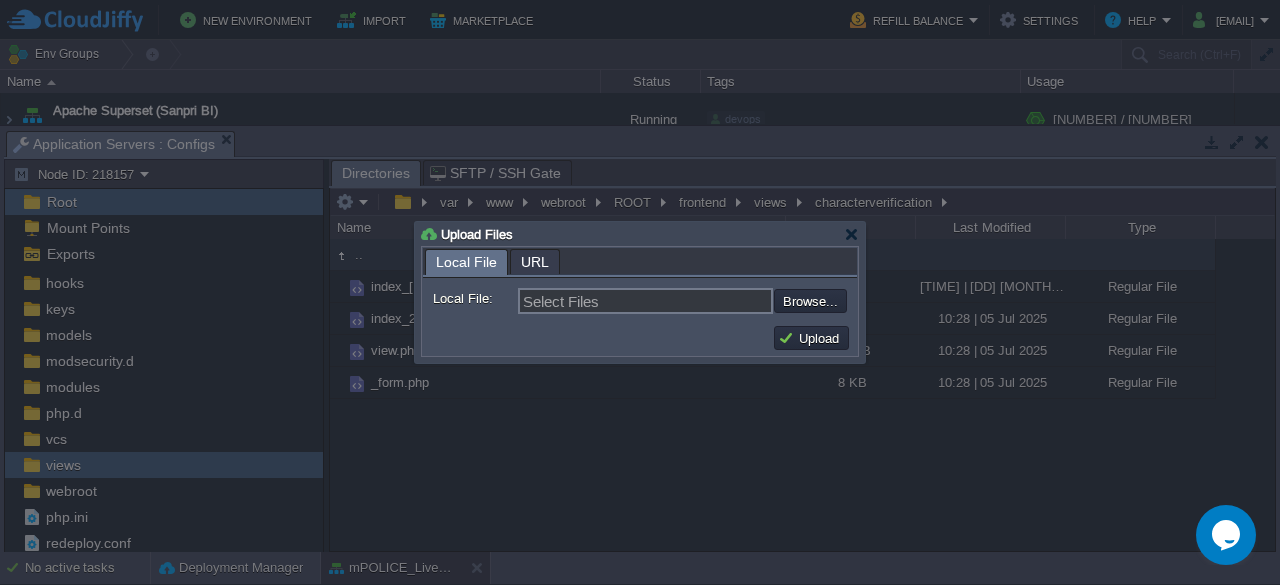 type on "C:\fakepath\index.php" 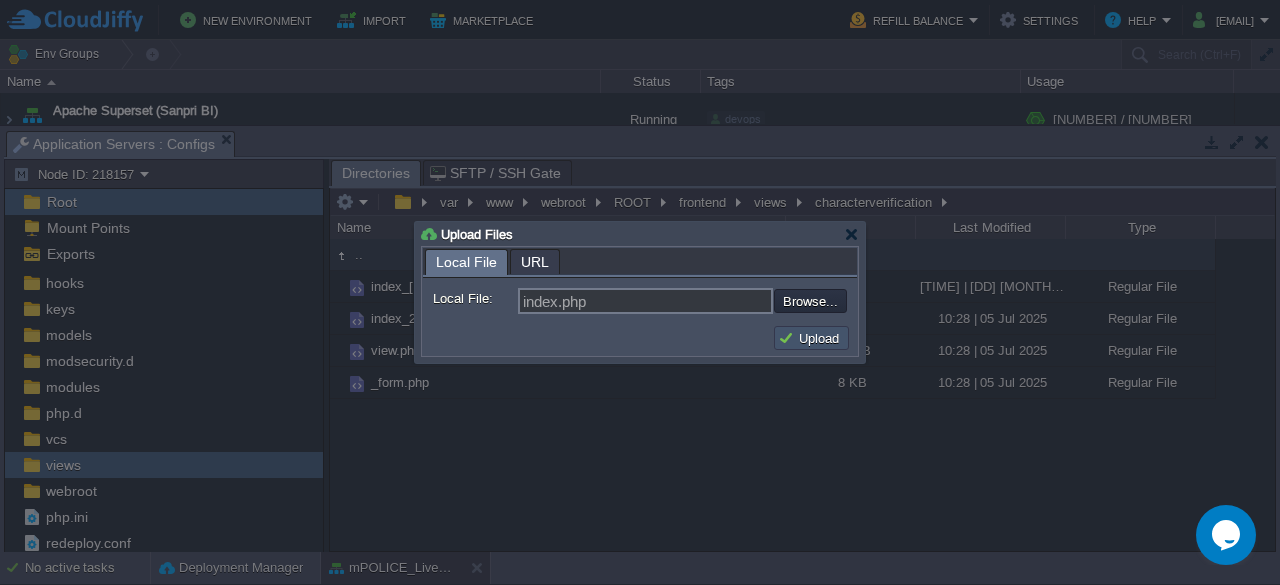 click on "Upload" at bounding box center [811, 338] 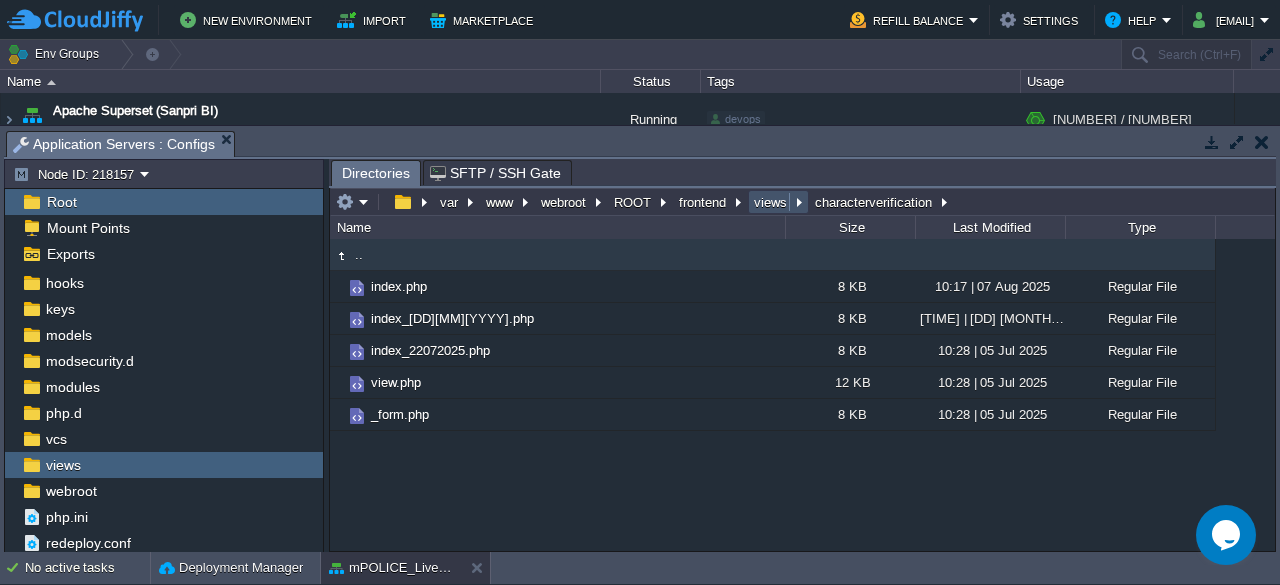 click on "views" at bounding box center [771, 202] 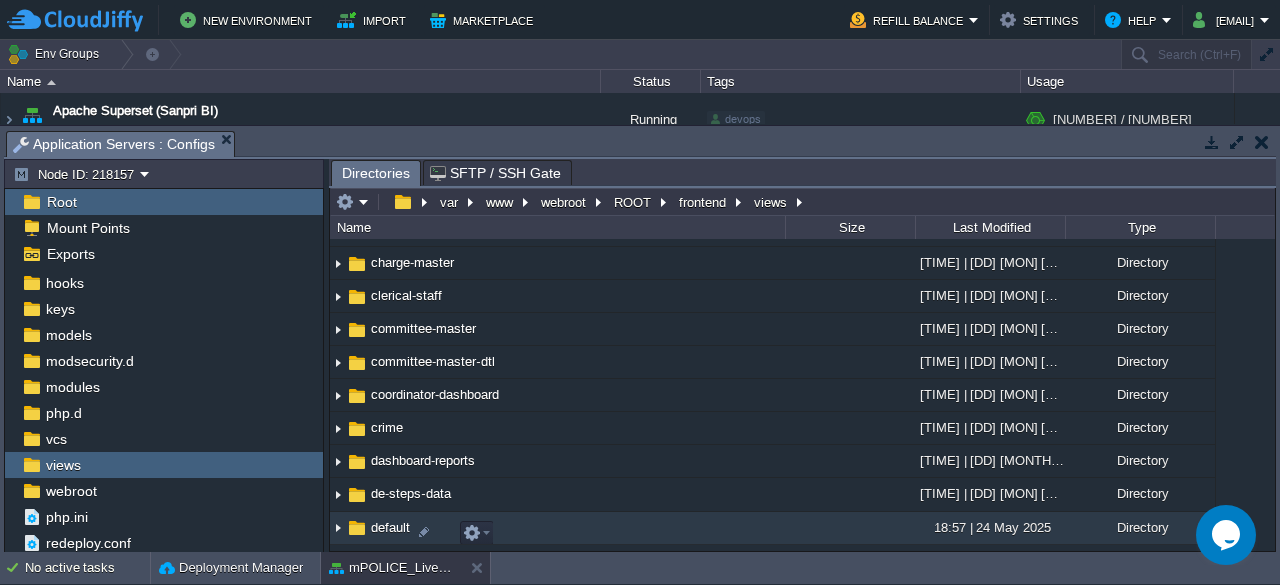scroll, scrollTop: 562, scrollLeft: 0, axis: vertical 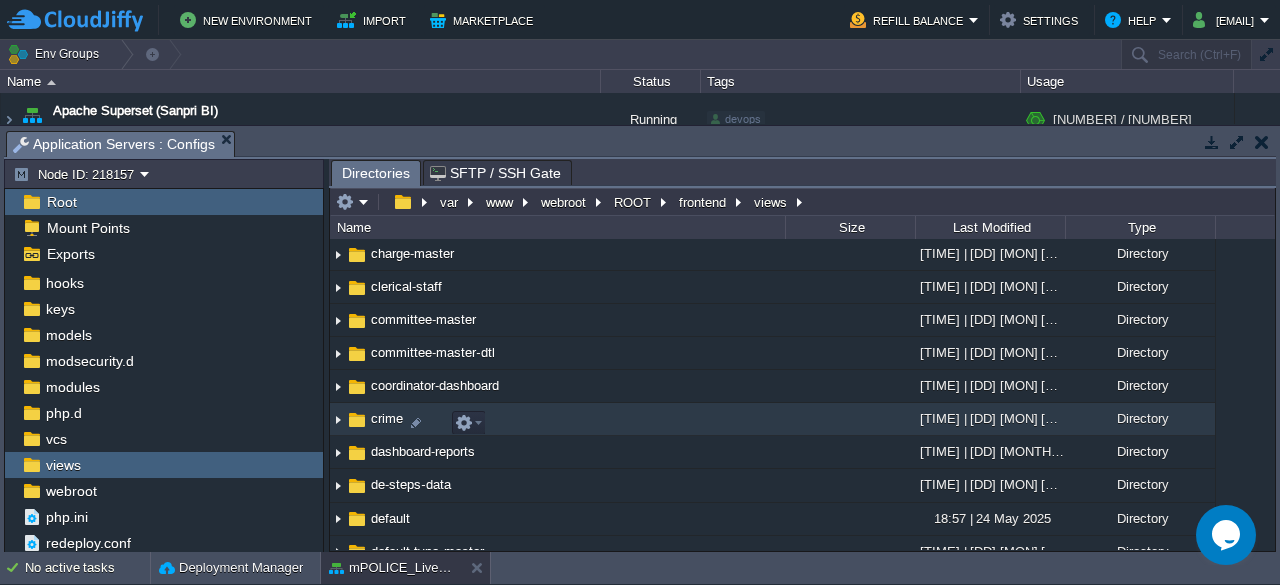 click on "crime" at bounding box center (387, 418) 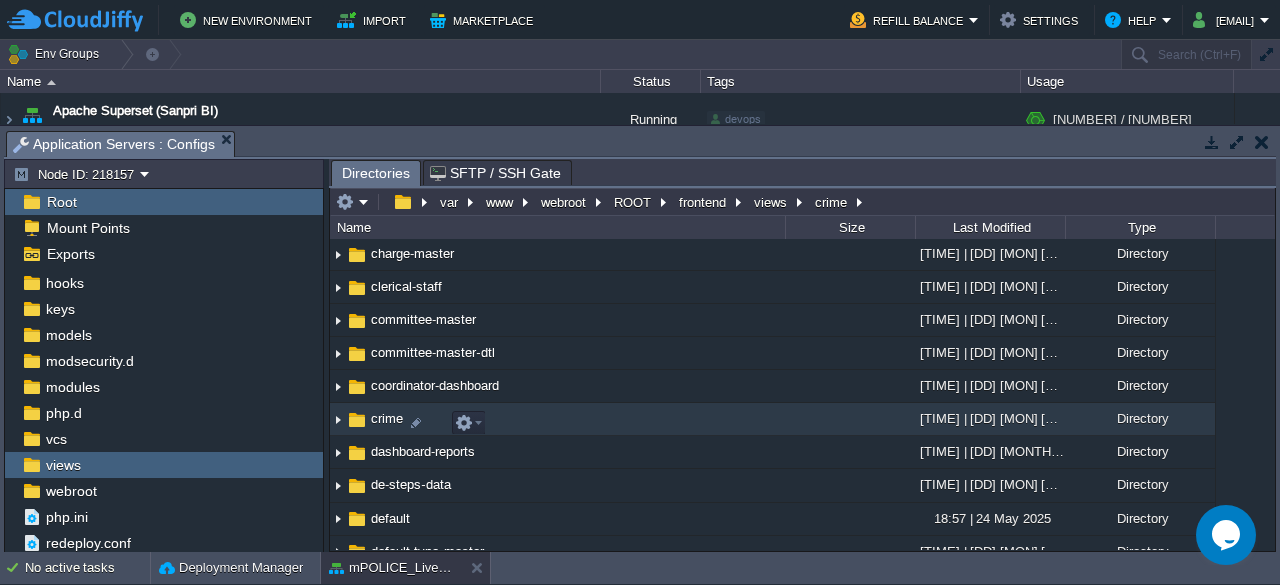click on "crime" at bounding box center [387, 418] 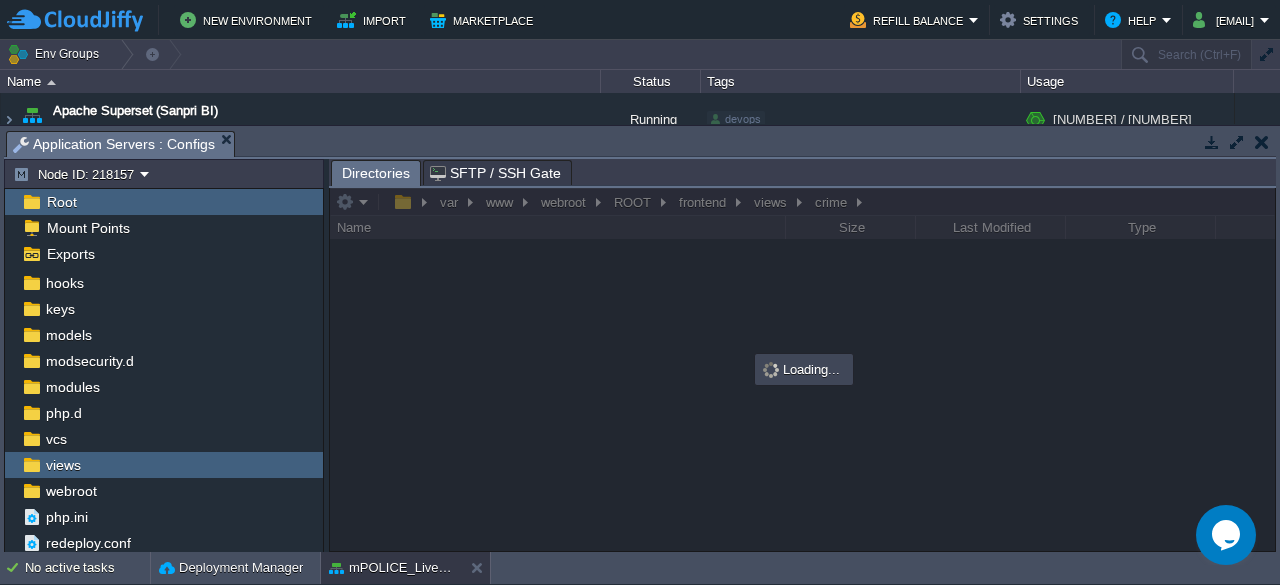 scroll, scrollTop: 0, scrollLeft: 0, axis: both 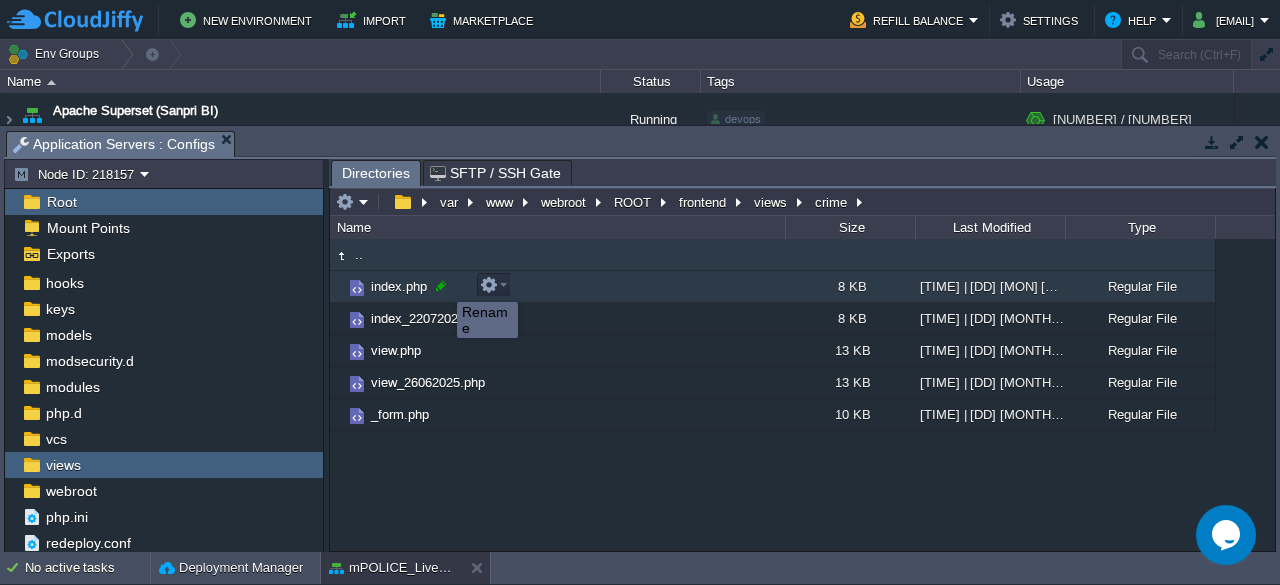click at bounding box center (441, 286) 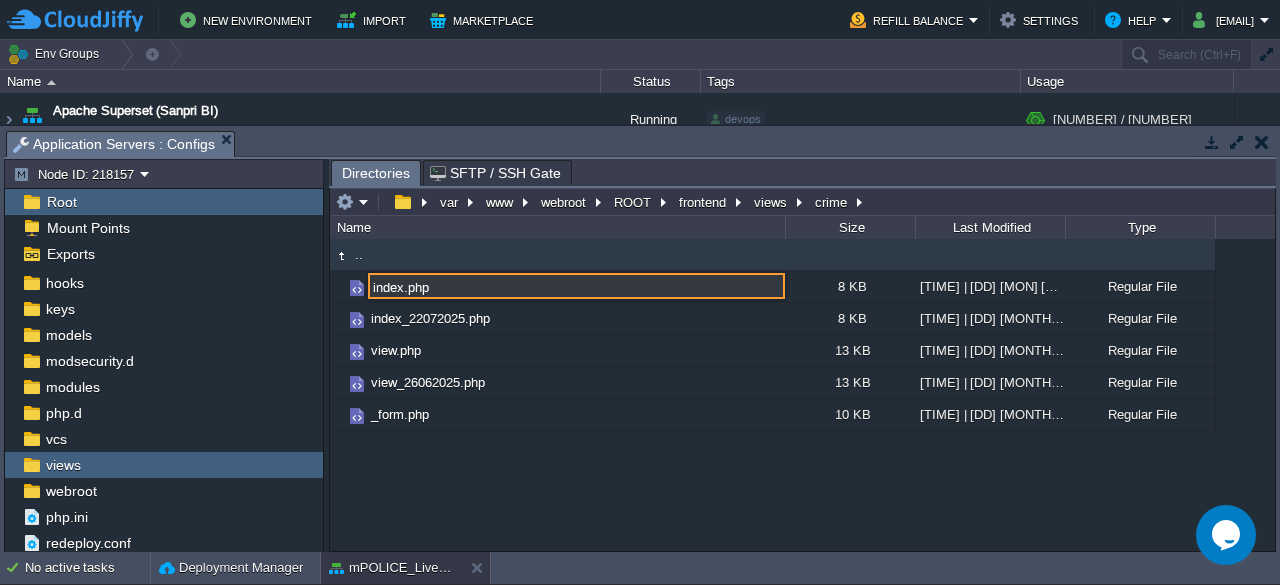 click on "index.php" at bounding box center (576, 286) 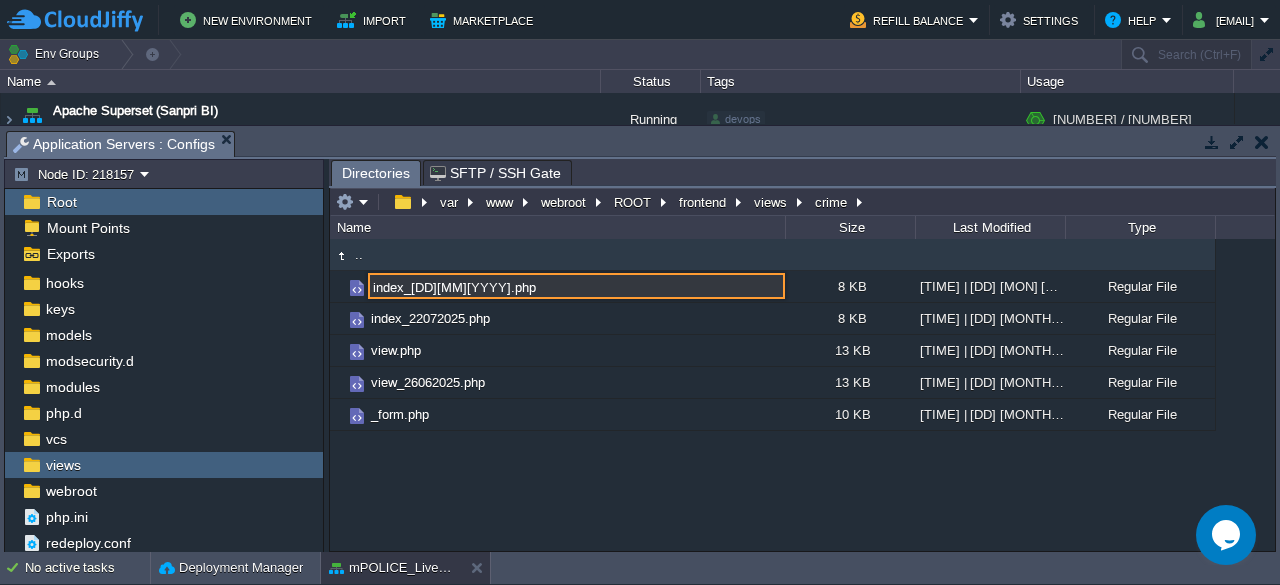 type on "index_07082025.php" 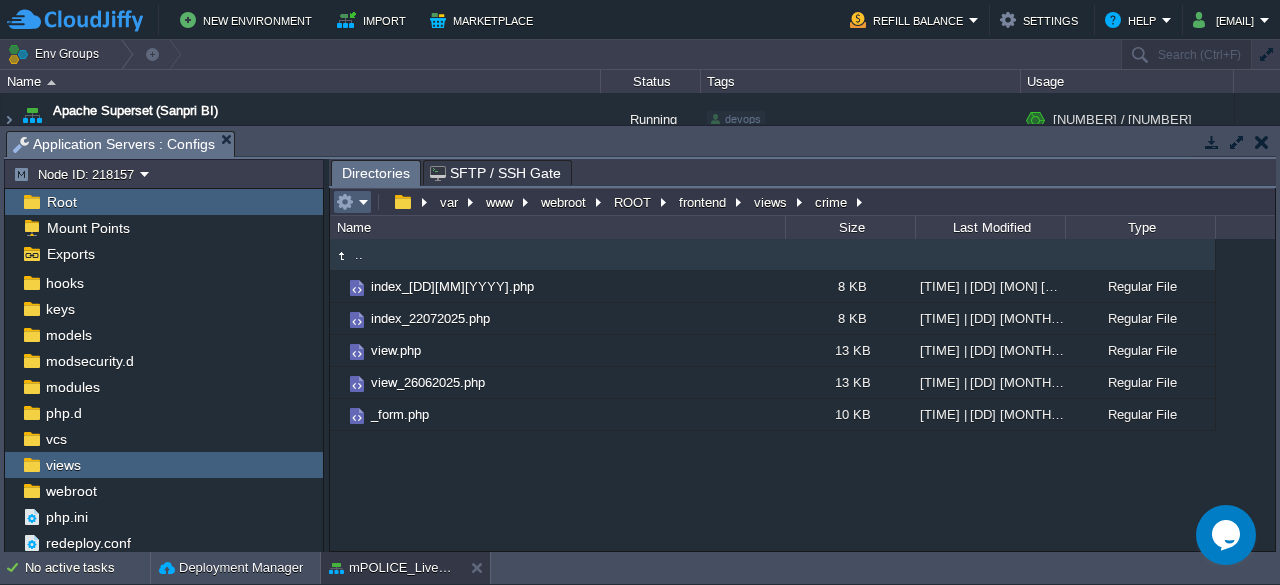 click at bounding box center [352, 202] 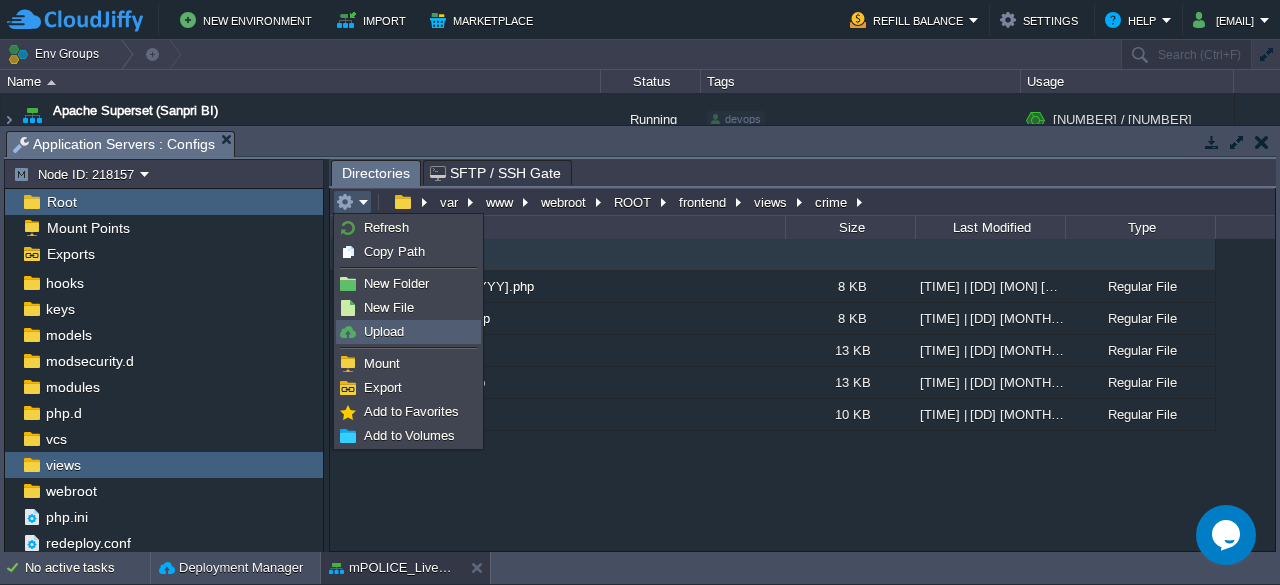 click on "Upload" at bounding box center (384, 331) 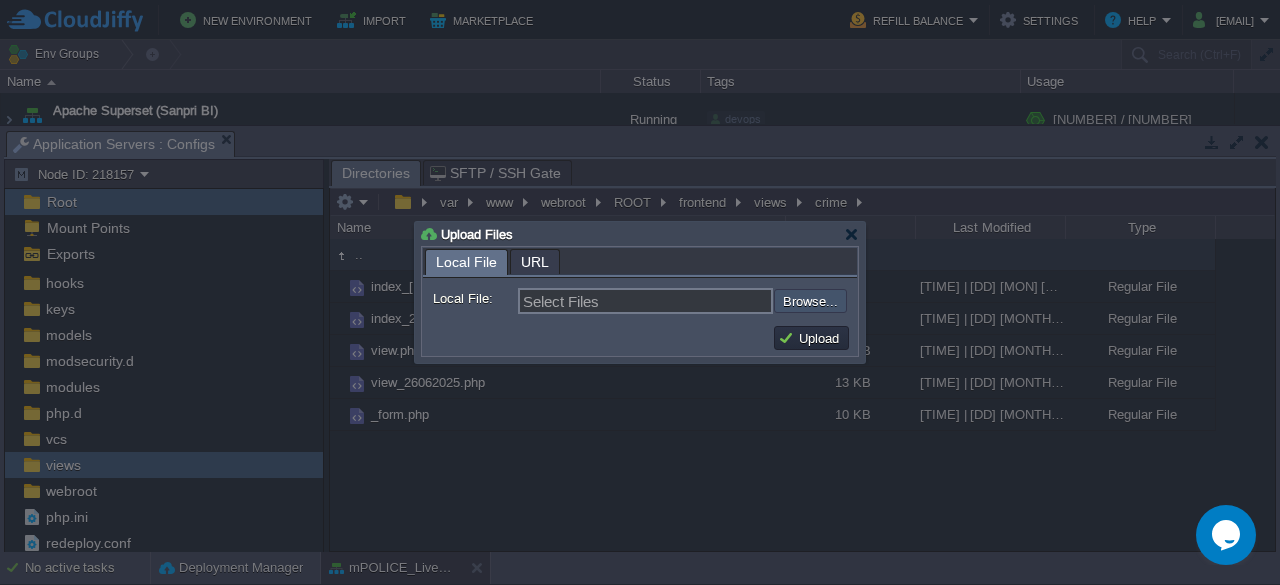 click at bounding box center [720, 300] 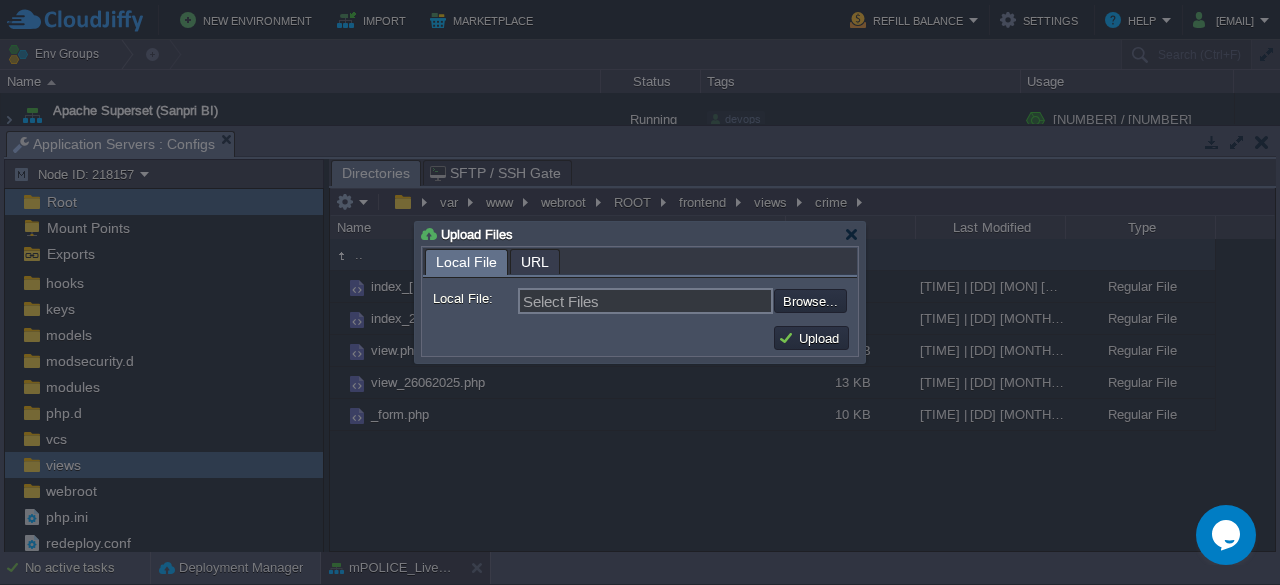 type on "C:\fakepath\index.php" 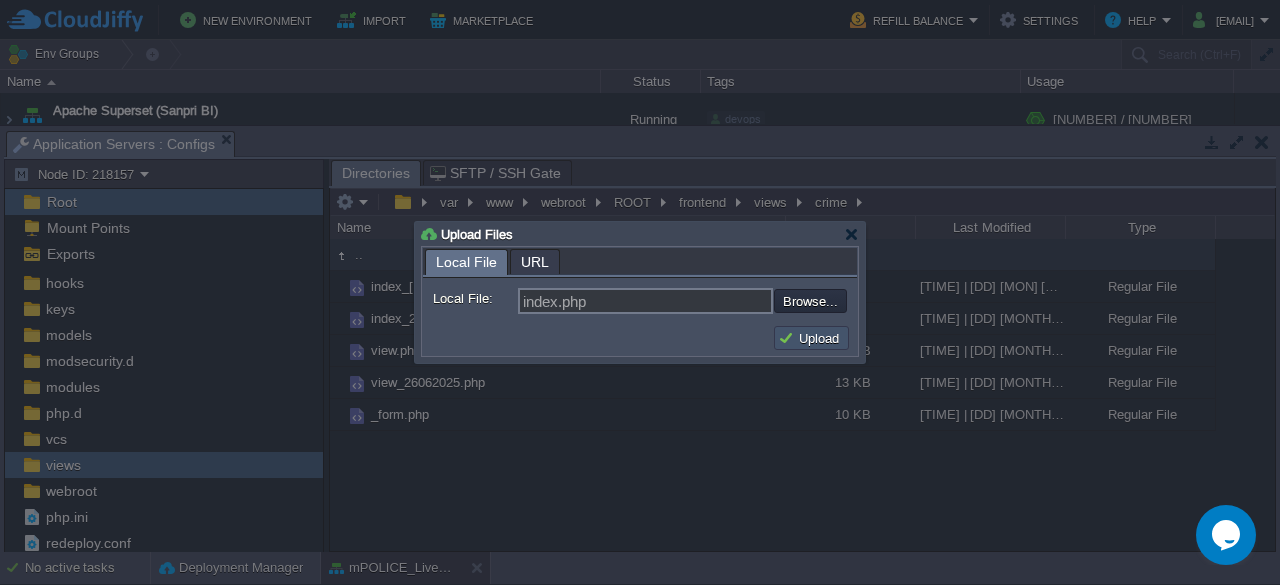 click on "Upload" at bounding box center [811, 338] 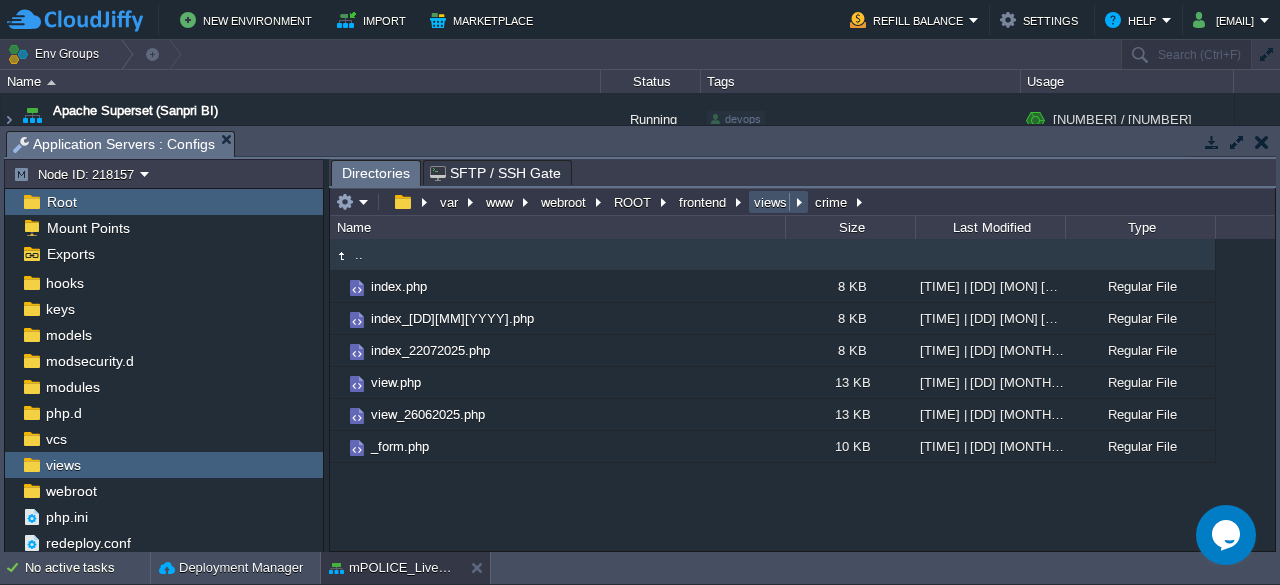 click on "views" at bounding box center [771, 202] 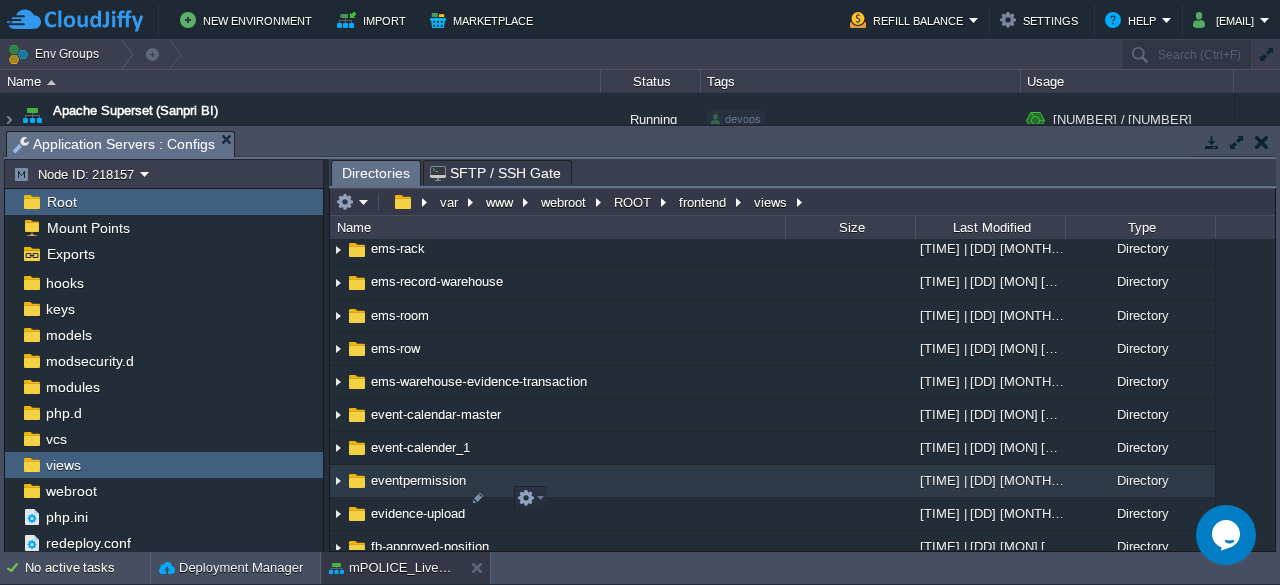 scroll, scrollTop: 2355, scrollLeft: 0, axis: vertical 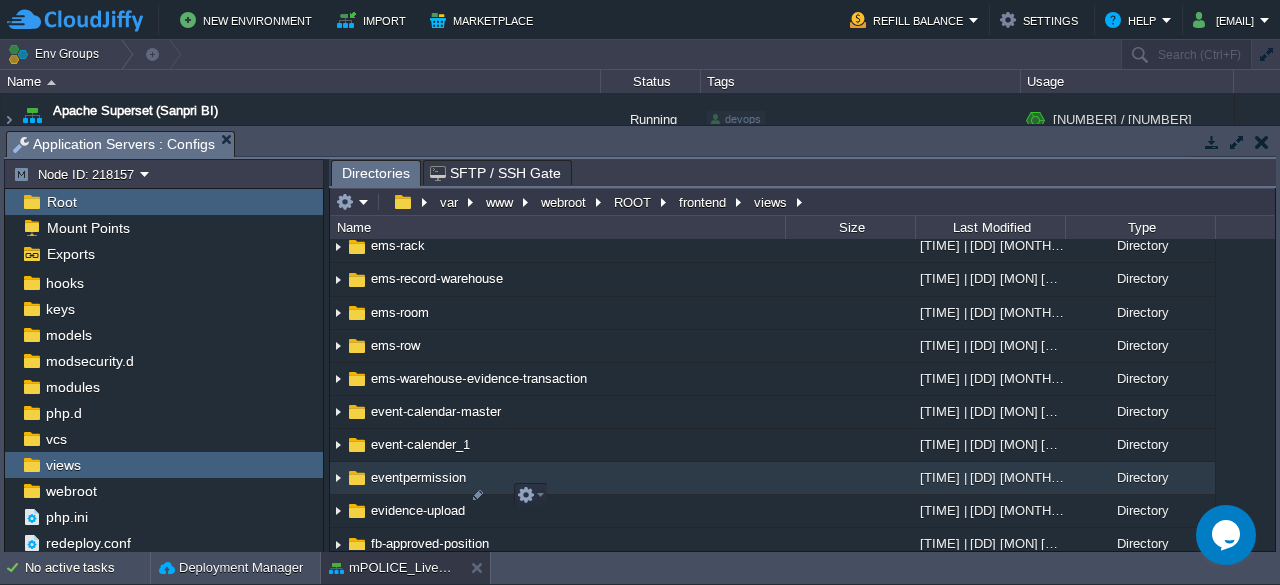 click on "eventpermission" at bounding box center (418, 477) 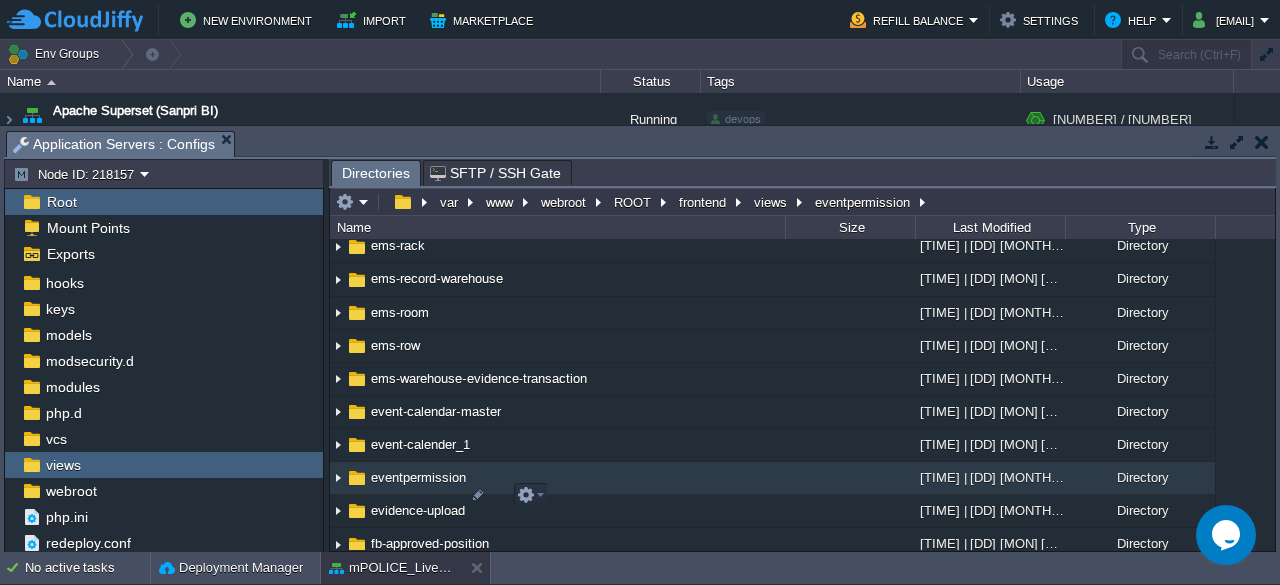 click on "eventpermission" at bounding box center (418, 477) 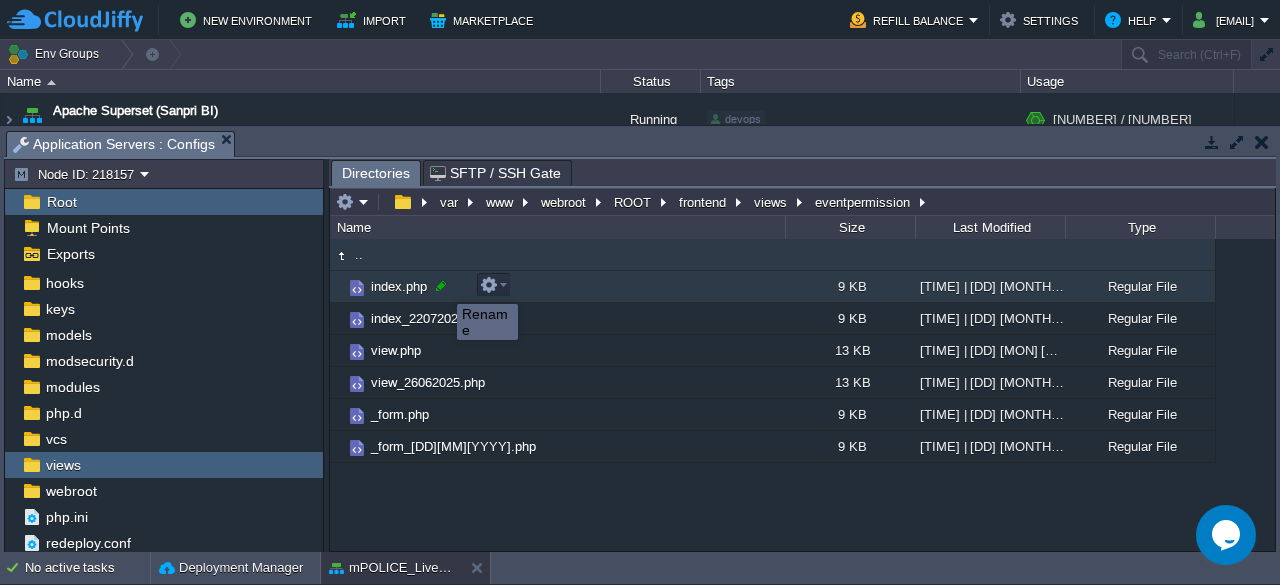 click at bounding box center (441, 286) 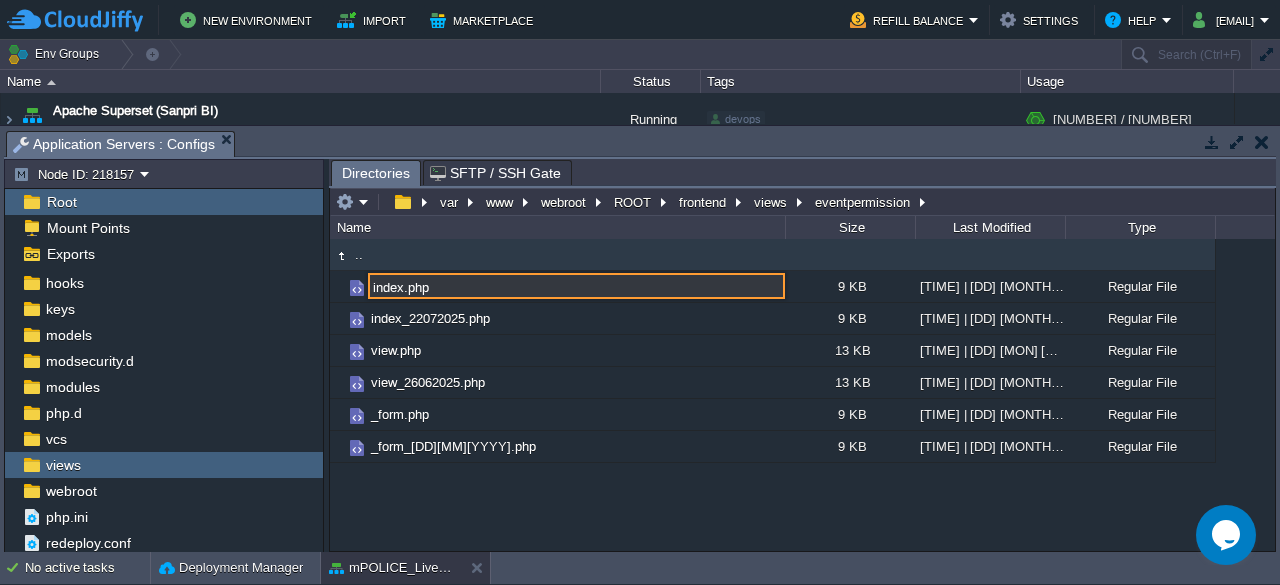 click on "index.php" at bounding box center [576, 286] 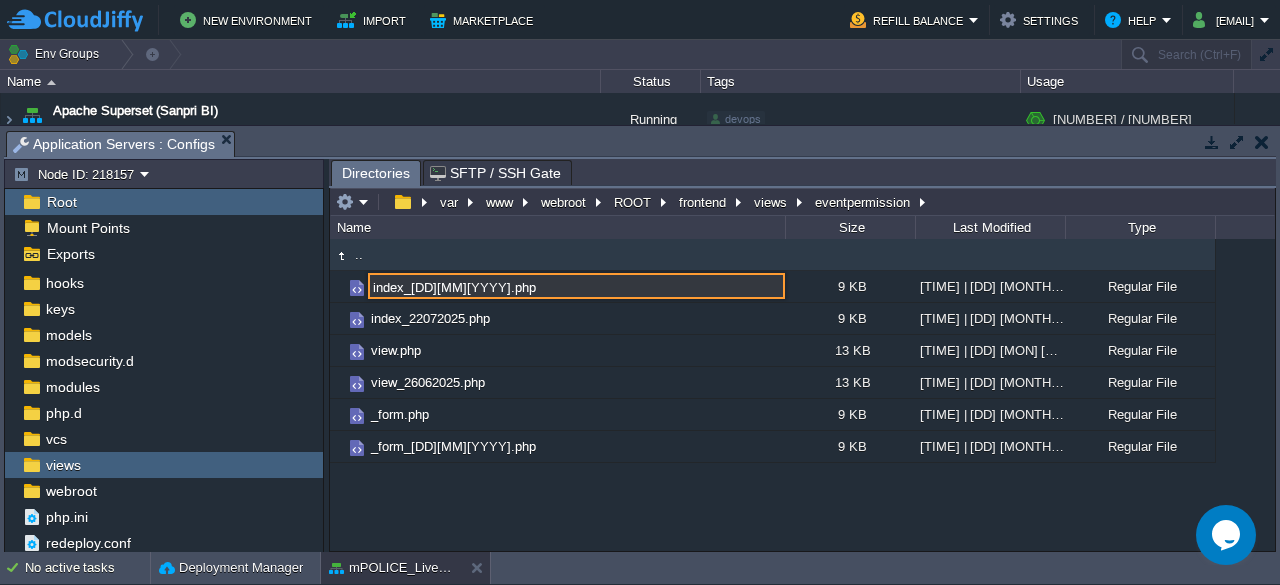 type on "index_07082025.php" 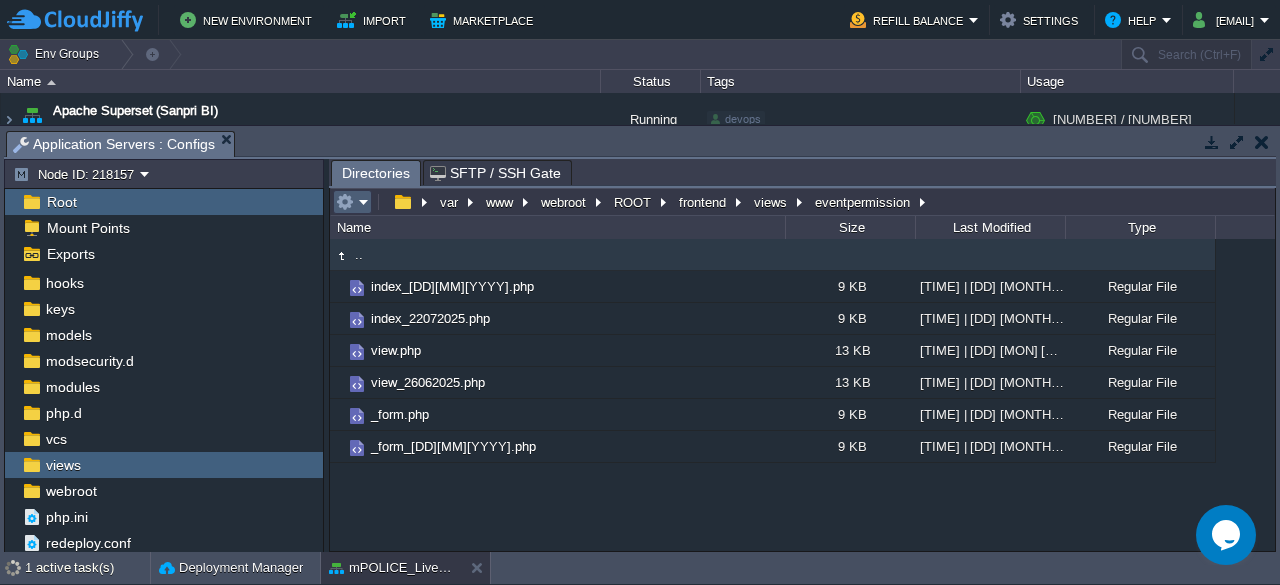 click at bounding box center [352, 202] 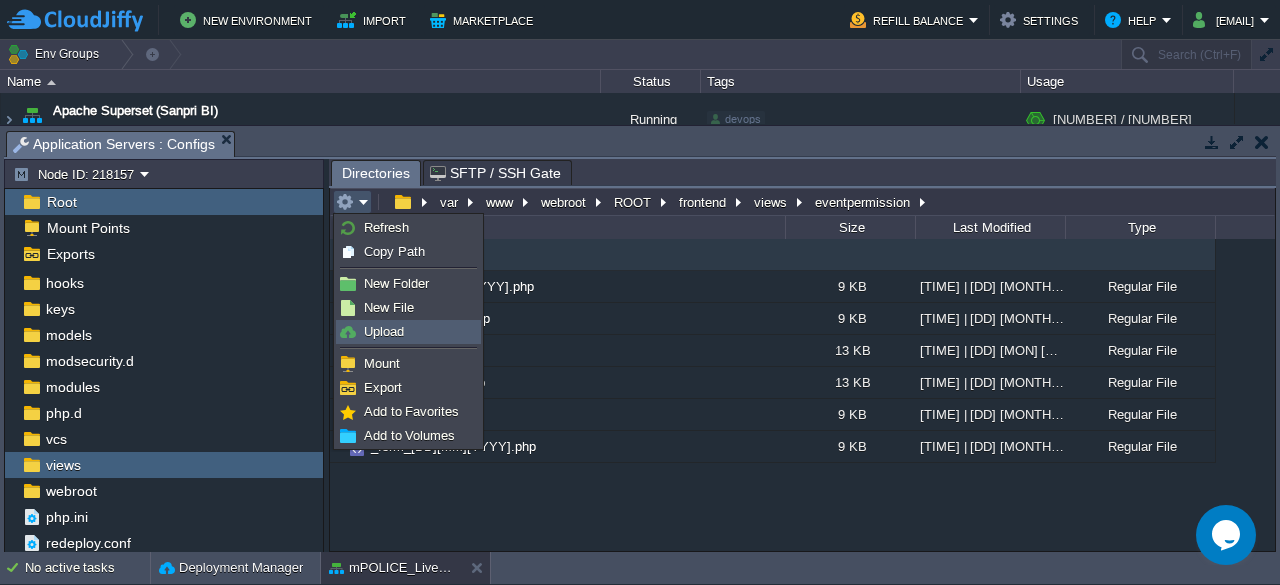 click on "Upload" at bounding box center [384, 331] 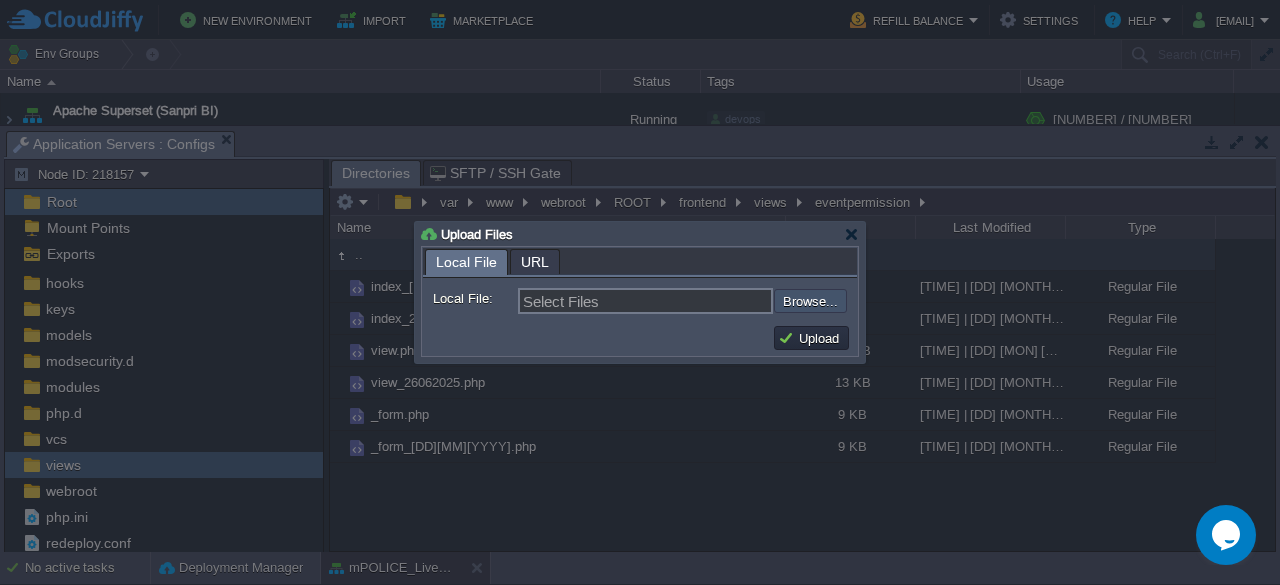 click at bounding box center [720, 300] 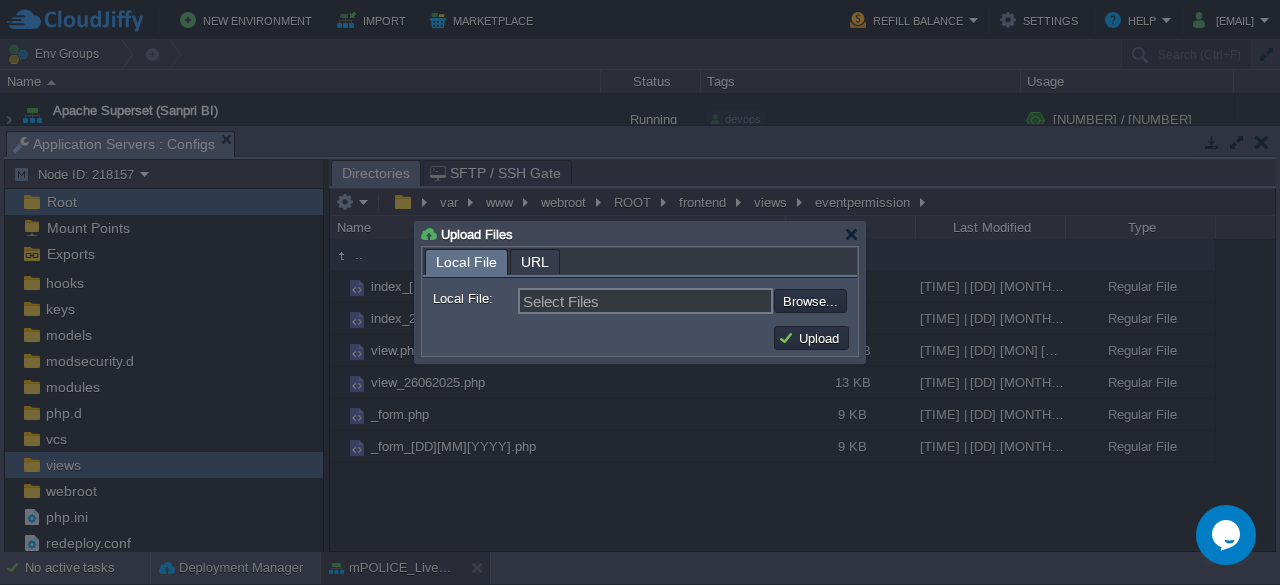 type on "C:\fakepath\index.php" 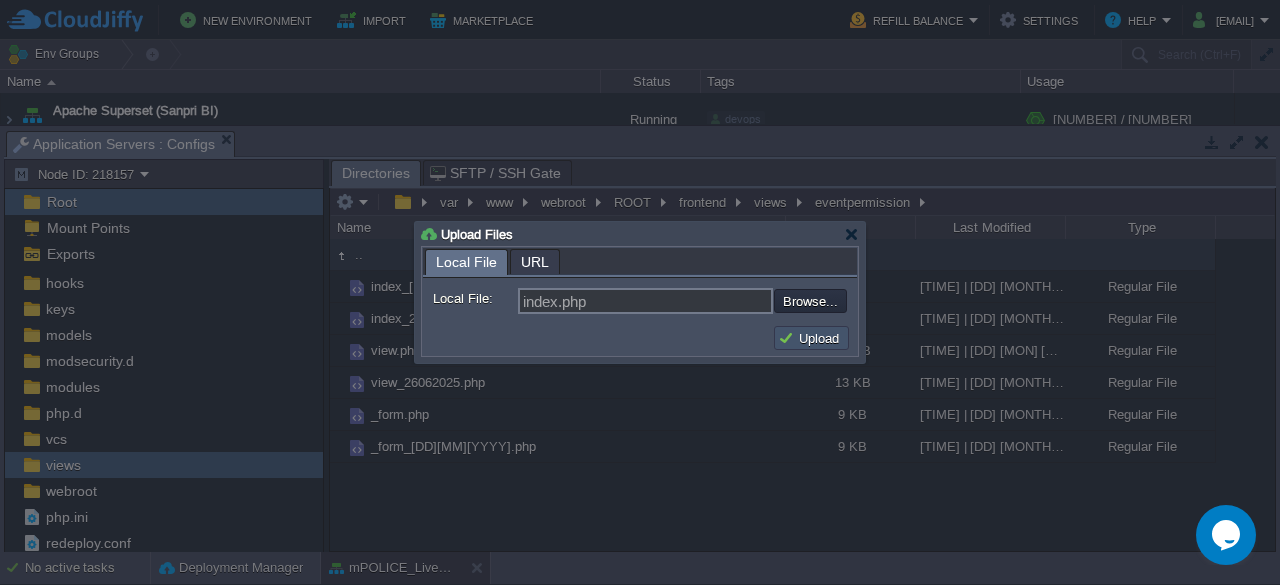 click on "Upload" at bounding box center (811, 338) 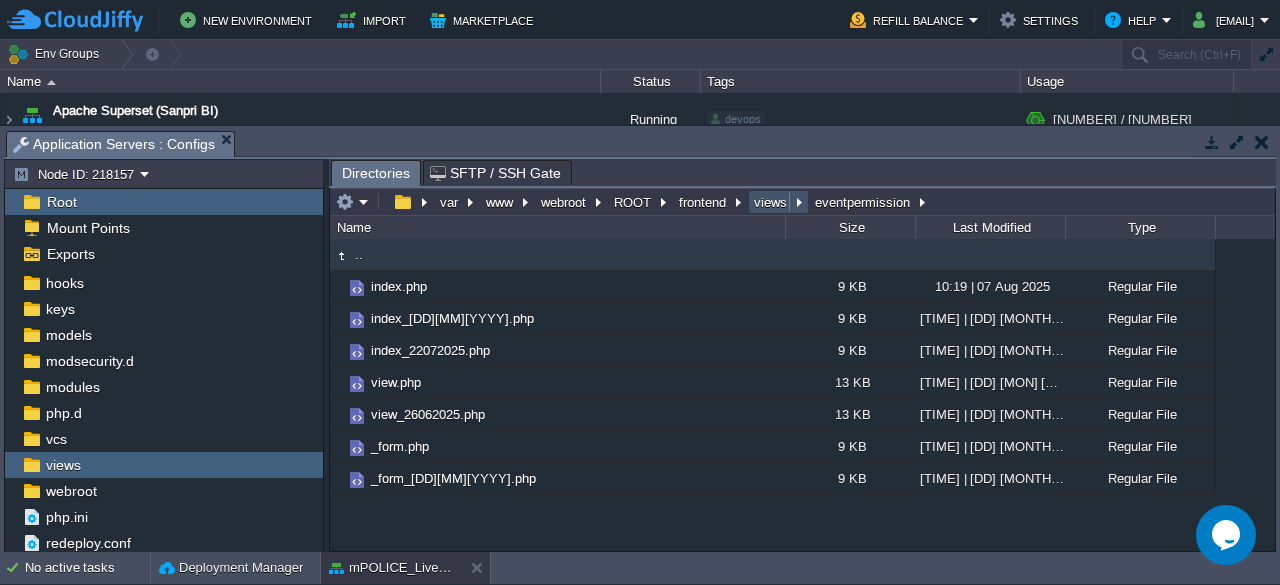 click on "views" at bounding box center (771, 202) 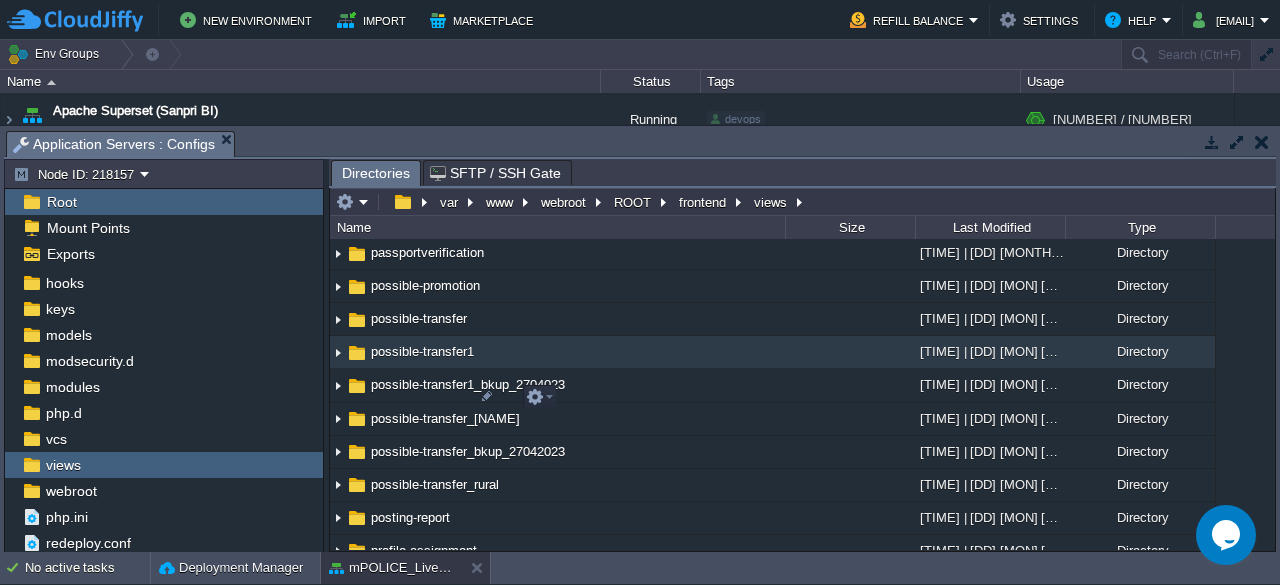 scroll, scrollTop: 6447, scrollLeft: 0, axis: vertical 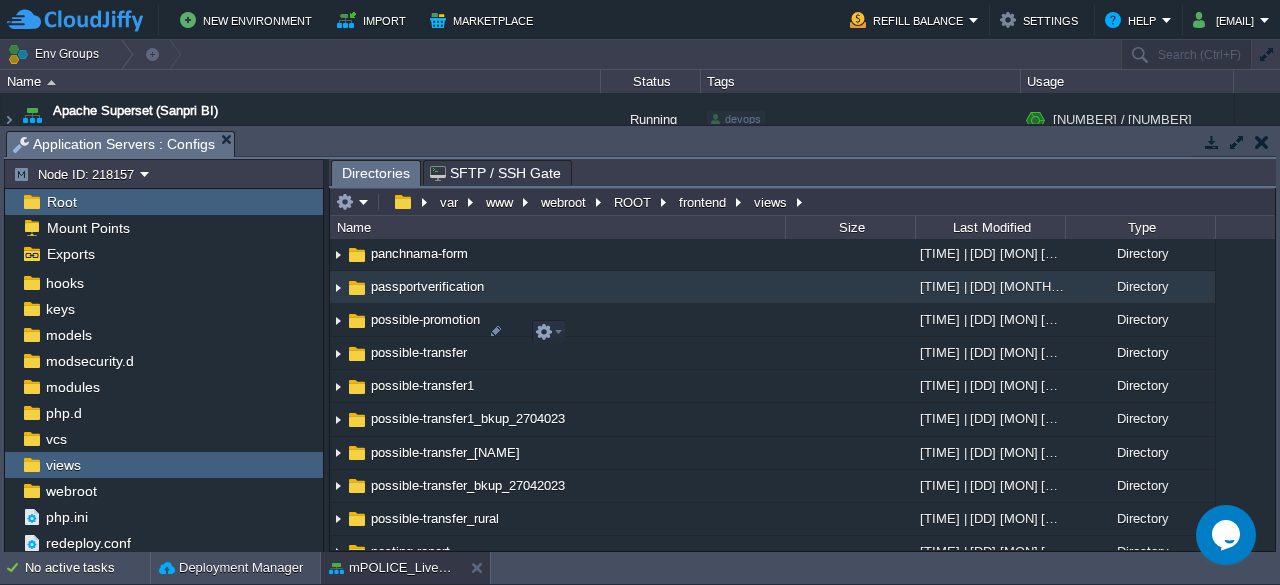 click on "passportverification" at bounding box center (427, 286) 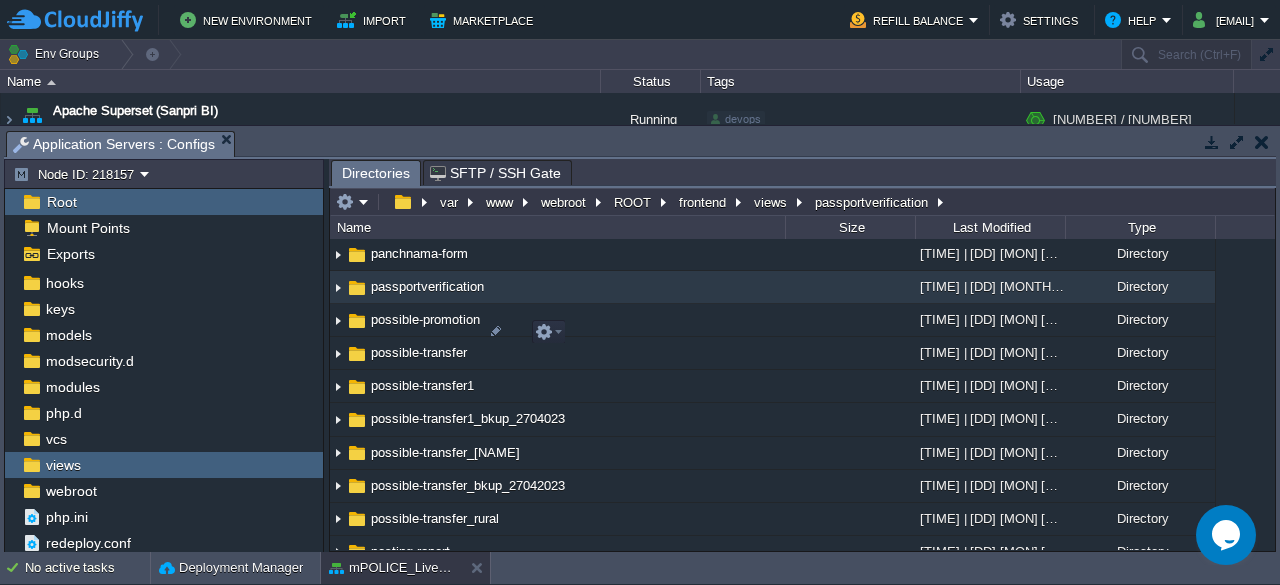 click on "passportverification" at bounding box center [427, 286] 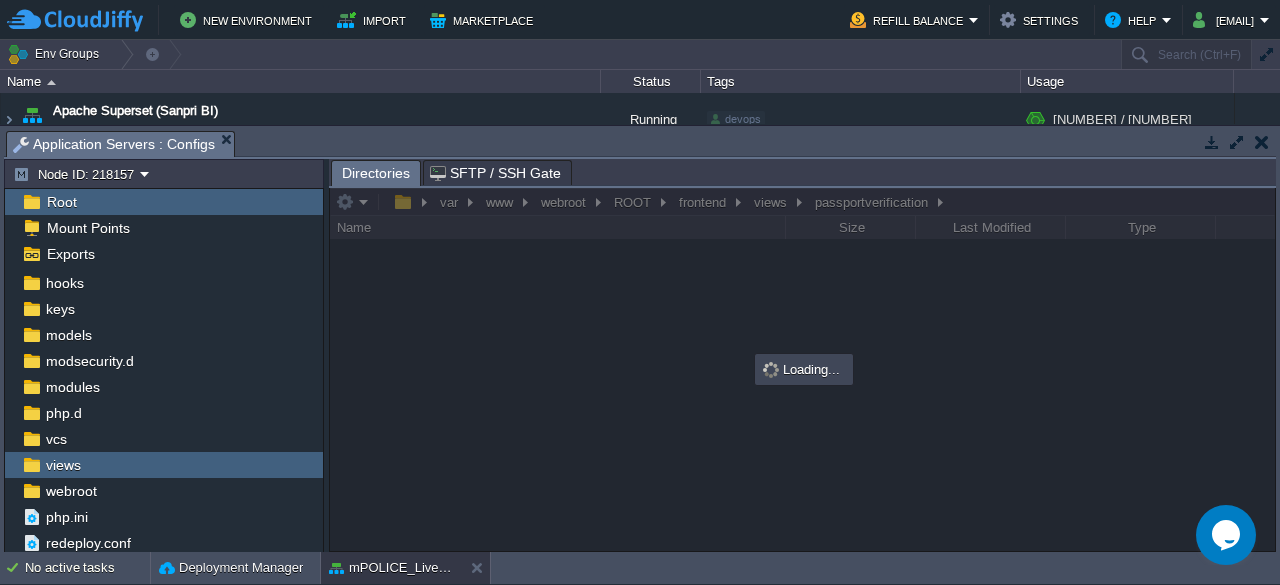 scroll, scrollTop: 0, scrollLeft: 0, axis: both 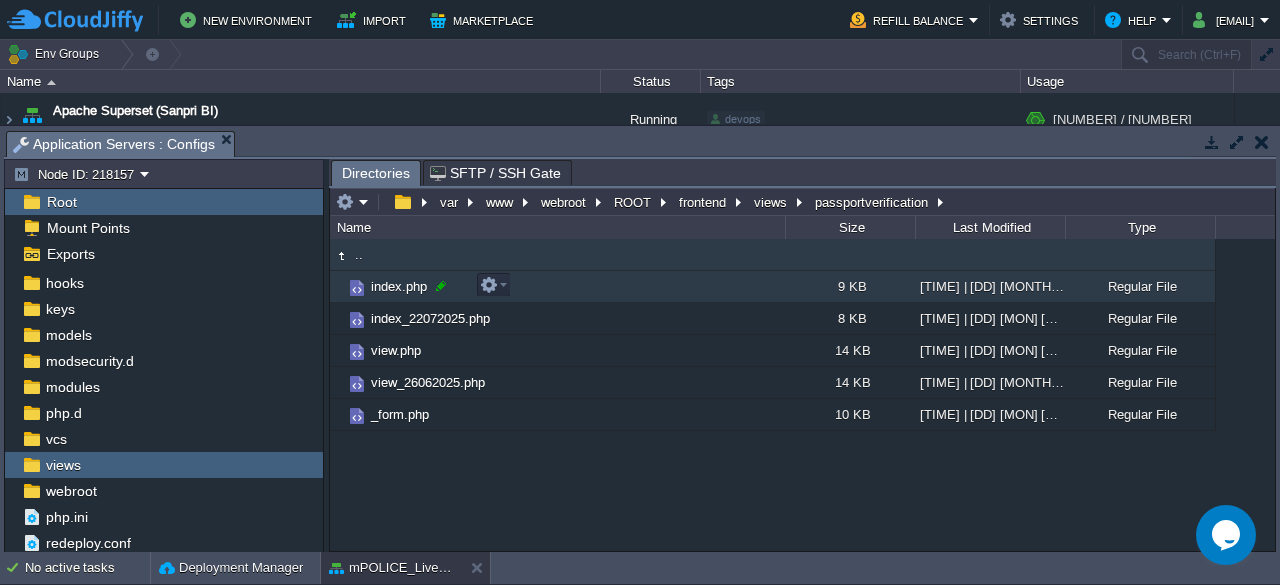 click at bounding box center (441, 286) 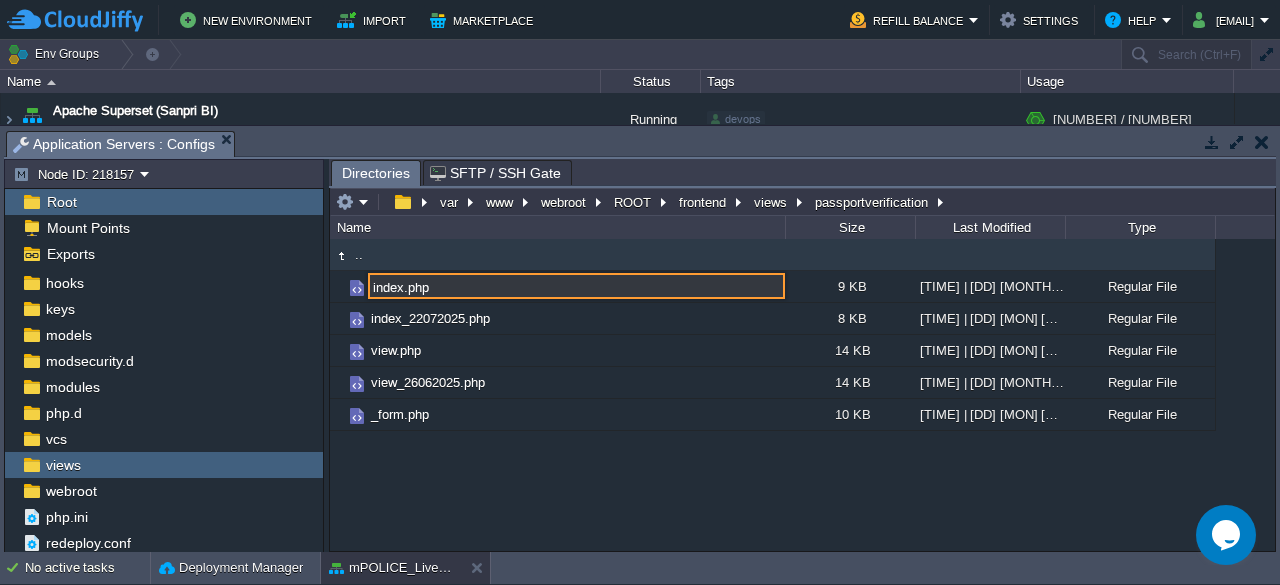click on "index.php" at bounding box center (576, 286) 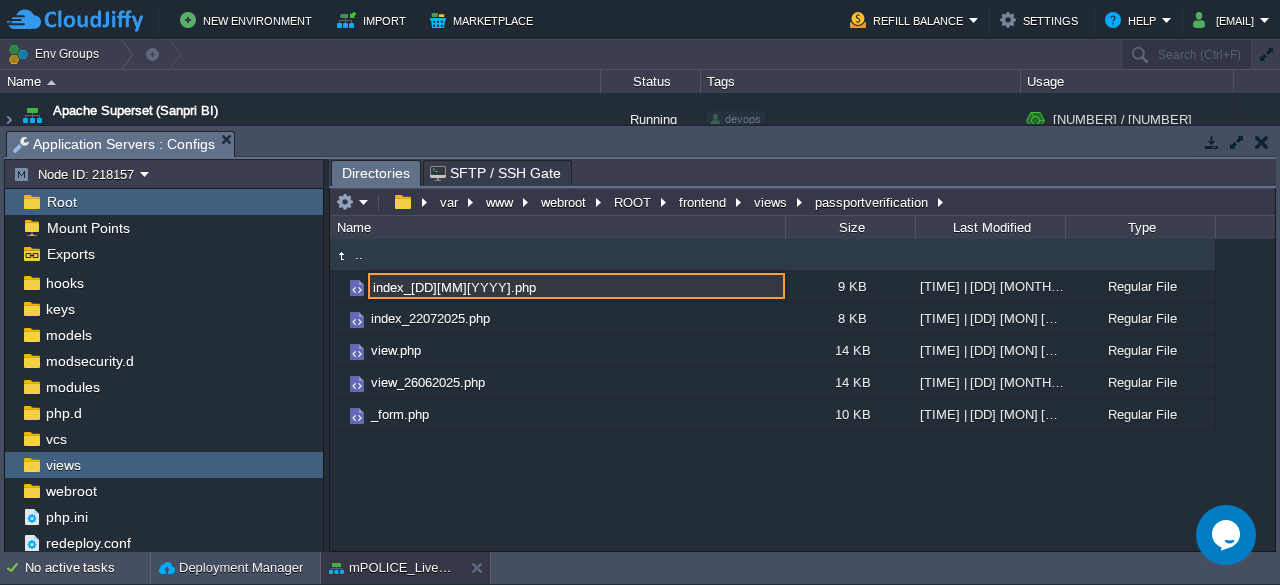 type on "index_07082025.php" 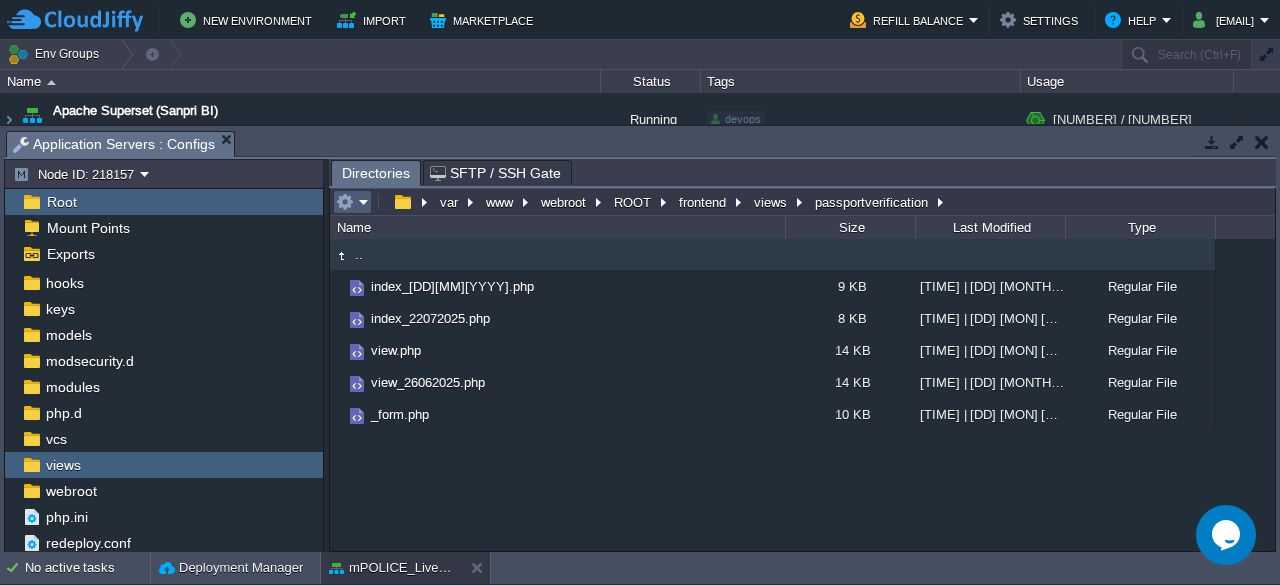 click at bounding box center [352, 202] 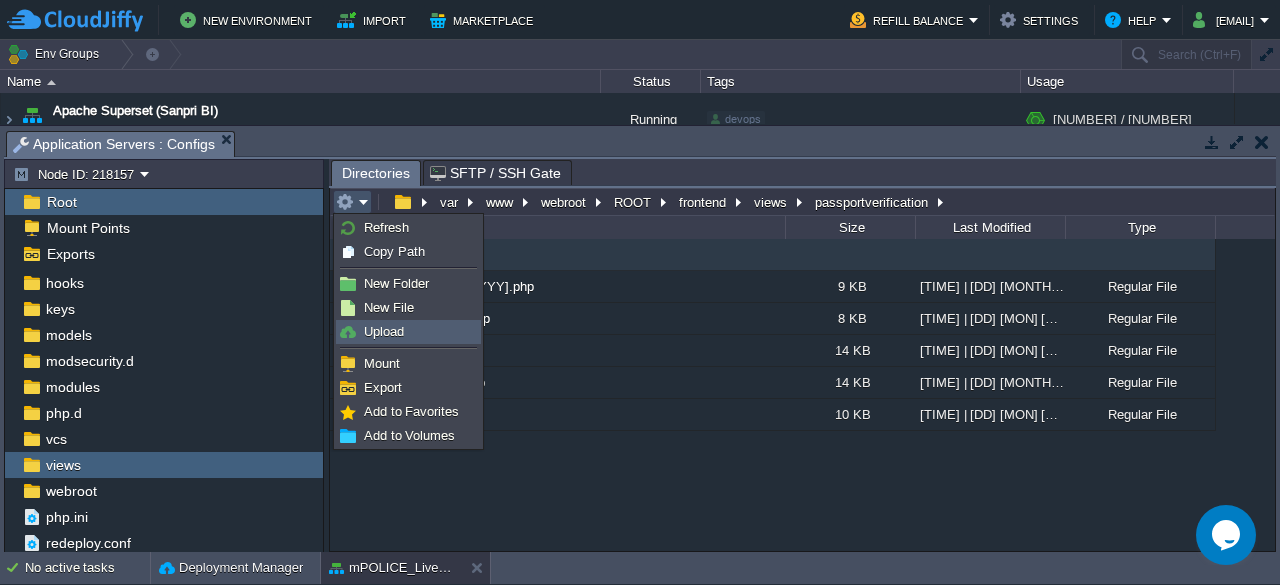 click on "Upload" at bounding box center (384, 331) 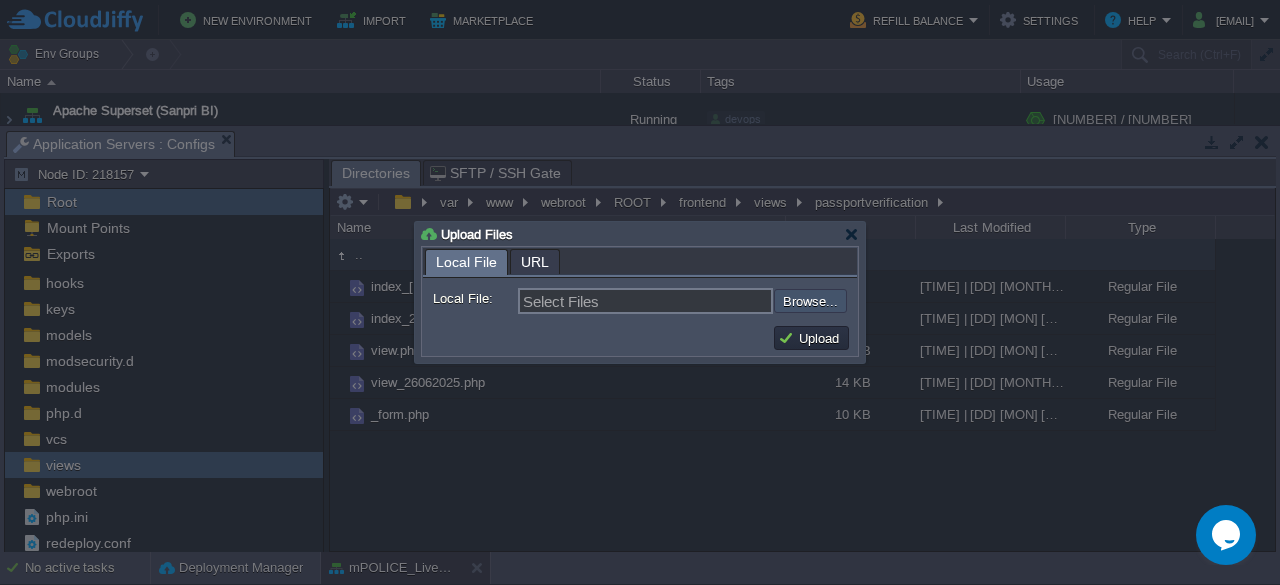 click at bounding box center [720, 300] 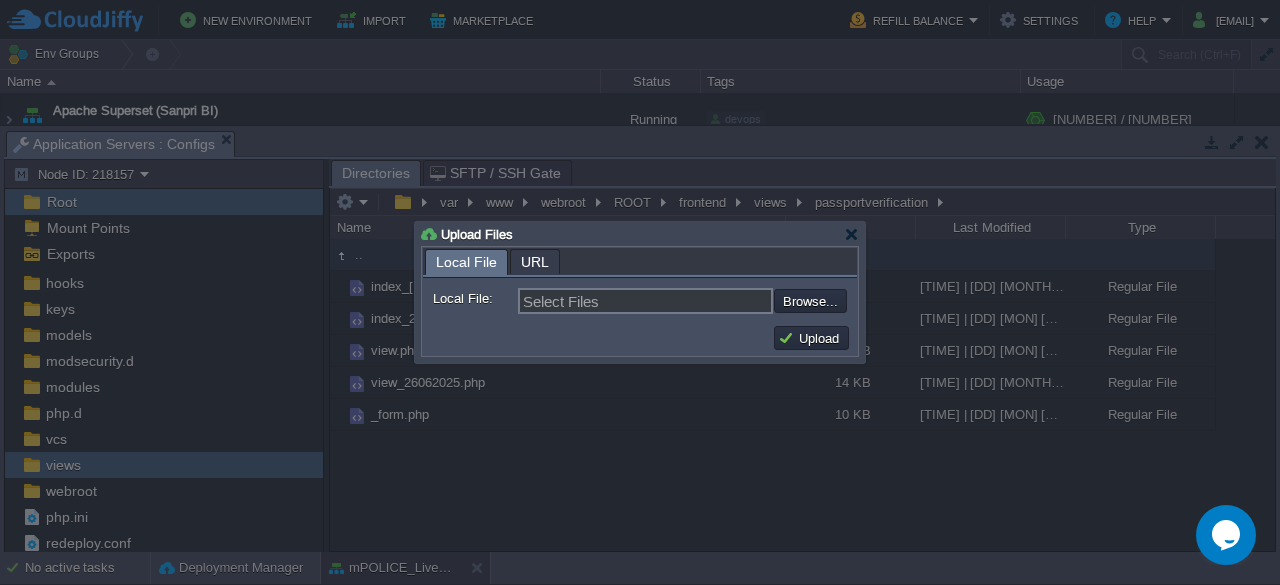 type on "C:\fakepath\index.php" 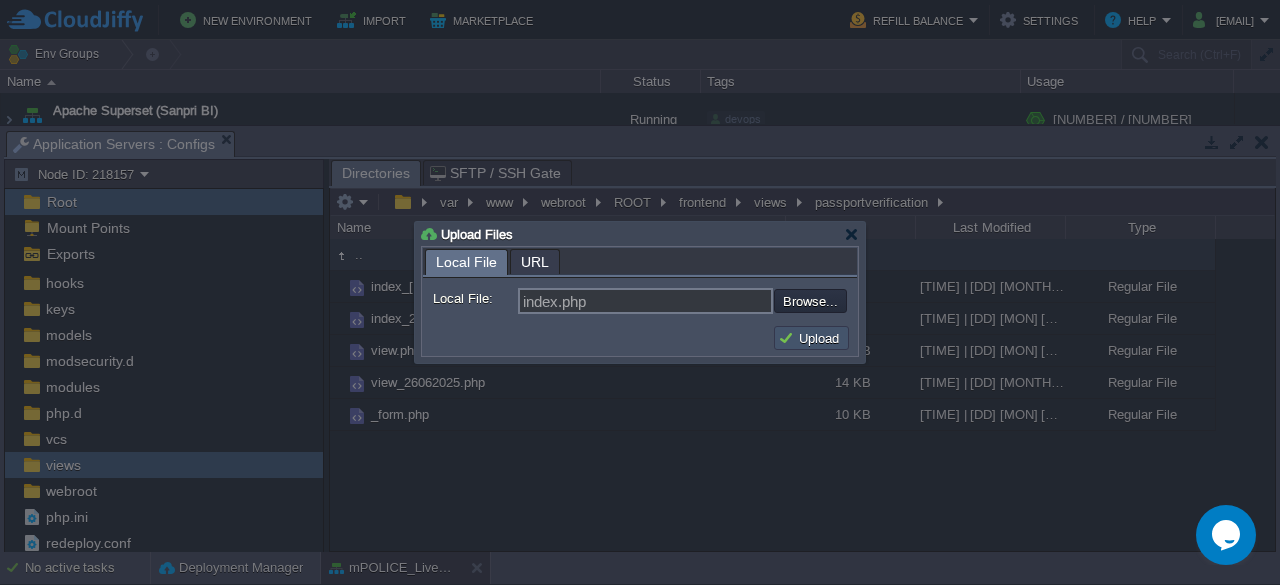 click on "Upload" at bounding box center [811, 338] 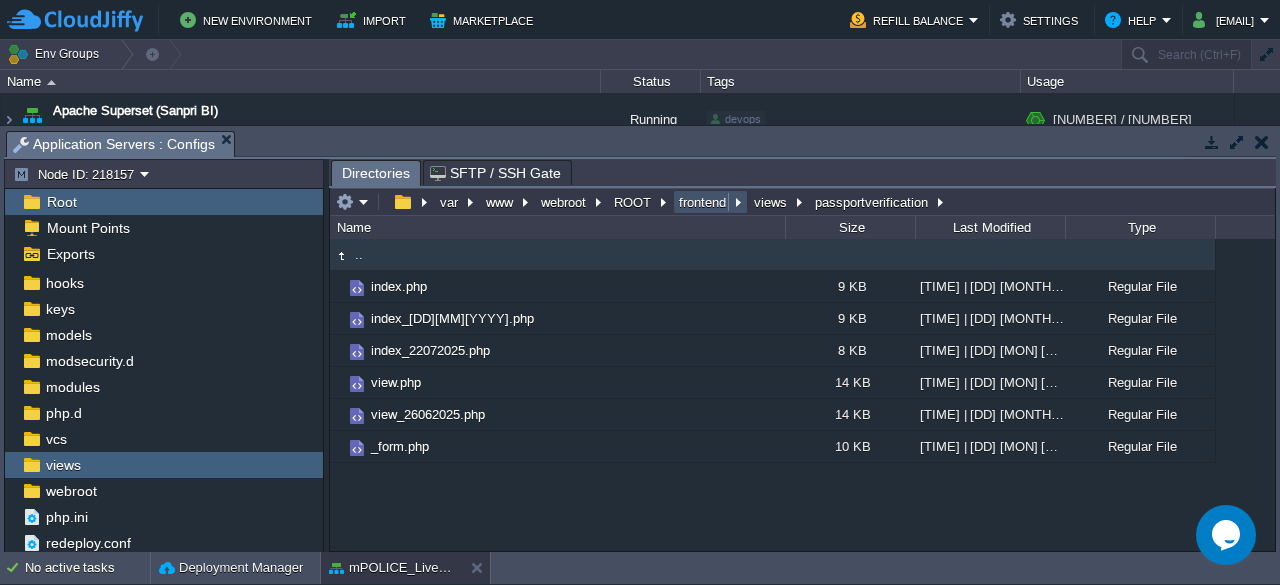 click on "frontend" at bounding box center (703, 202) 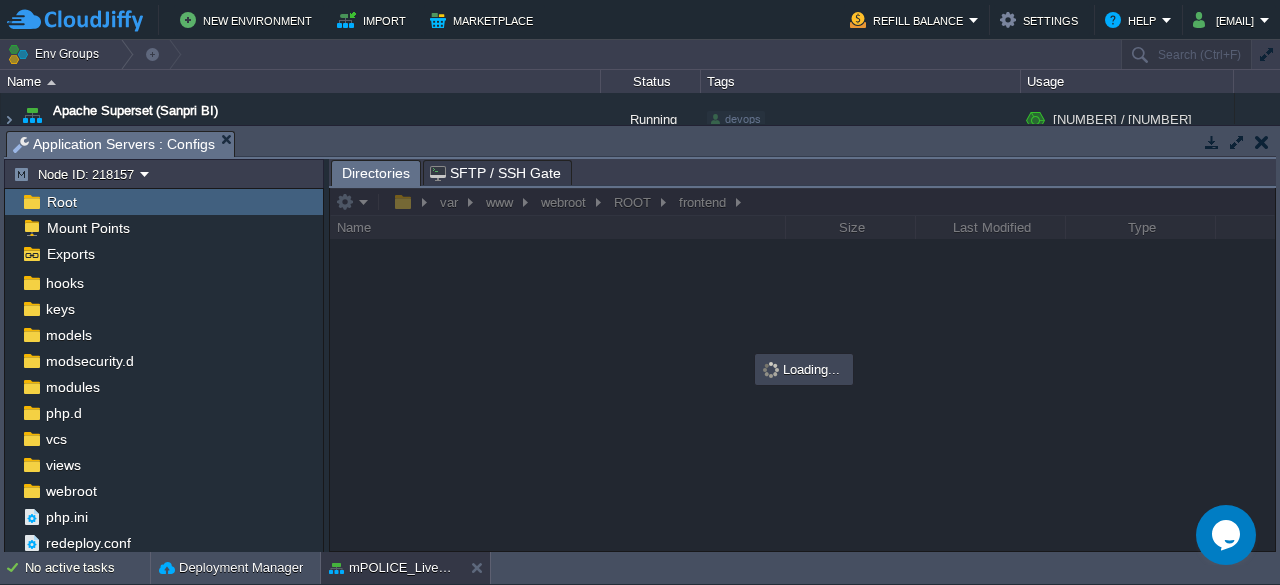 scroll, scrollTop: 79, scrollLeft: 0, axis: vertical 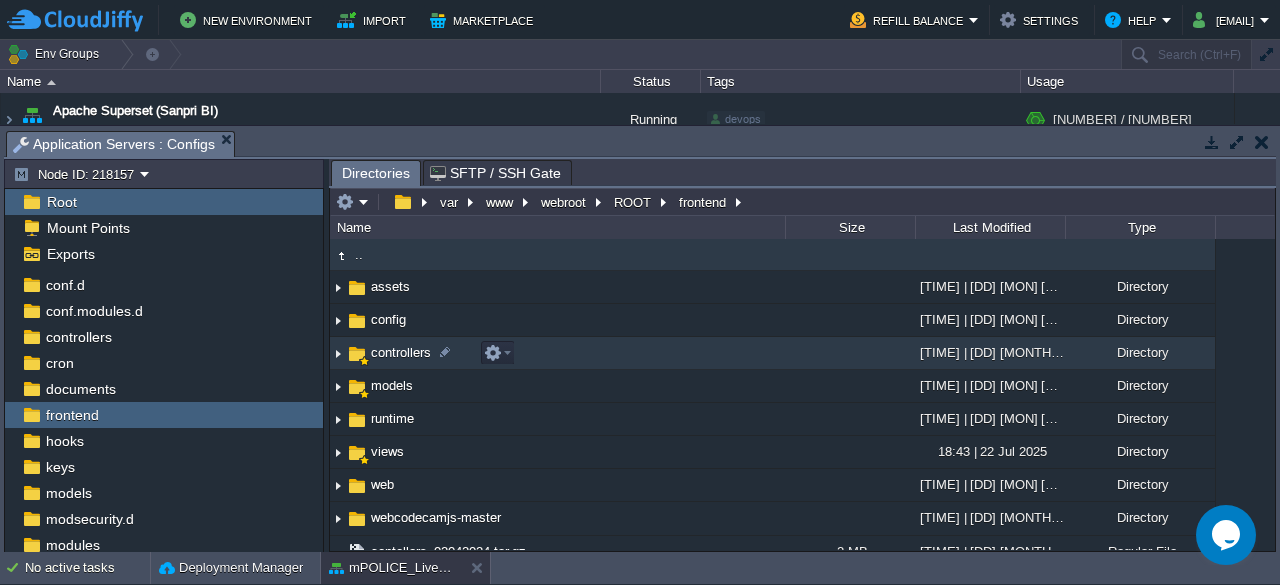 click at bounding box center (357, 354) 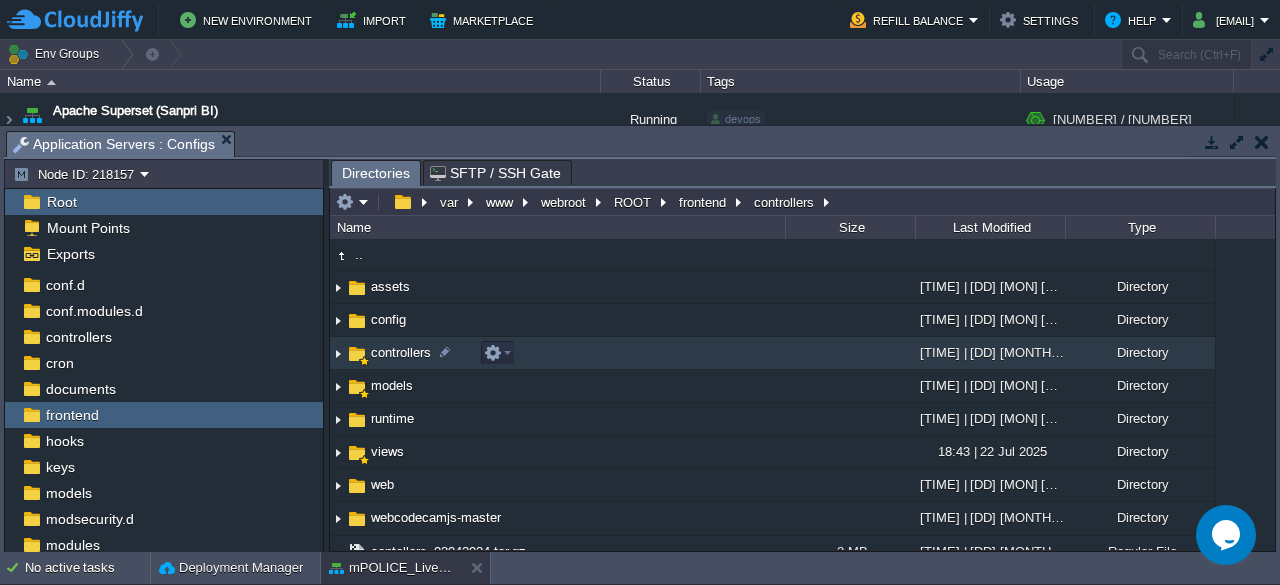 click at bounding box center (357, 354) 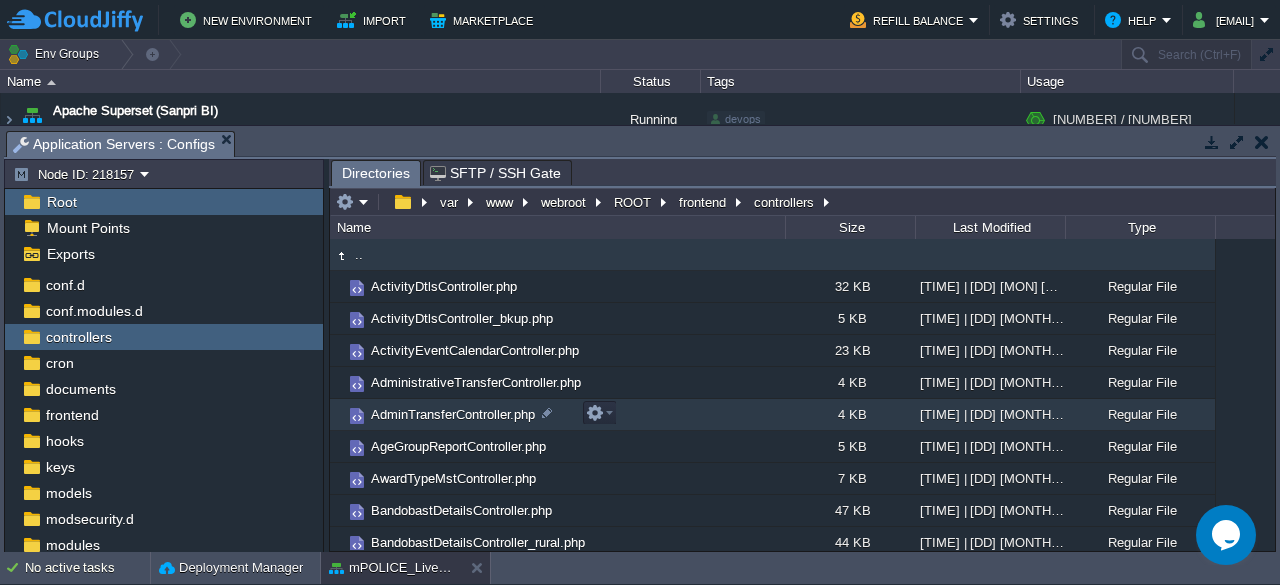 scroll, scrollTop: 1443, scrollLeft: 0, axis: vertical 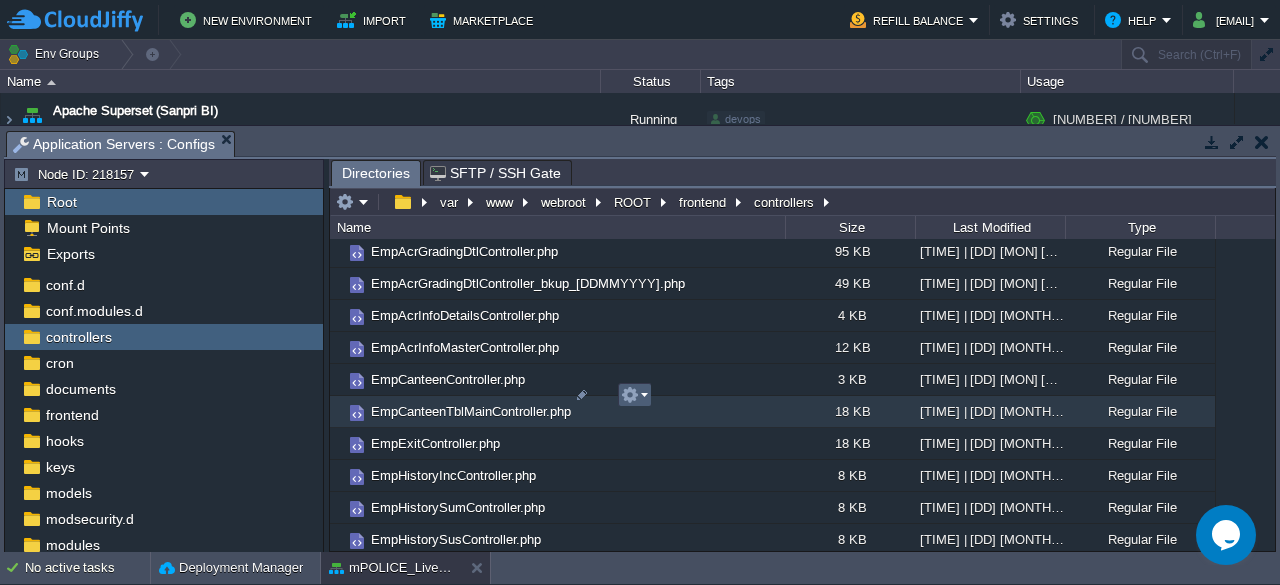 click at bounding box center [634, 395] 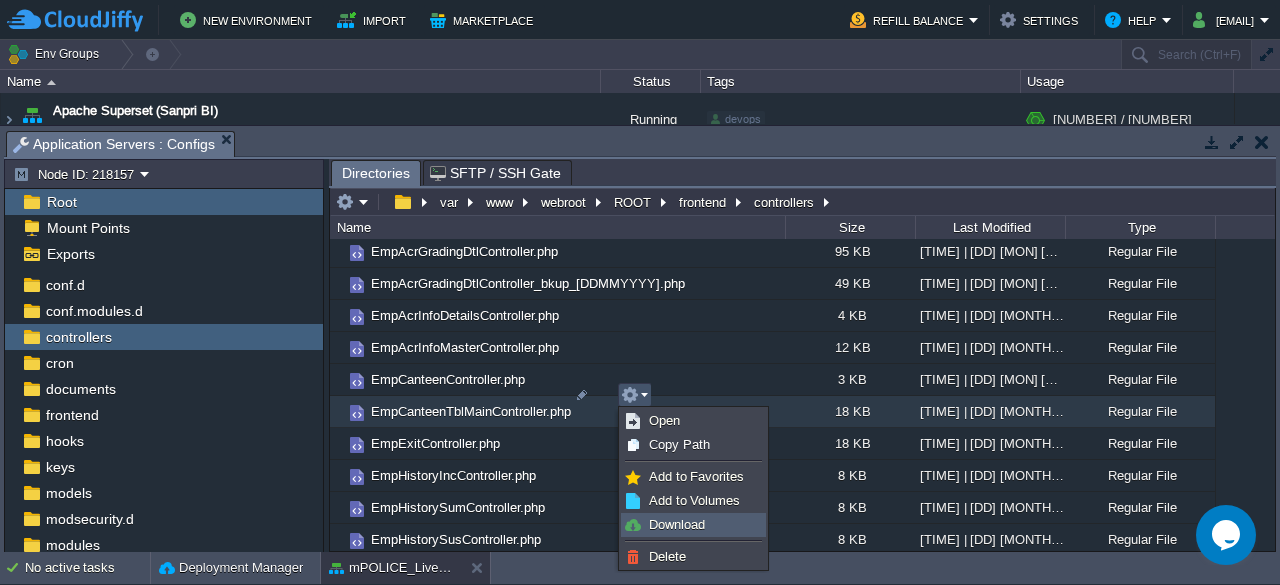 click on "Download" at bounding box center (693, 525) 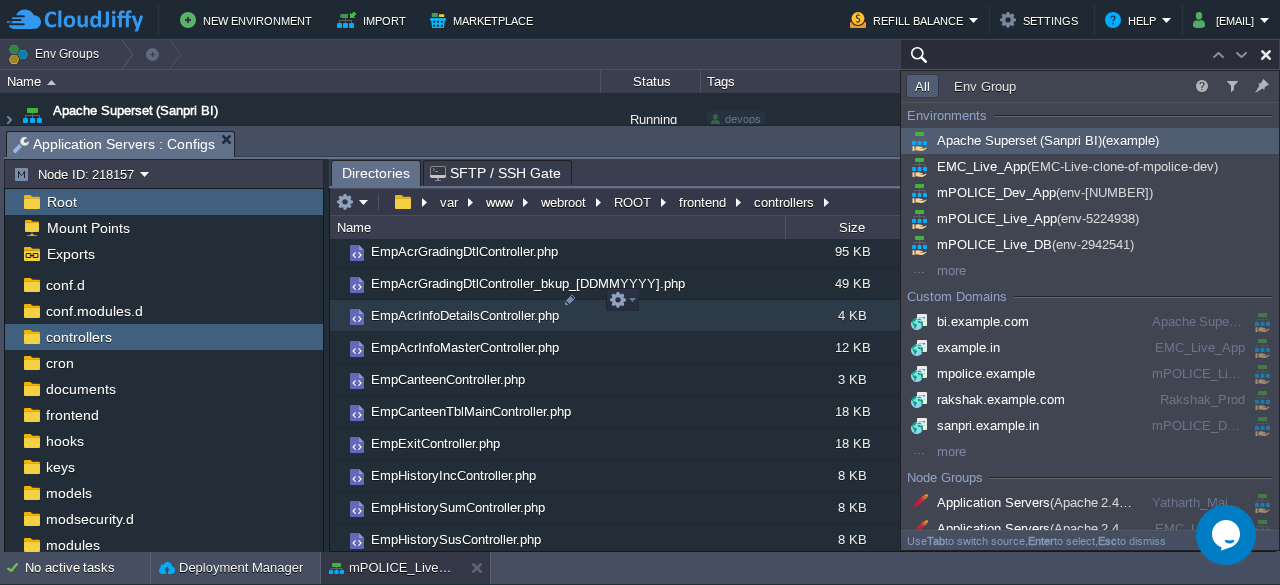 paste on "EmpCanteenTblMainController" 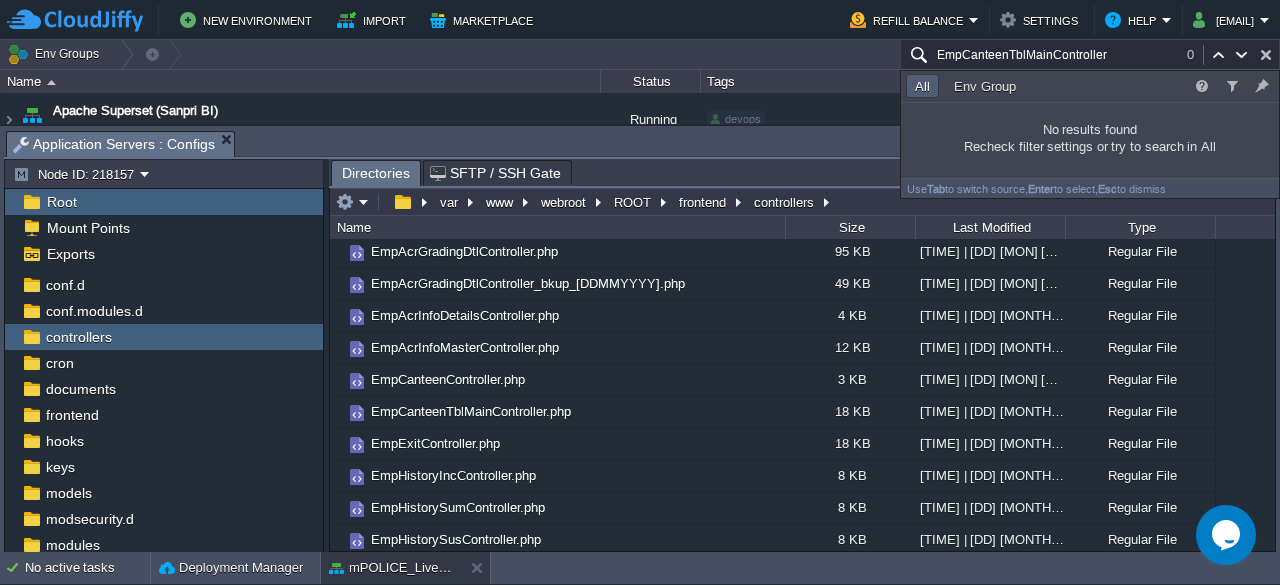 click at bounding box center (1266, 55) 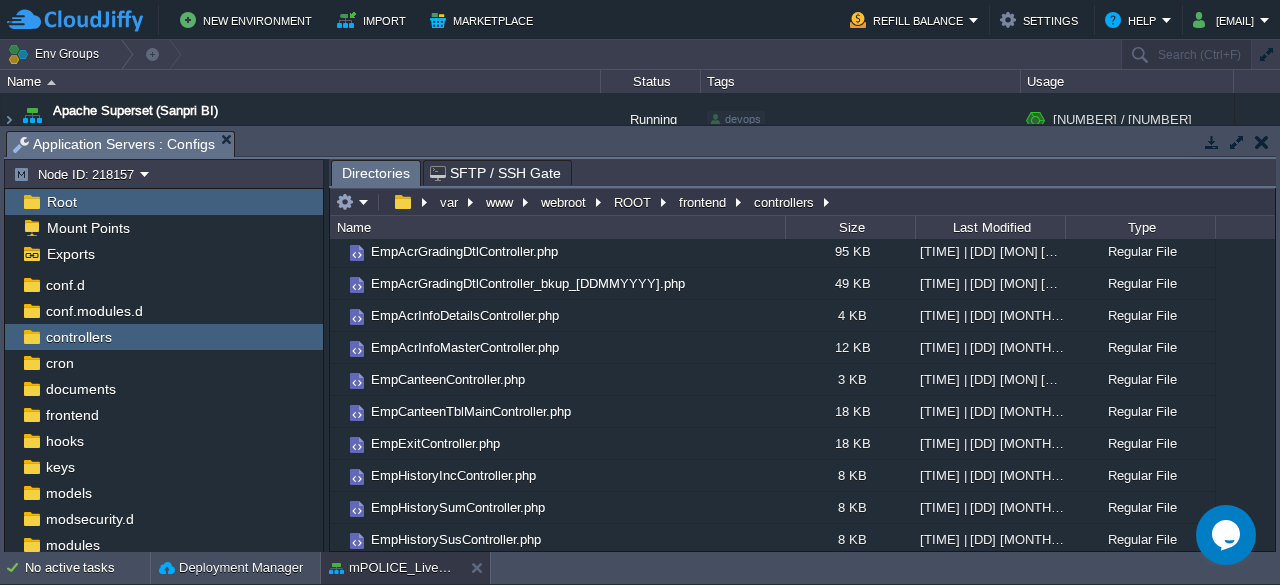 click on "Env Groups" at bounding box center (551, 54) 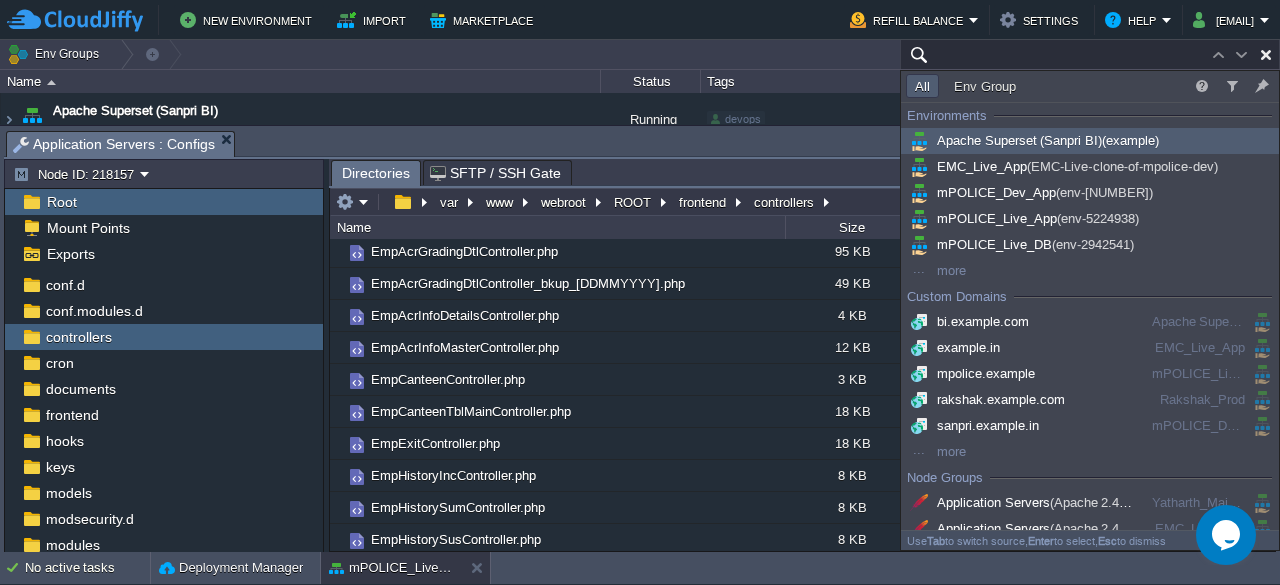 paste on "EmpCanteenTblMainController" 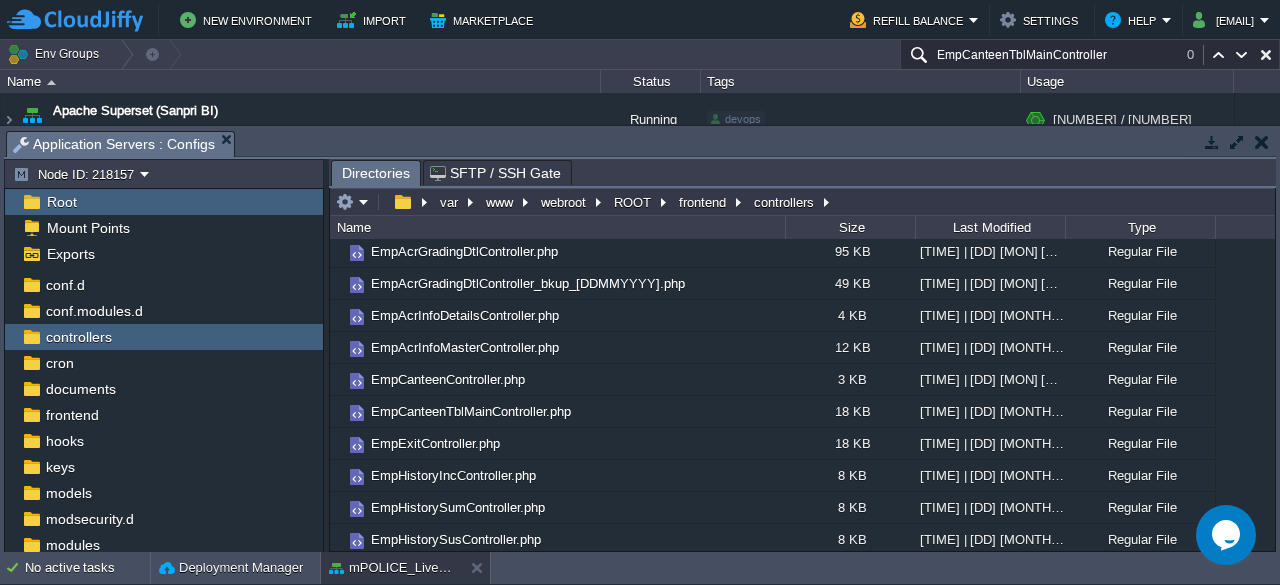 click on "Env Groups" at bounding box center (449, 54) 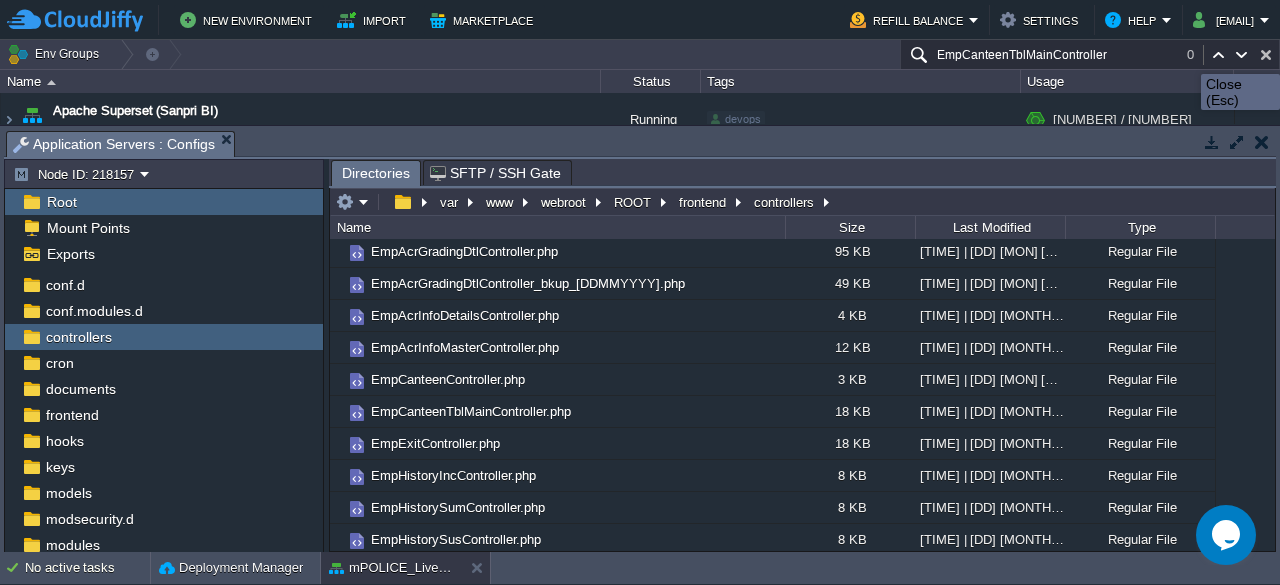 click at bounding box center [1266, 55] 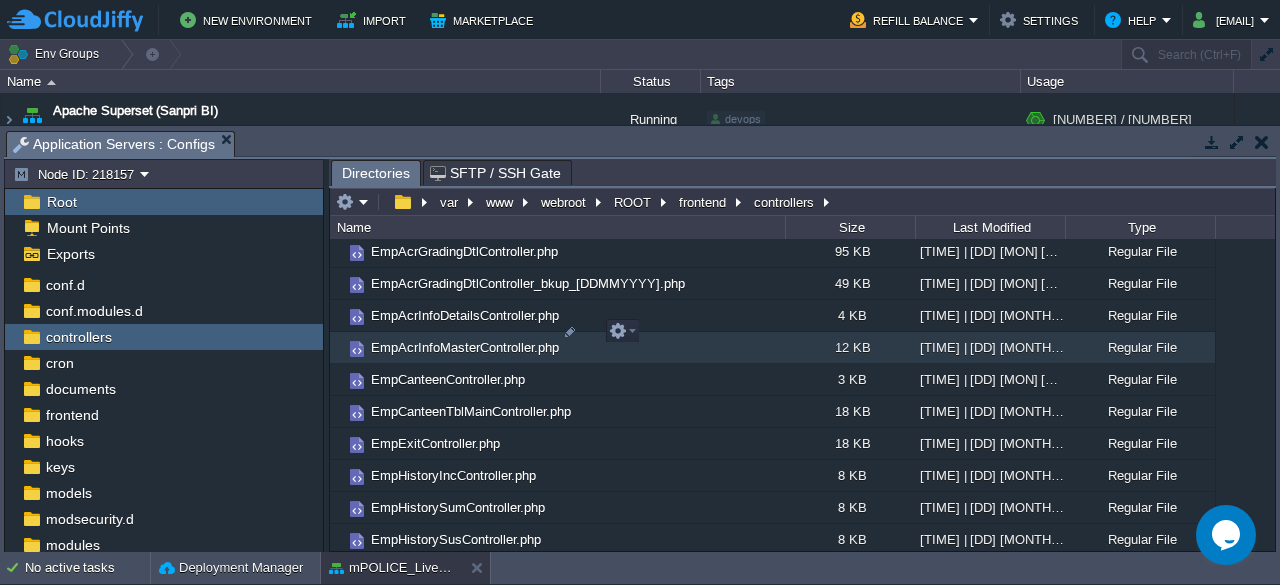 click on "EmpAcrInfoMasterController.php" at bounding box center [465, 347] 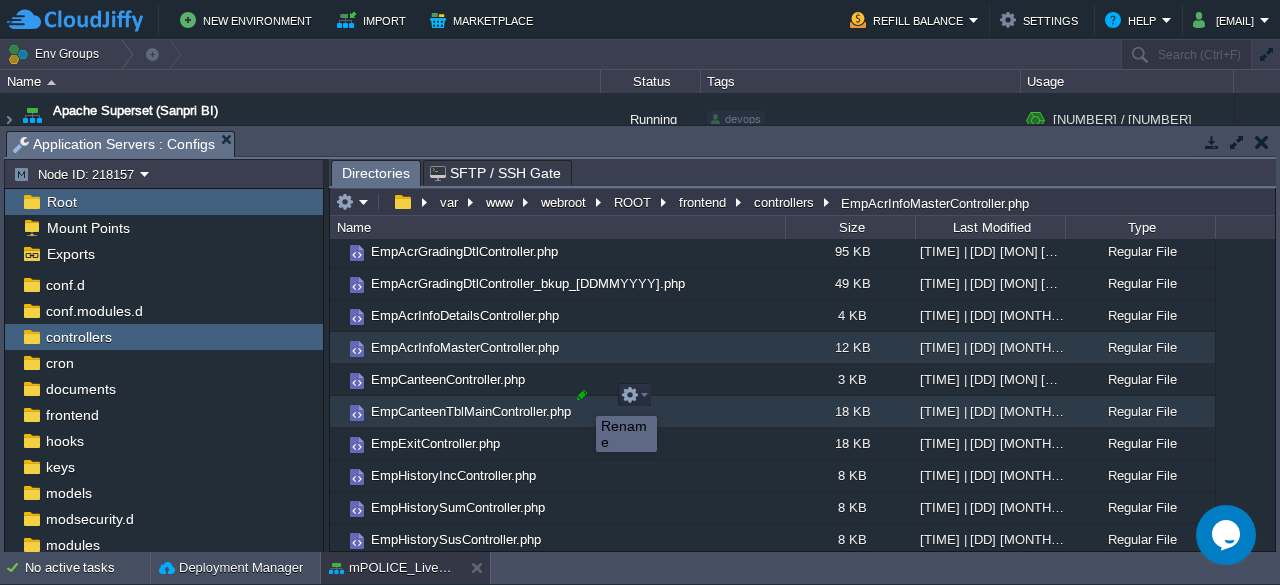 click at bounding box center (582, 395) 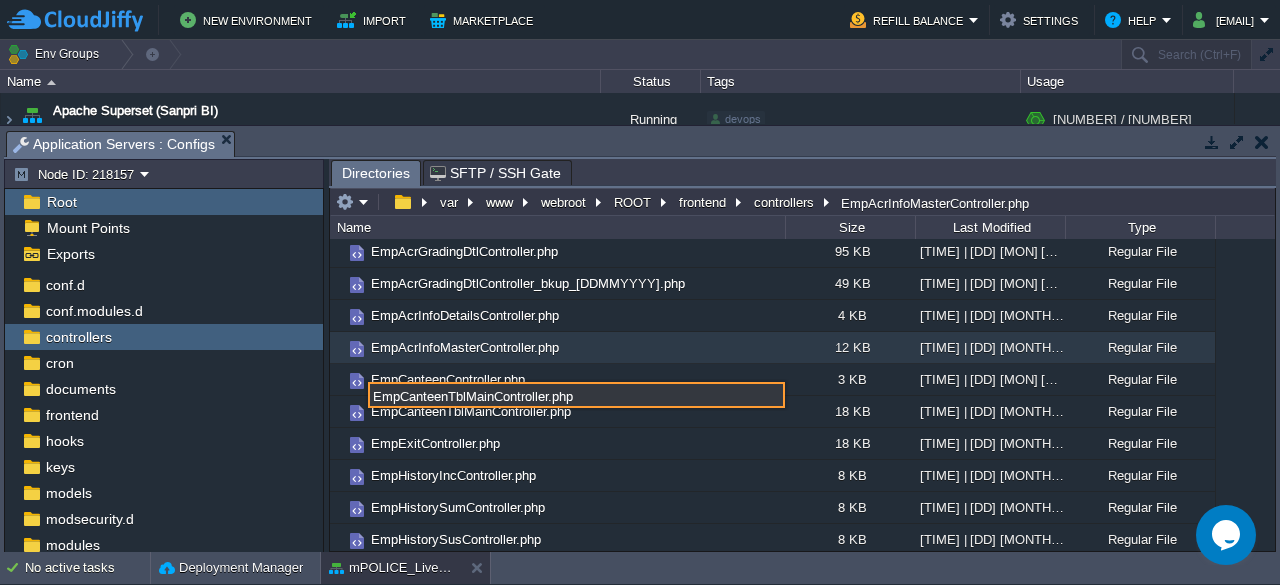 click on "EmpCanteenTblMainController.php" at bounding box center (576, 395) 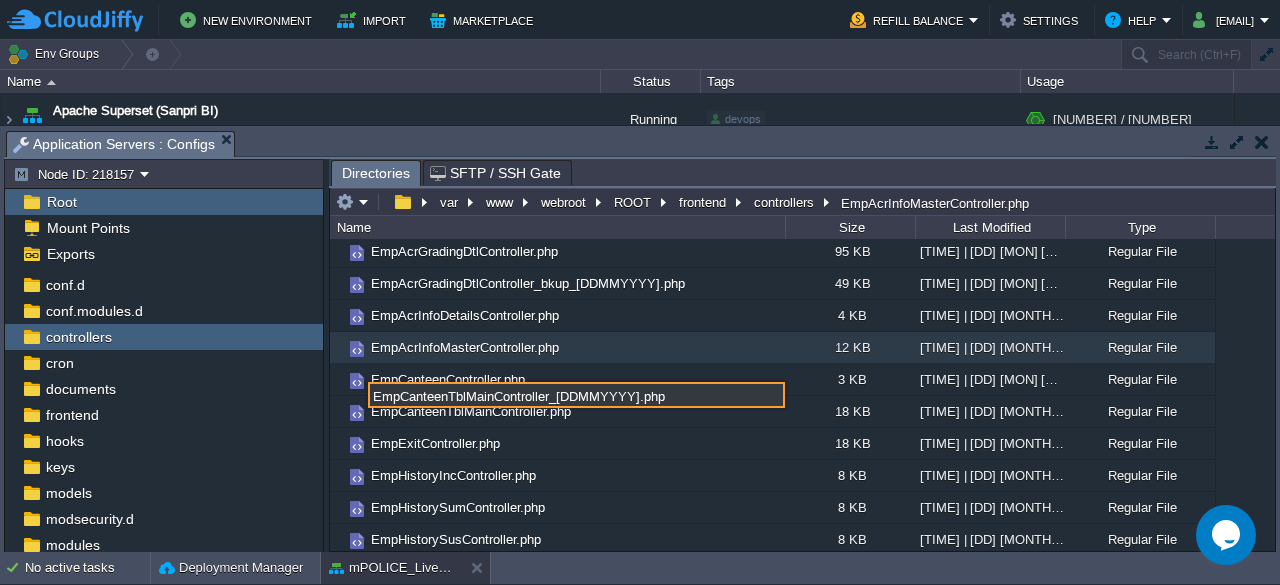 type on "EmpCanteenTblMainController_[DATE][MONTH][YEAR].php" 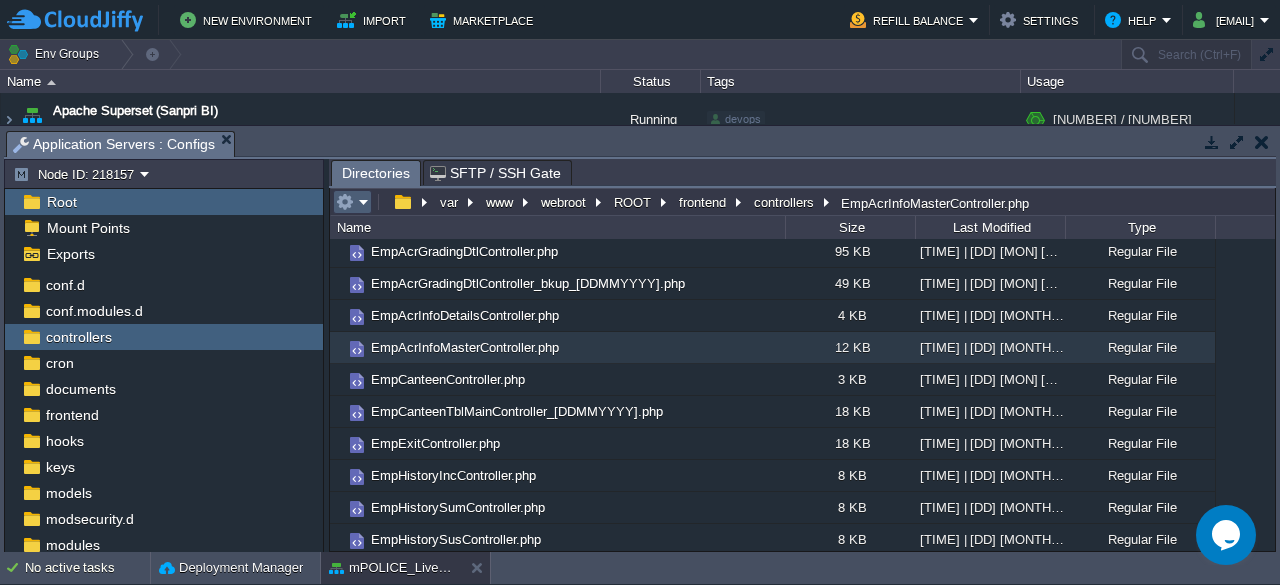 click at bounding box center (352, 202) 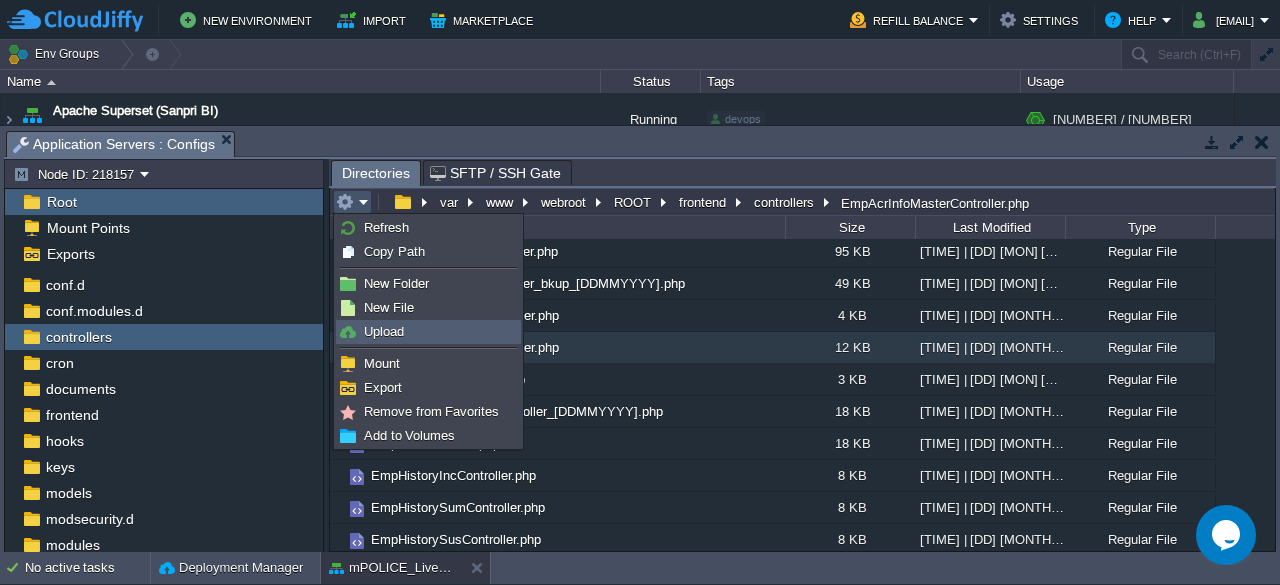 click on "Upload" at bounding box center (384, 331) 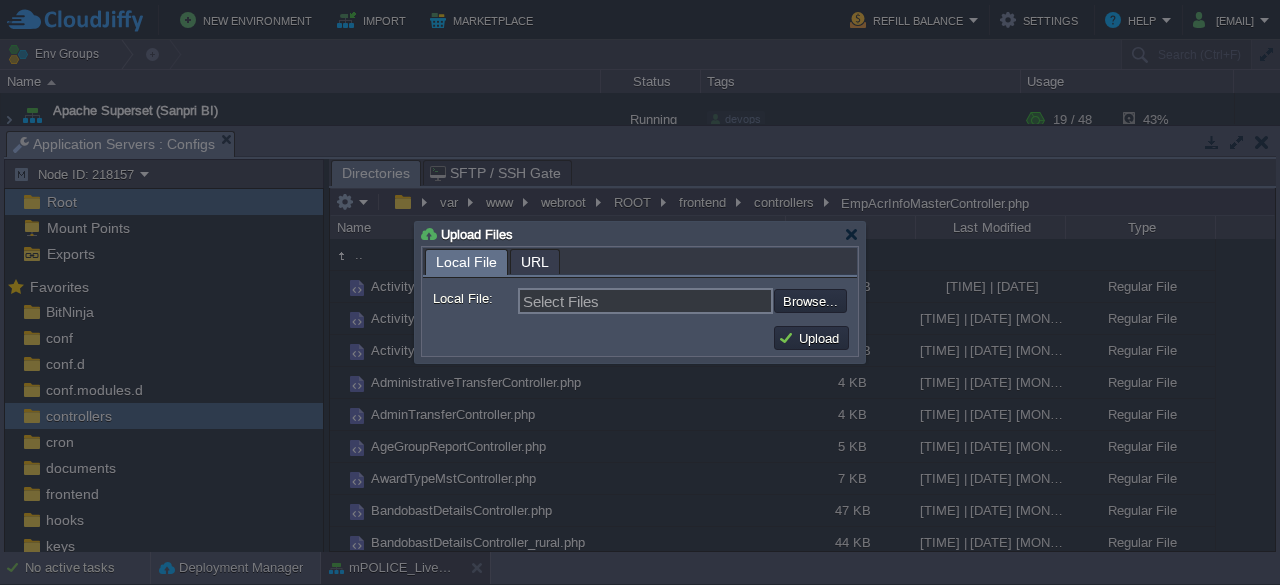 scroll, scrollTop: 0, scrollLeft: 0, axis: both 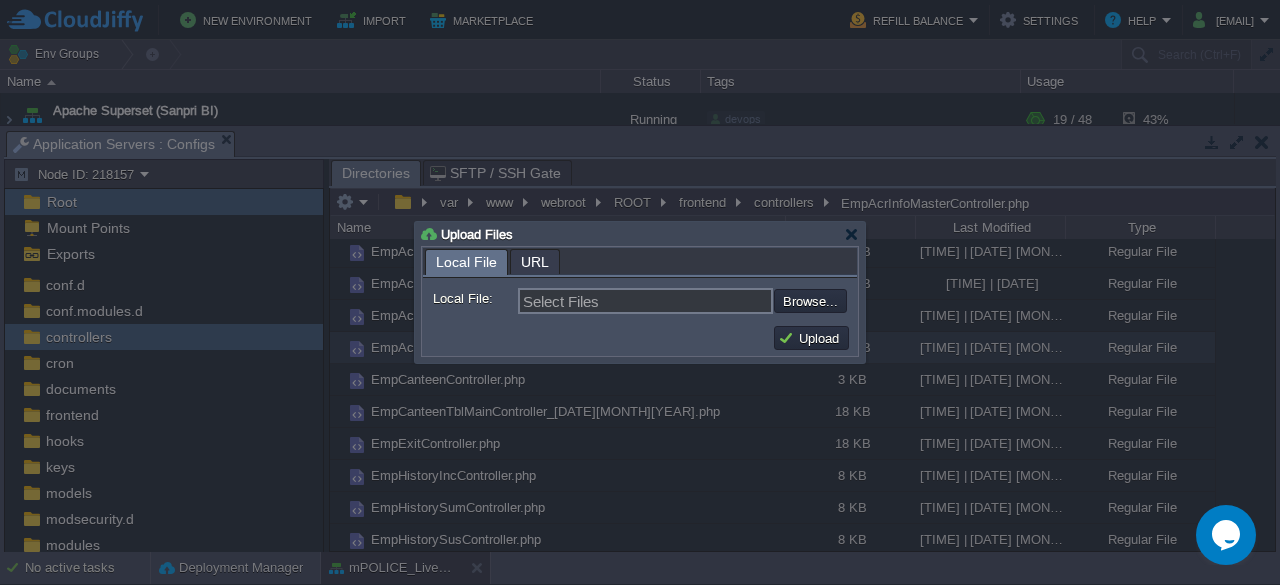 type on "C:\fakepath\EmpCanteenTblMainController.php" 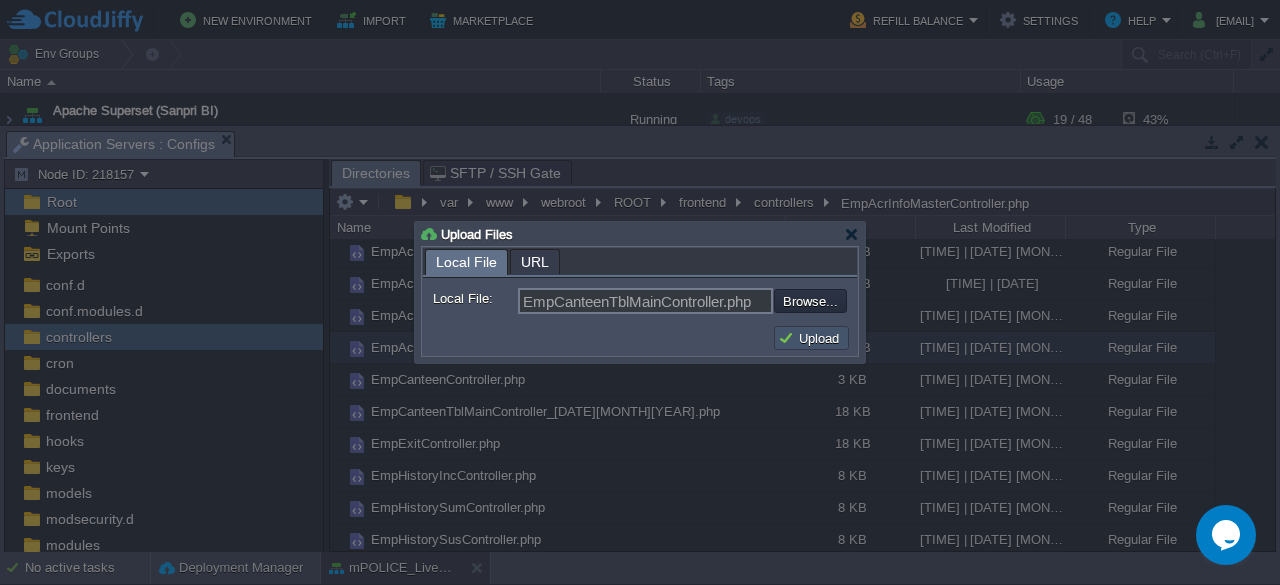 click on "Upload" at bounding box center (811, 338) 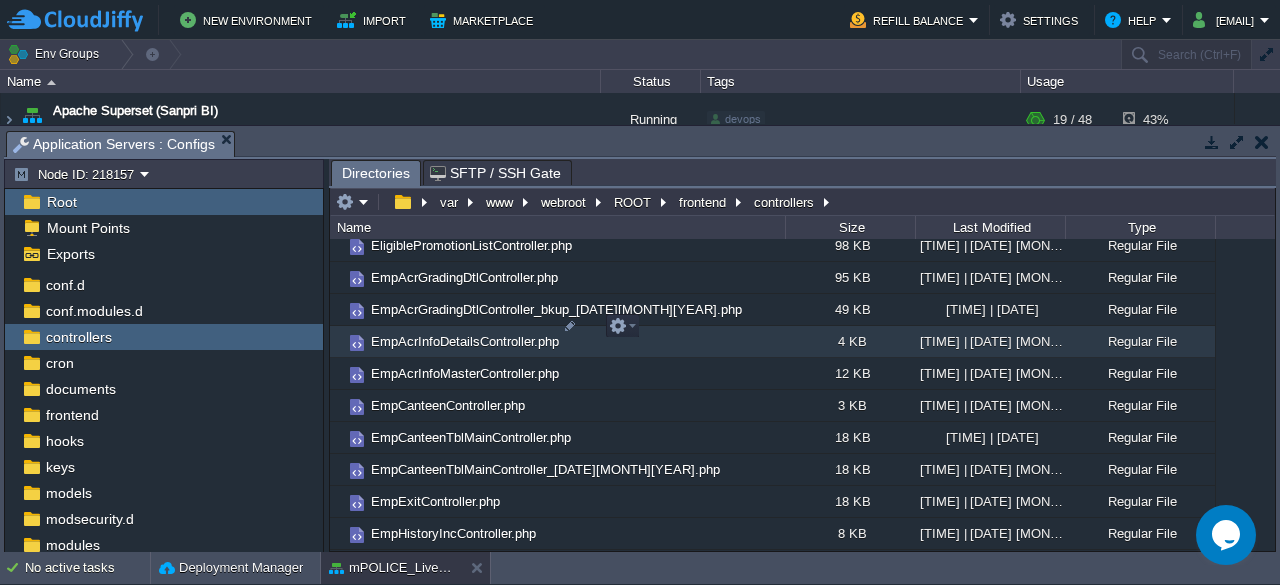 scroll, scrollTop: 1416, scrollLeft: 0, axis: vertical 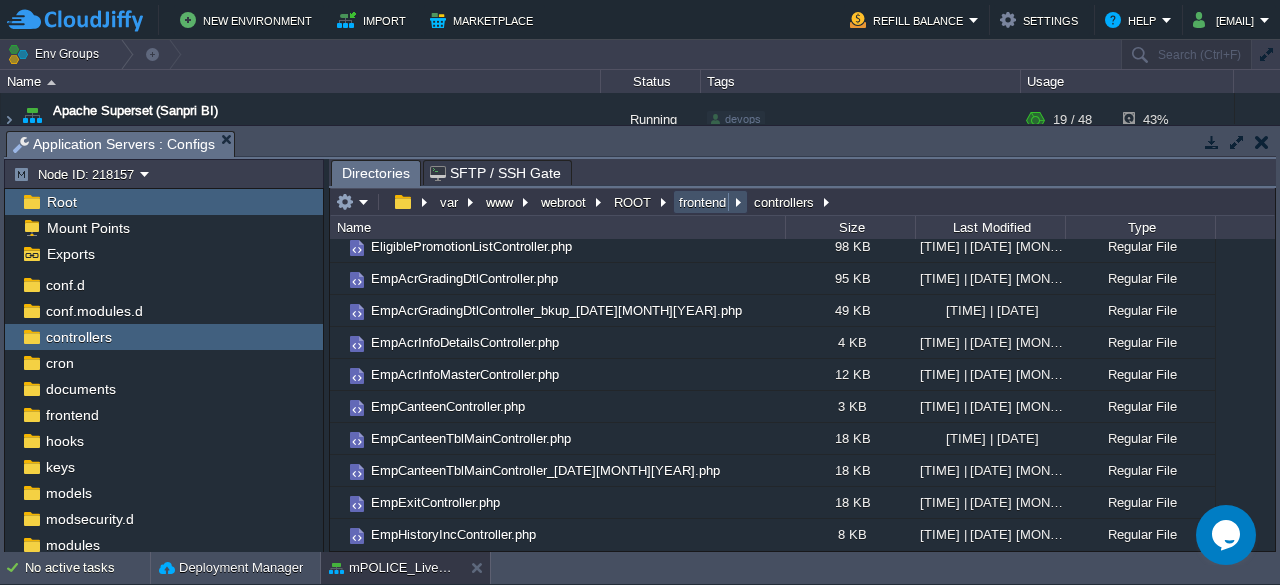 click on "frontend" at bounding box center (703, 202) 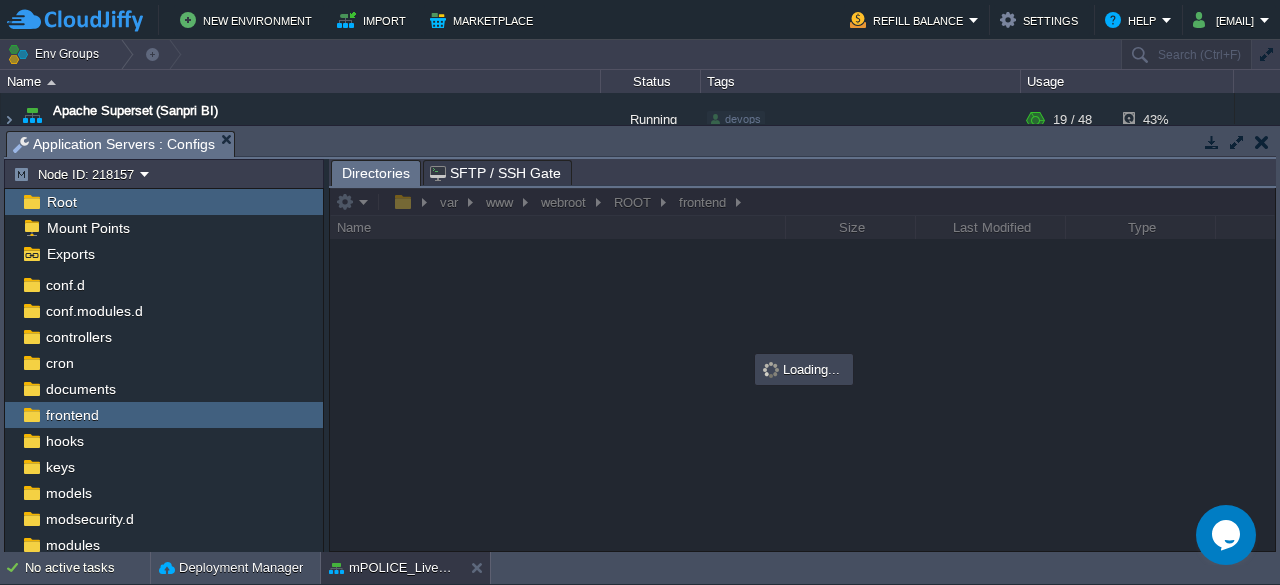 scroll, scrollTop: 0, scrollLeft: 0, axis: both 